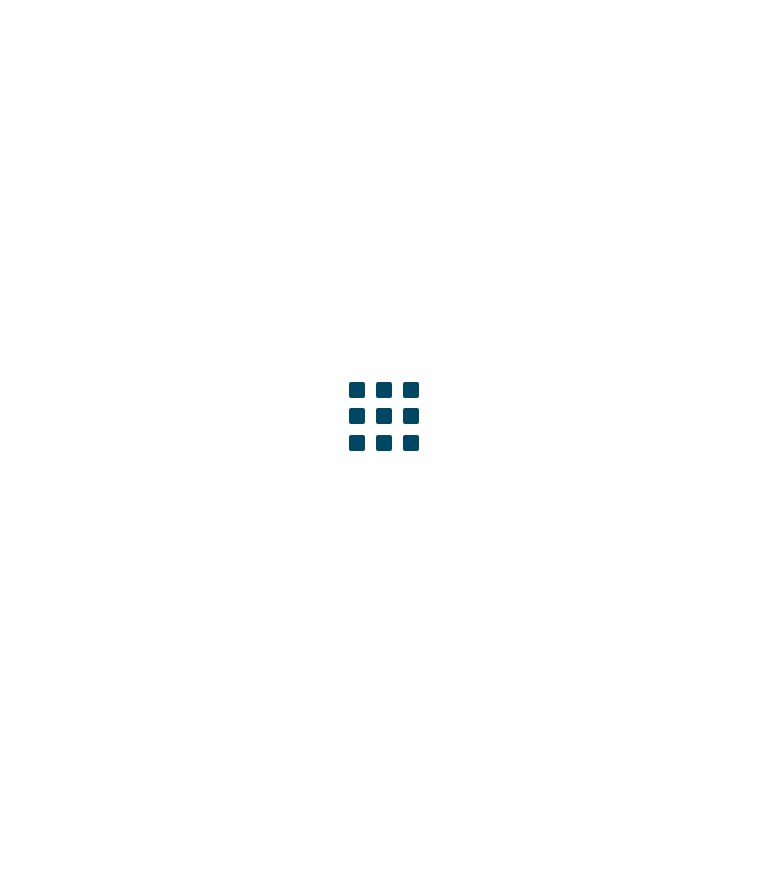 scroll, scrollTop: 0, scrollLeft: 0, axis: both 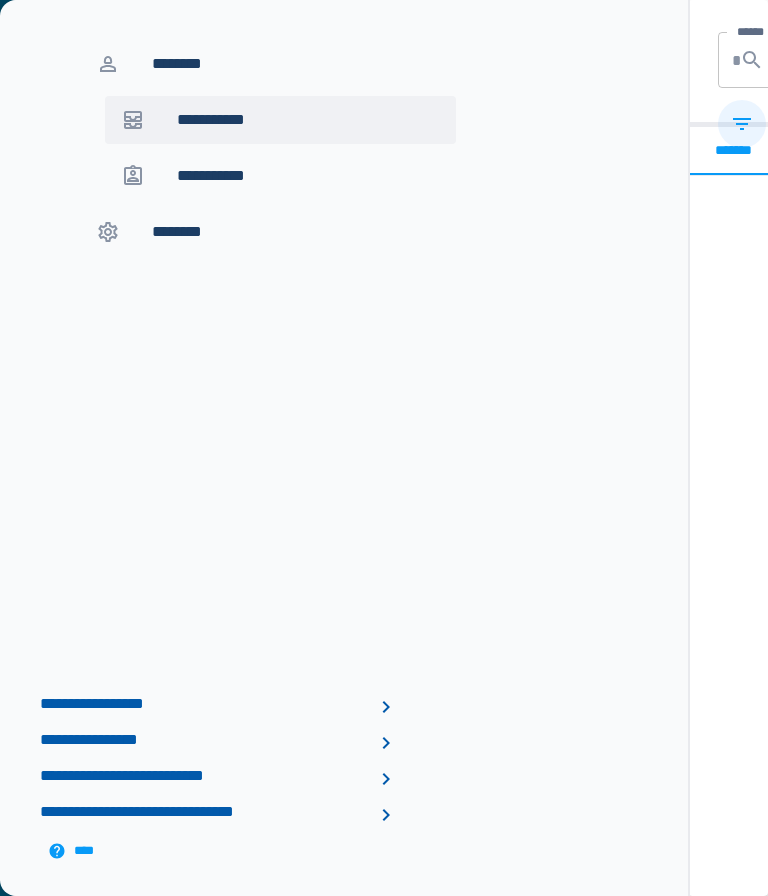 click at bounding box center [149, 176] 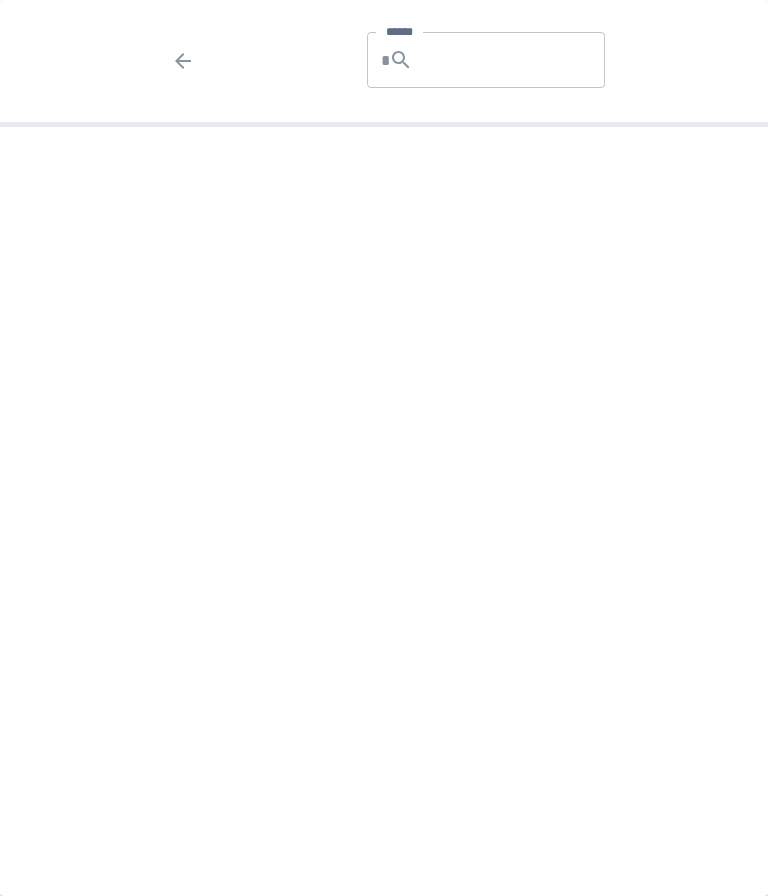 click on "******" at bounding box center (517, 60) 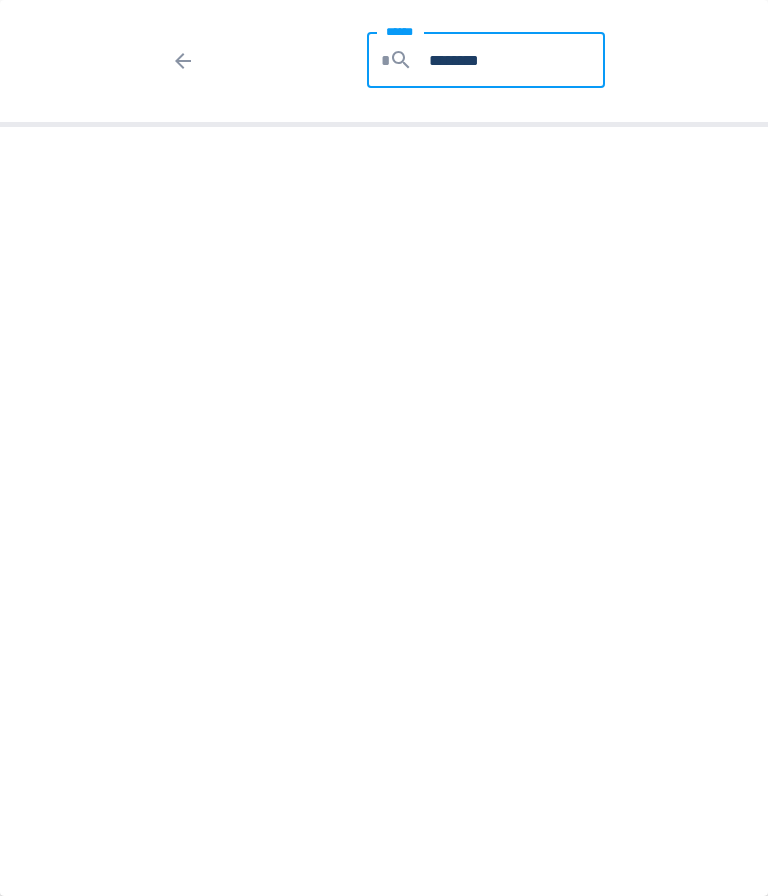 type on "*********" 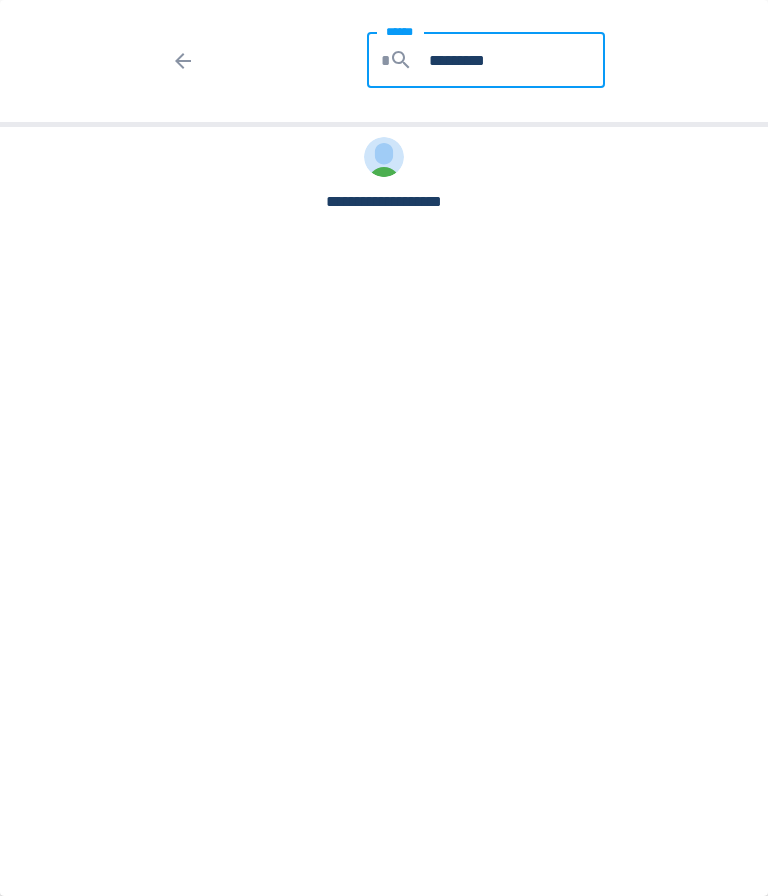 click 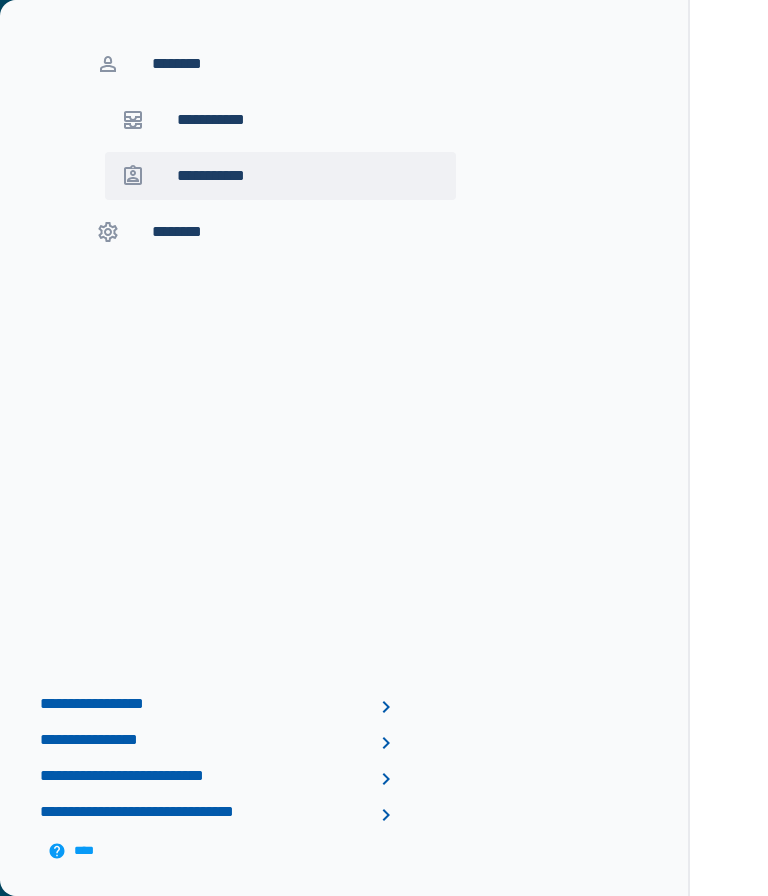 click on "**********" at bounding box center [225, 176] 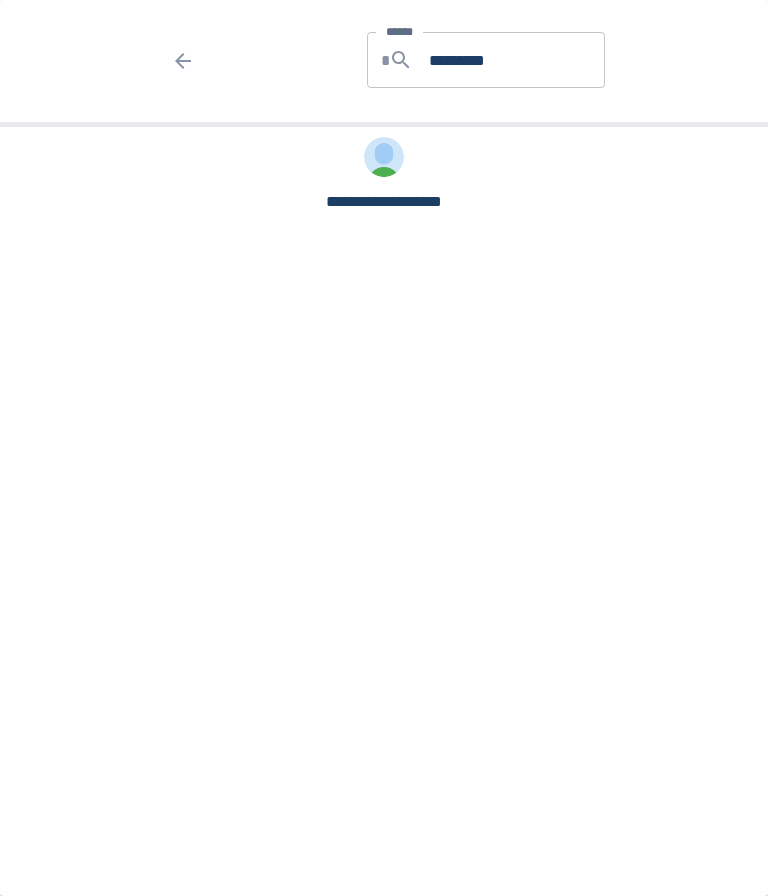 click on "*********" at bounding box center (517, 60) 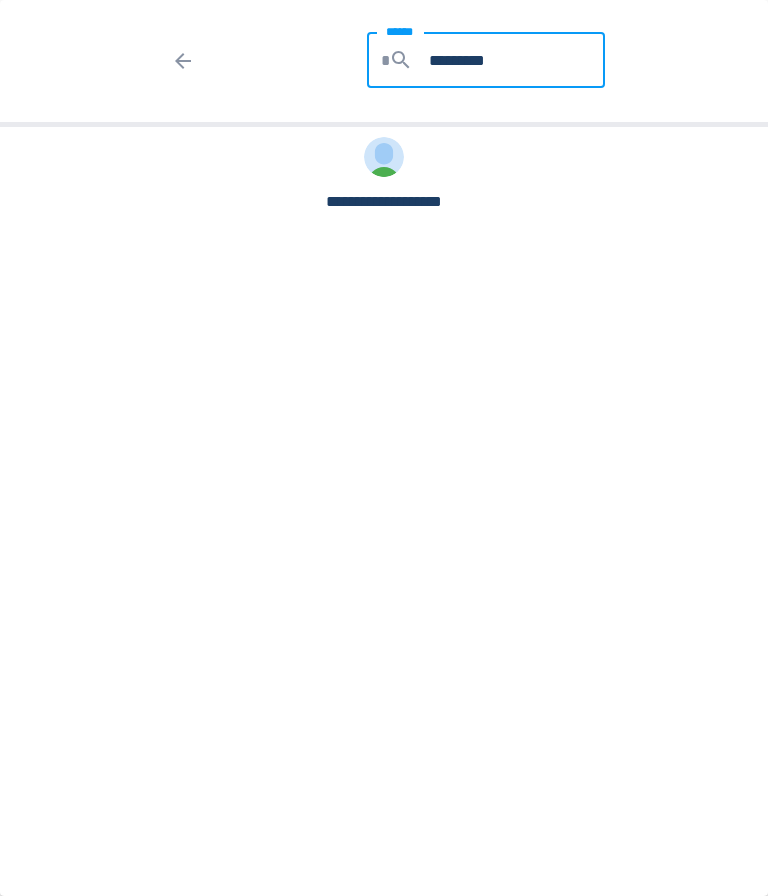 click 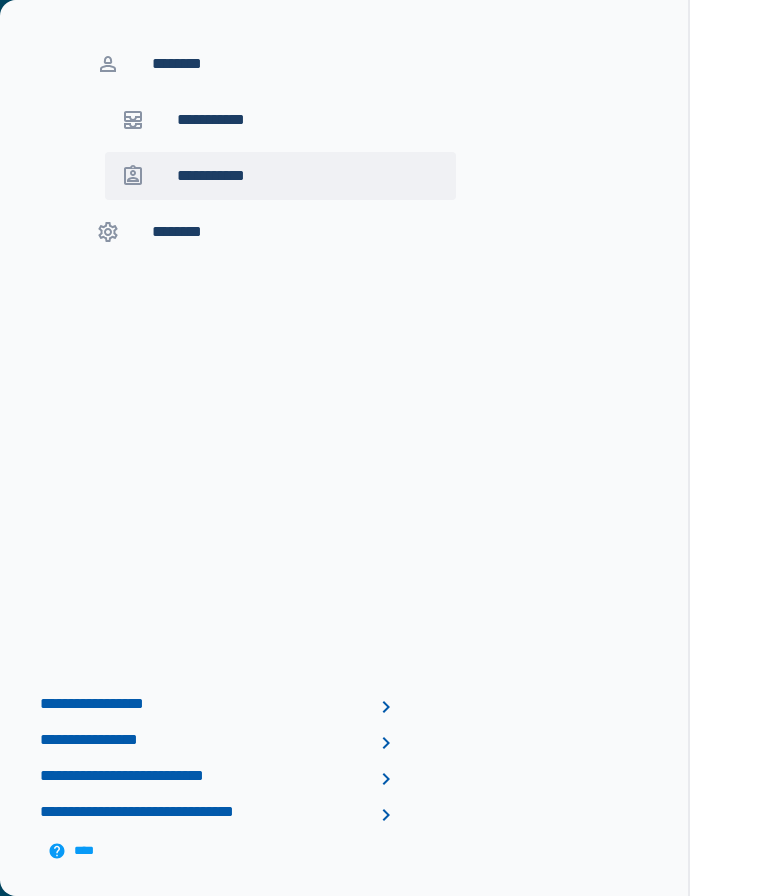 click on "**********" at bounding box center [225, 176] 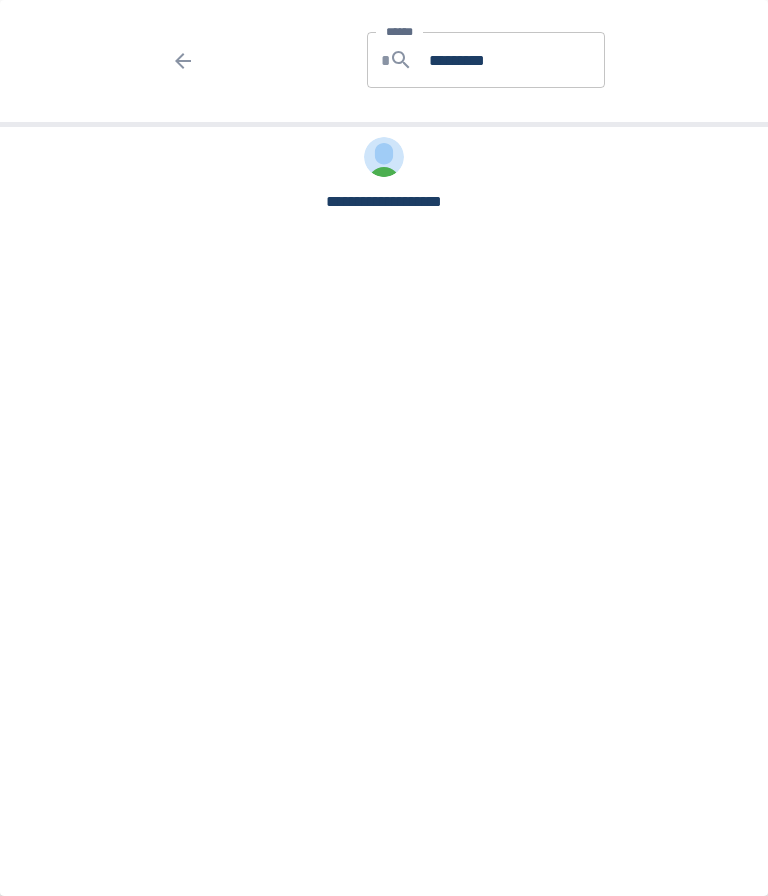 click on "*********" at bounding box center [517, 60] 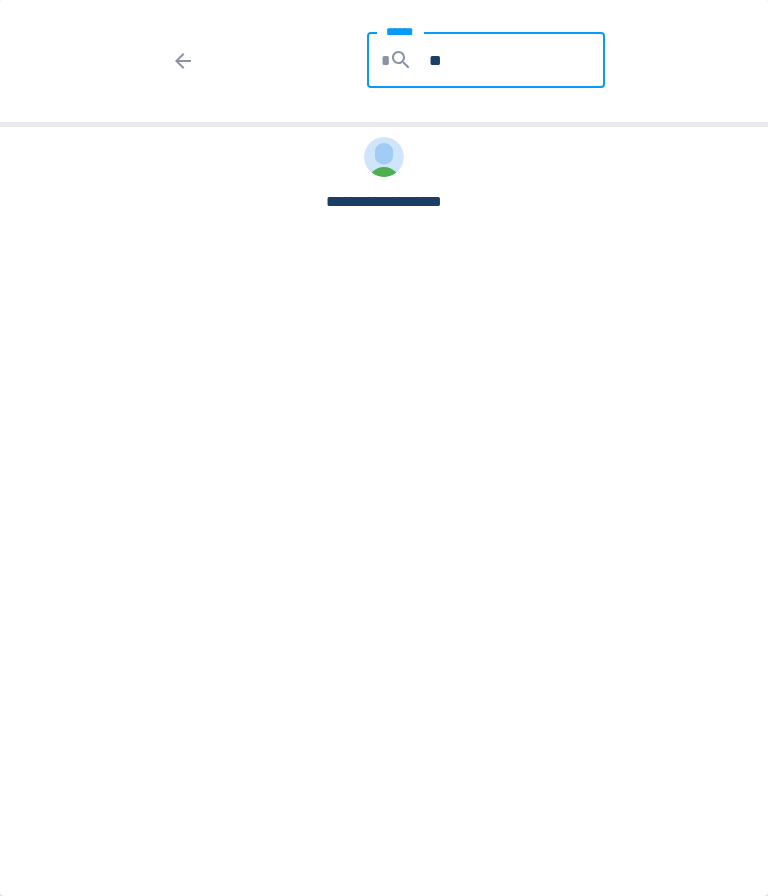type on "*" 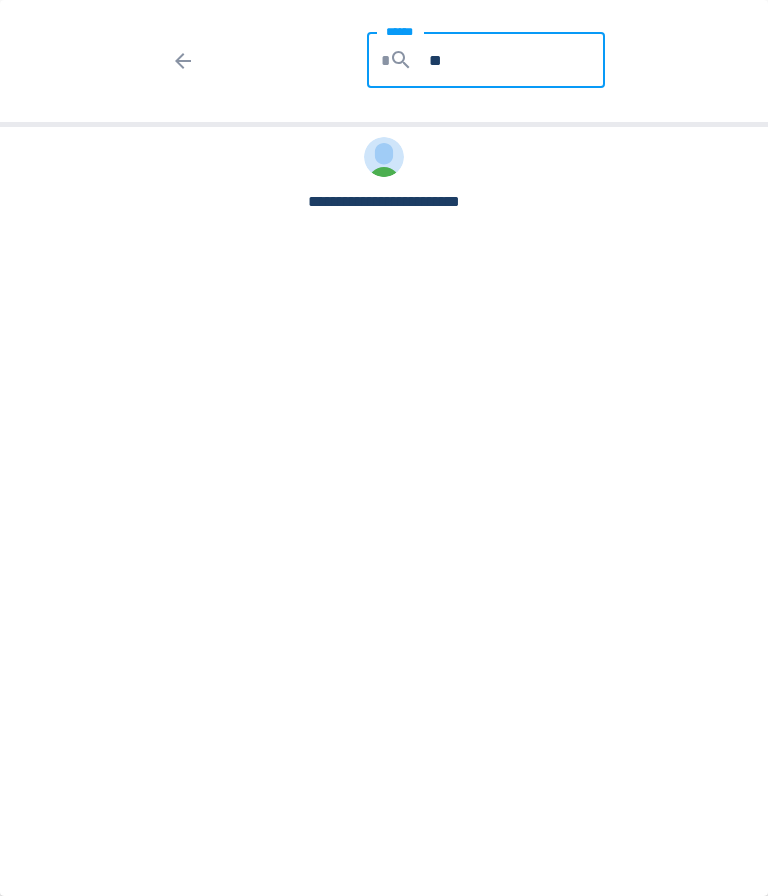 type on "*" 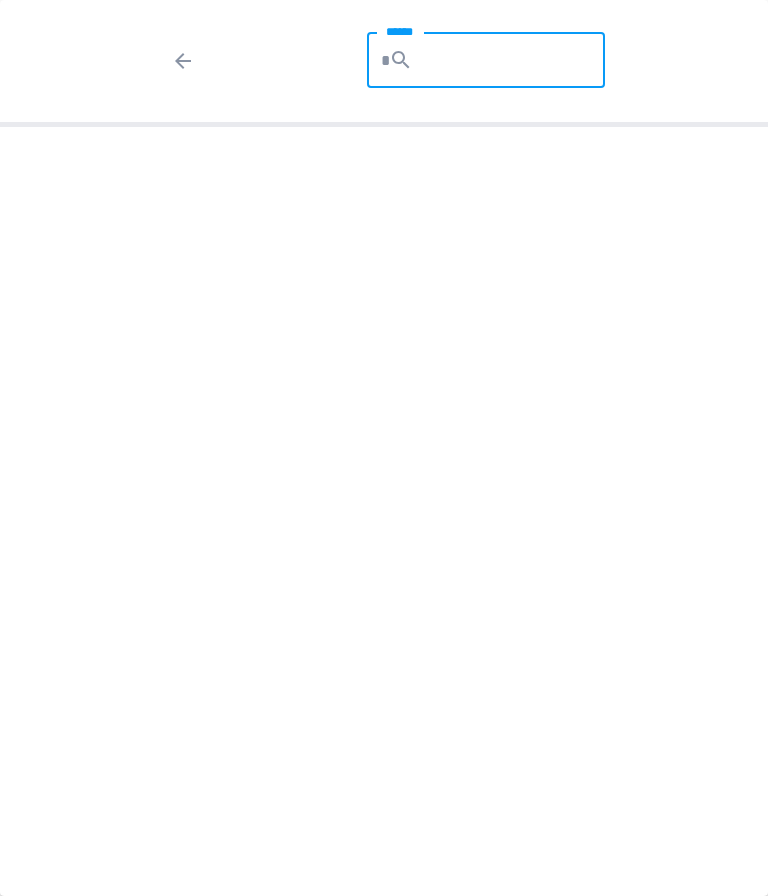 type 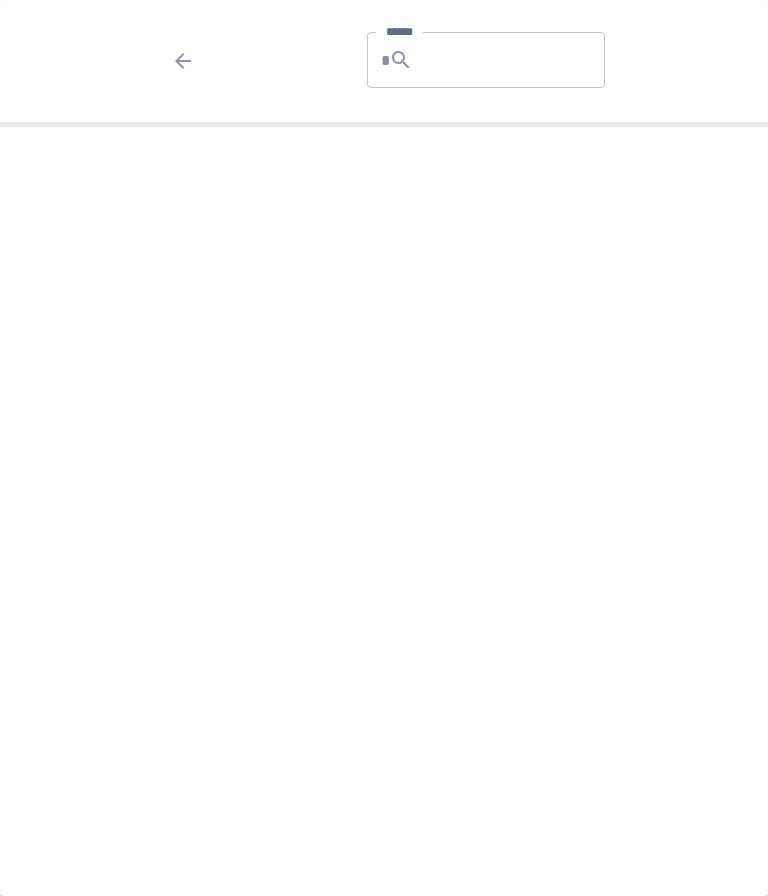 click 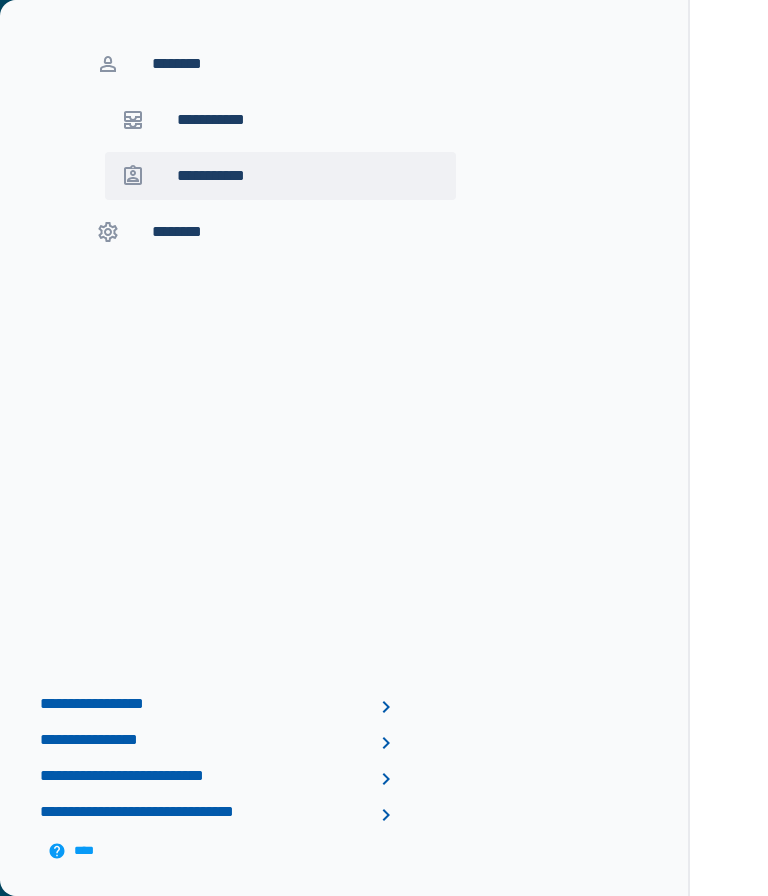 click on "**********" at bounding box center [224, 120] 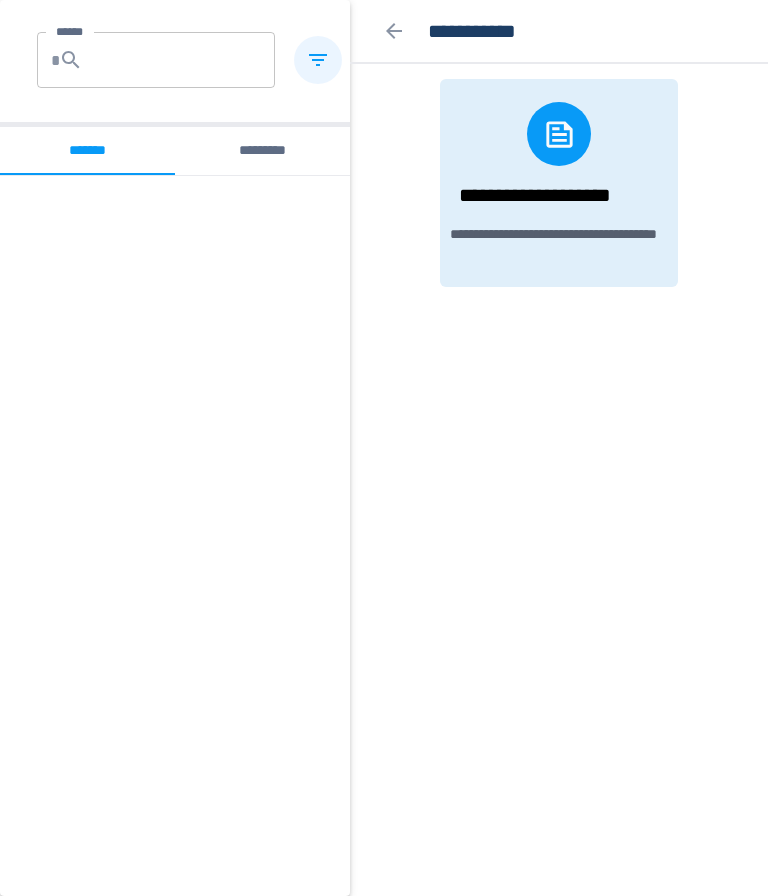 click on "******" at bounding box center (187, 60) 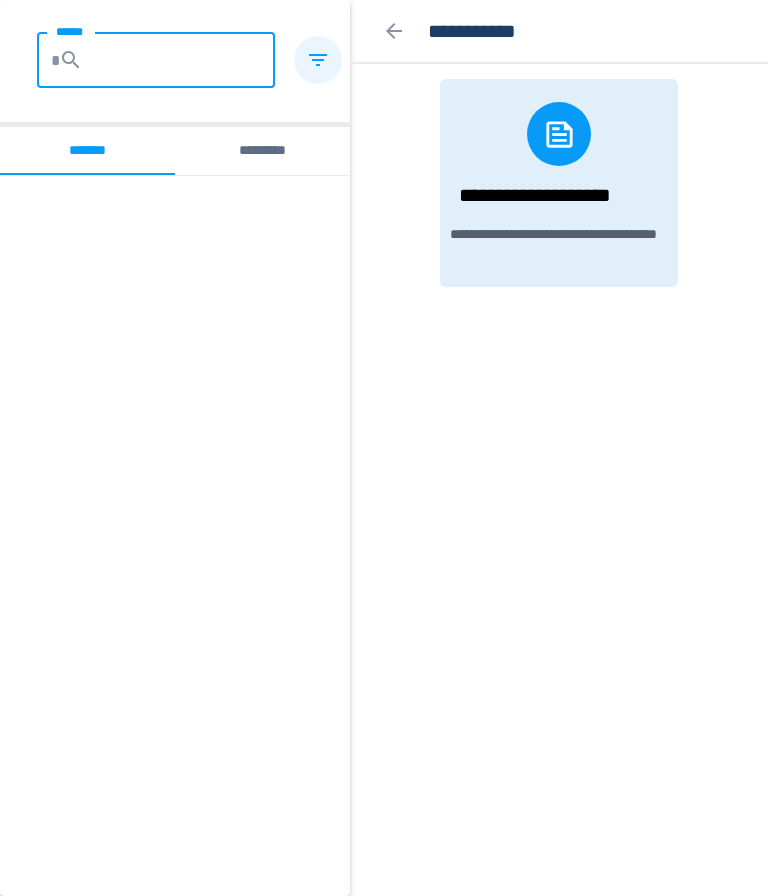 click 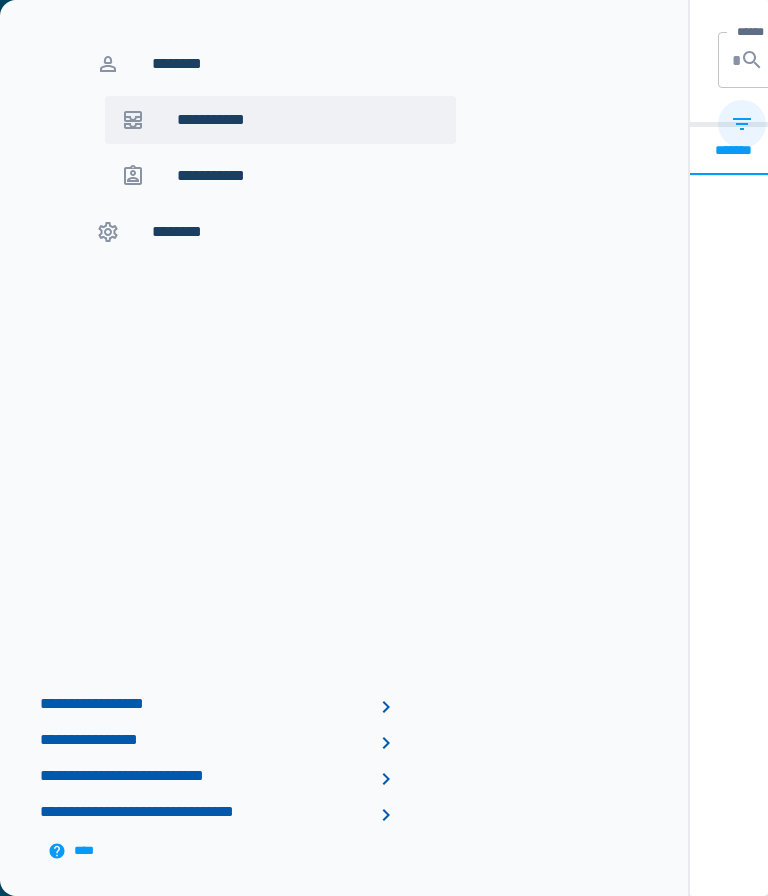 scroll, scrollTop: 0, scrollLeft: 10, axis: horizontal 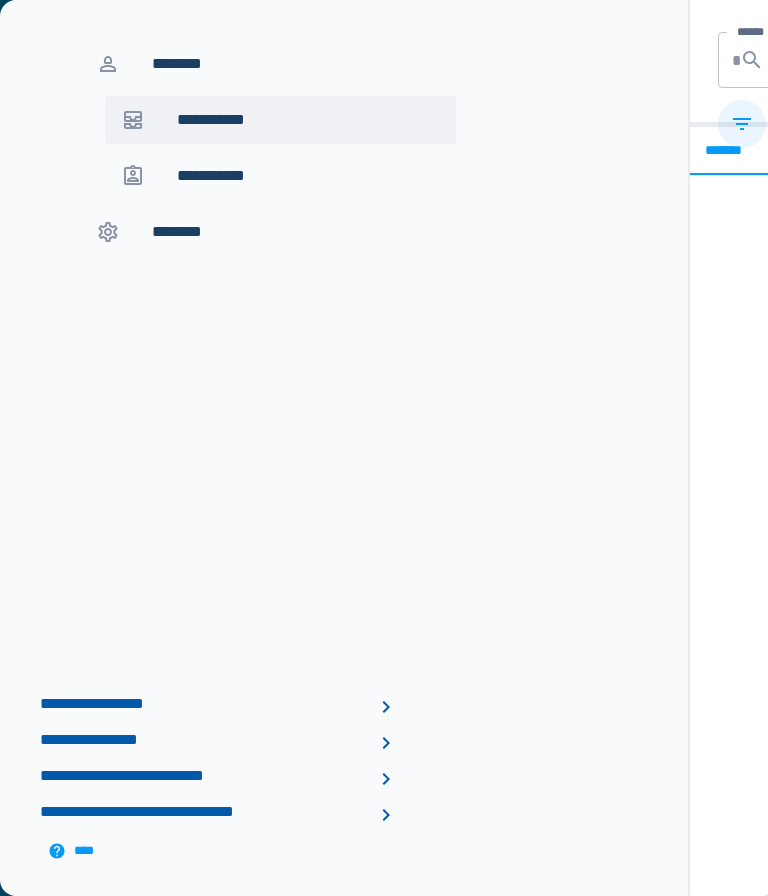 click on "**********" at bounding box center (224, 176) 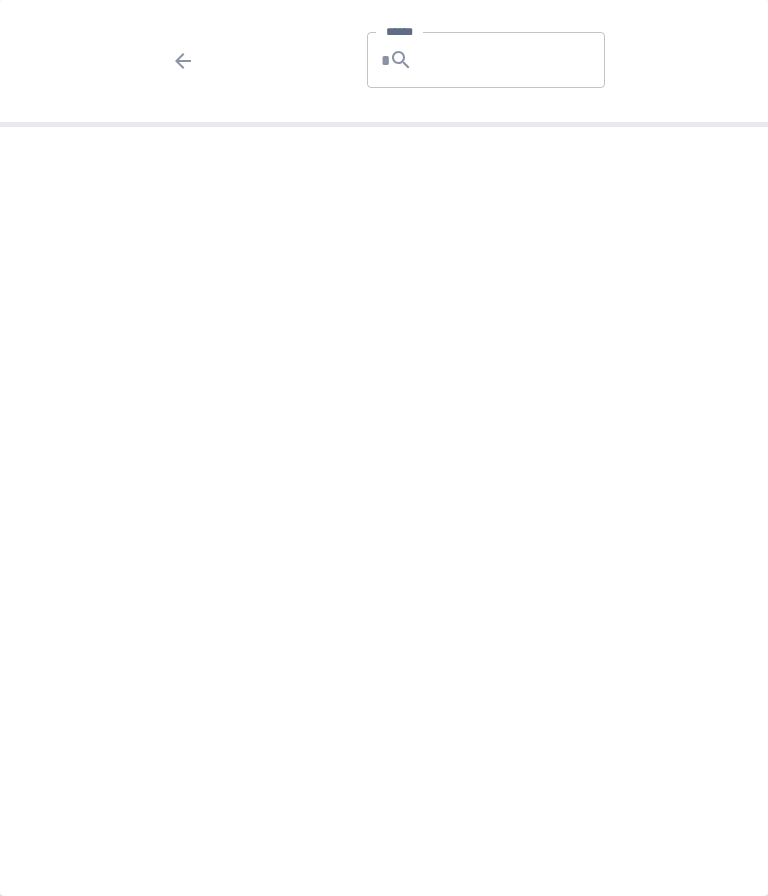 click on "******" at bounding box center [517, 60] 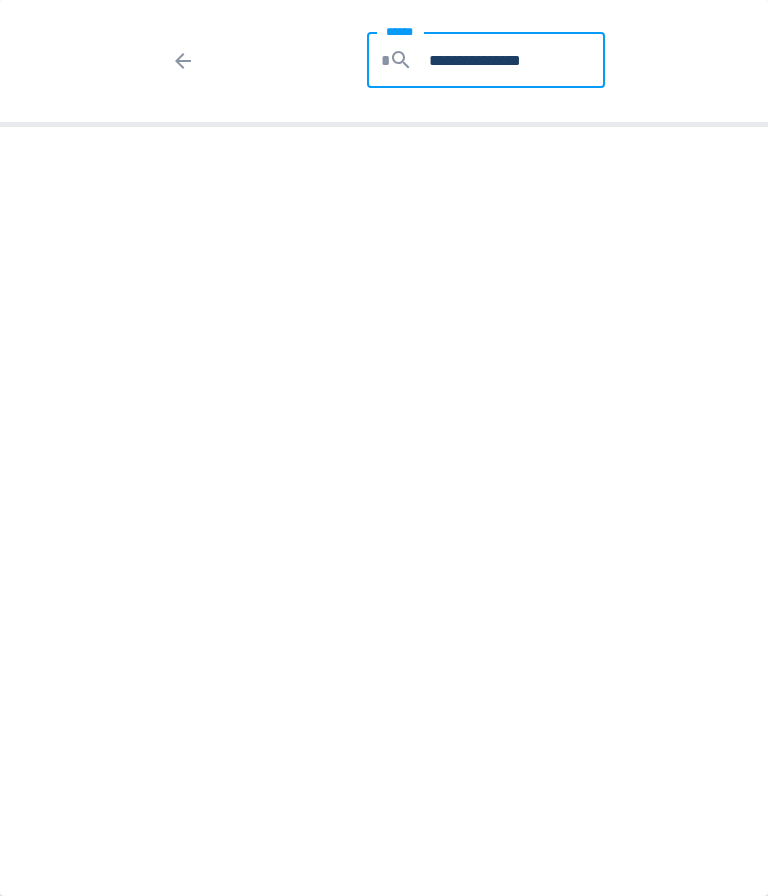 type on "**********" 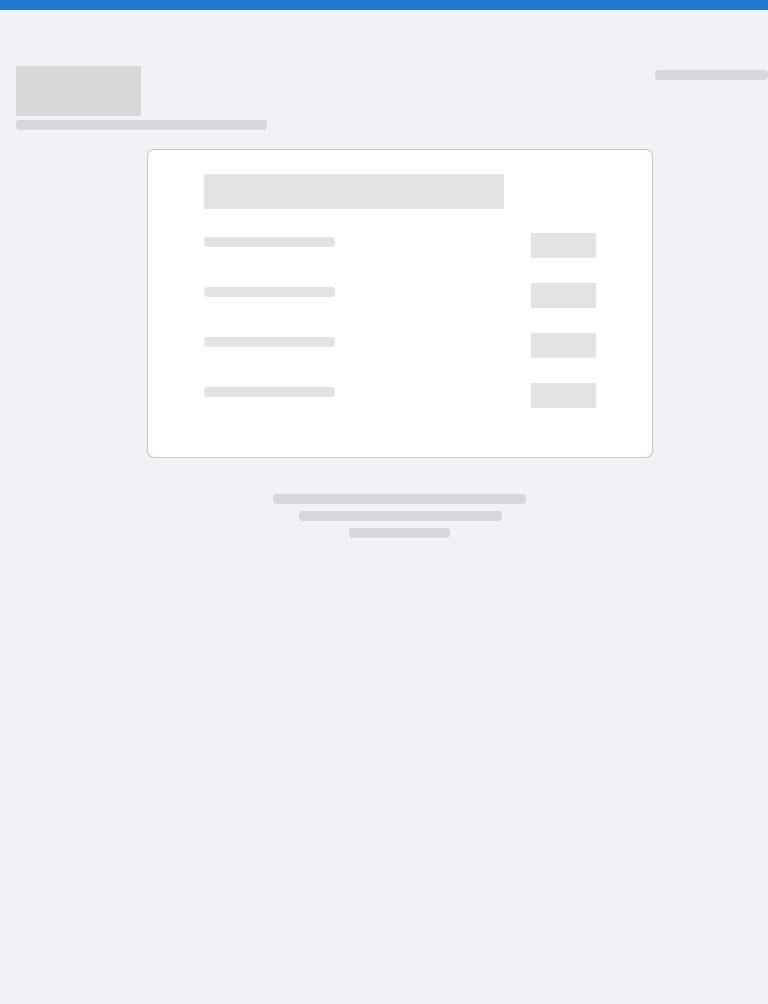 scroll, scrollTop: 0, scrollLeft: 0, axis: both 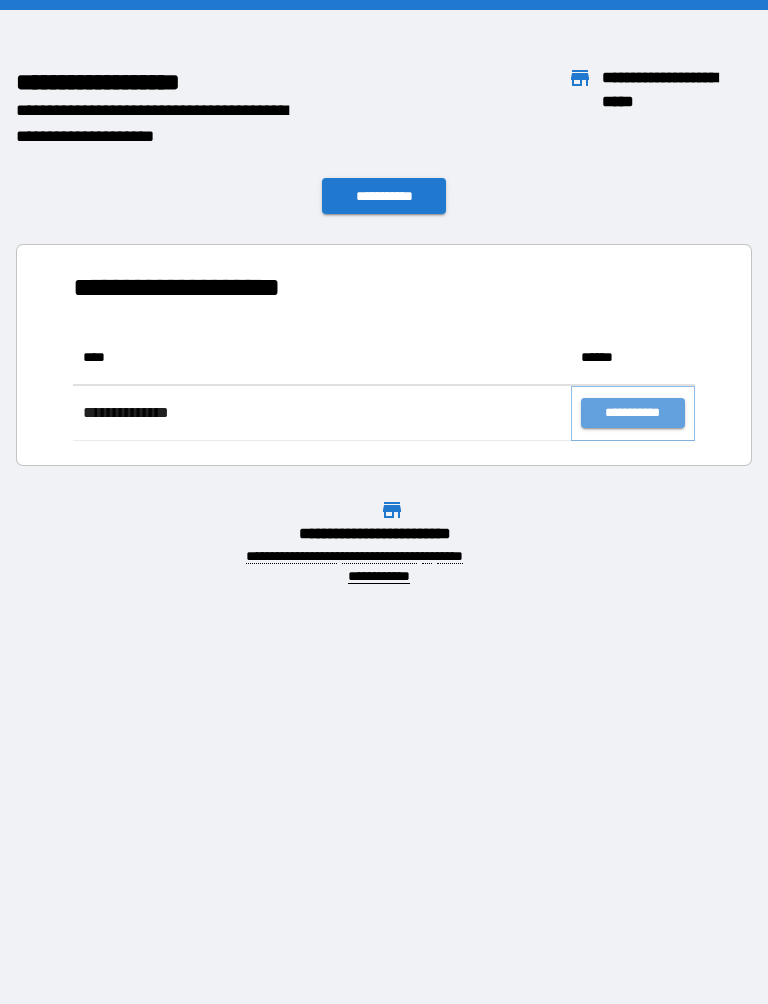 click on "**********" at bounding box center (633, 413) 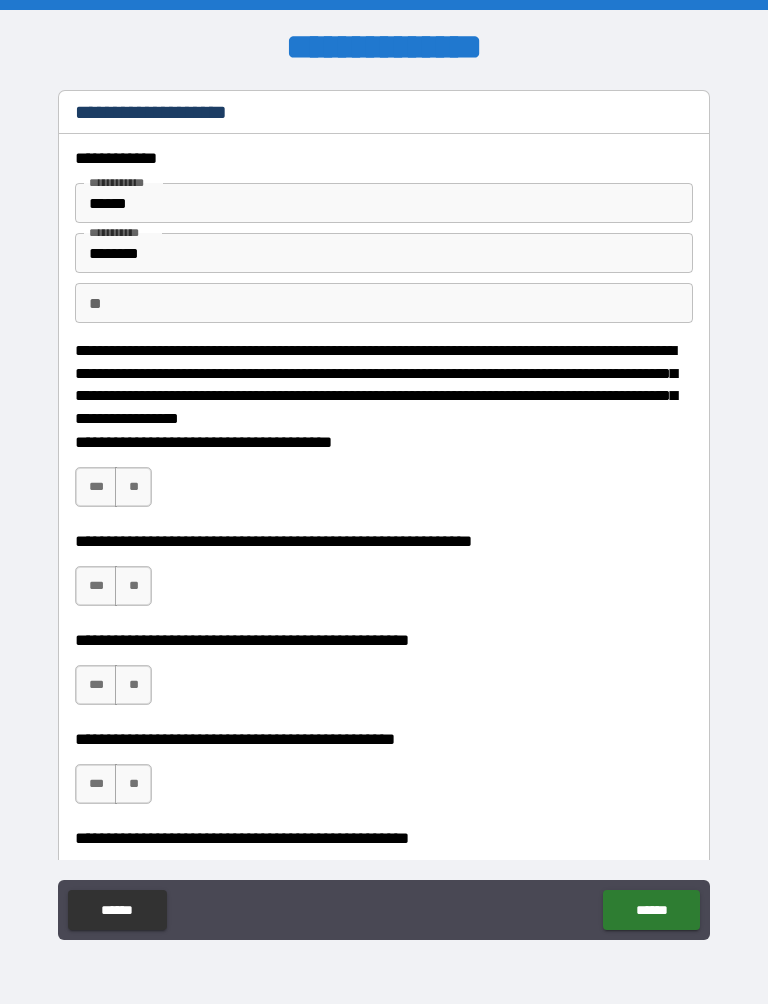 click on "**" at bounding box center [133, 487] 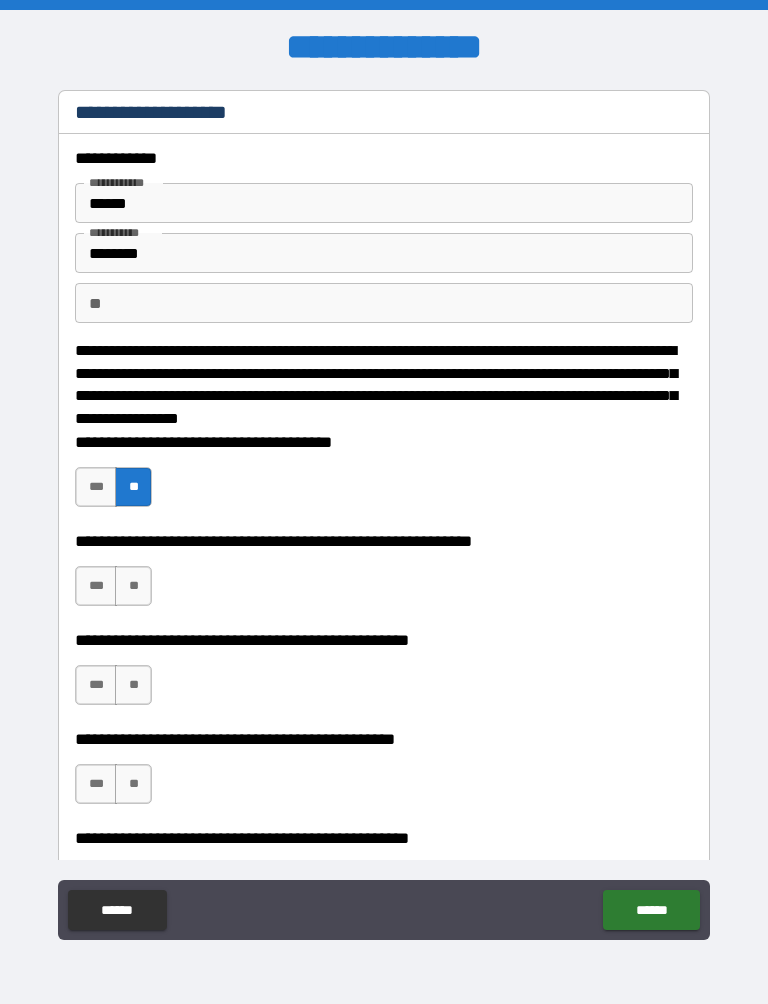 click on "***" at bounding box center [96, 586] 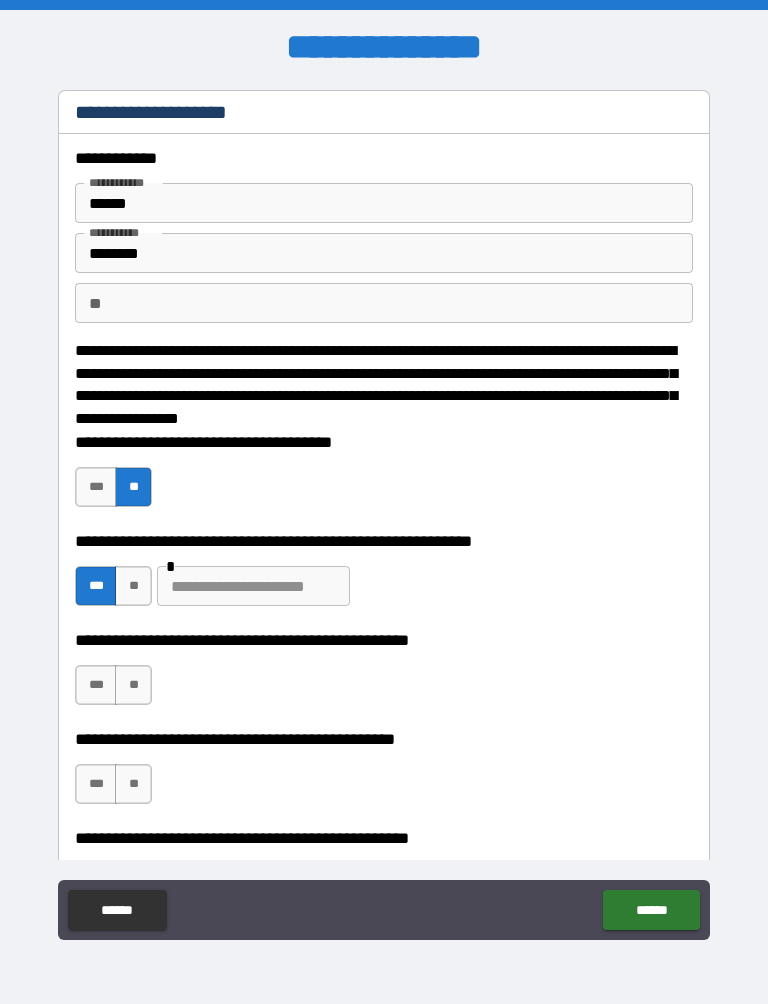 click on "**" at bounding box center (133, 685) 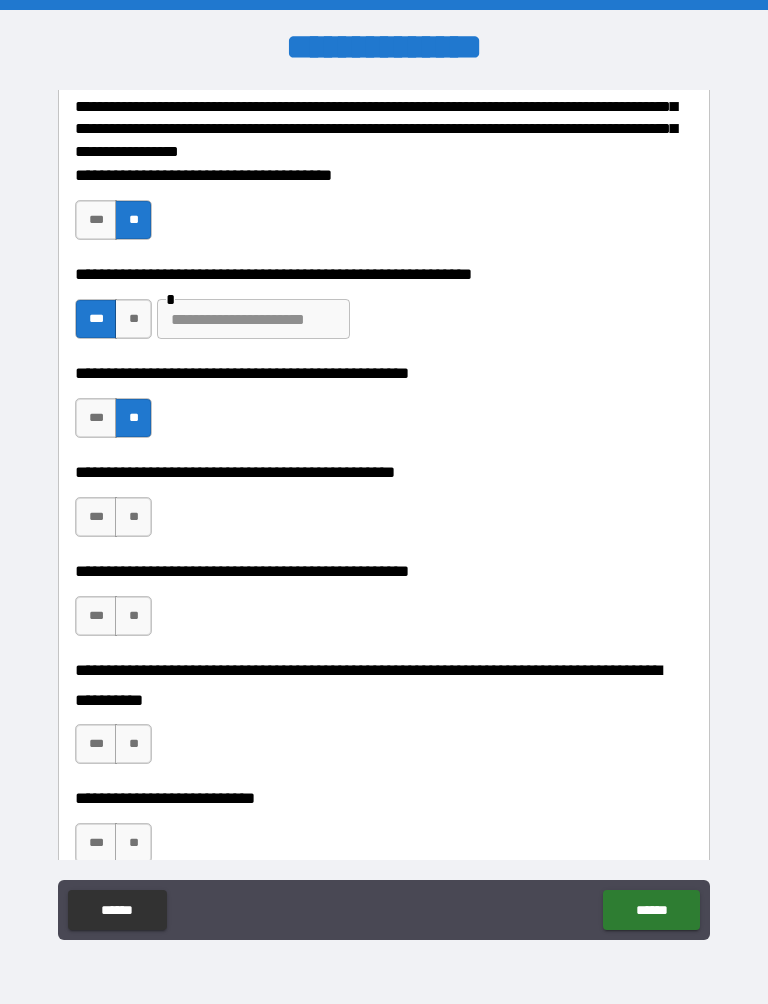scroll, scrollTop: 278, scrollLeft: 0, axis: vertical 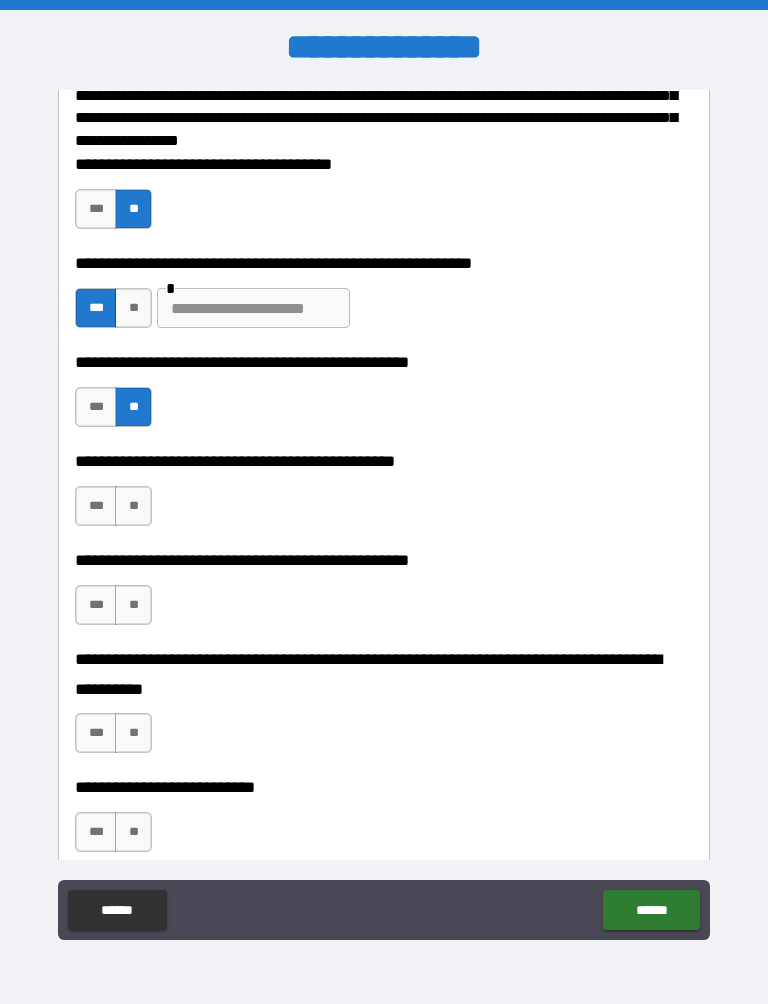 click on "***" at bounding box center [96, 506] 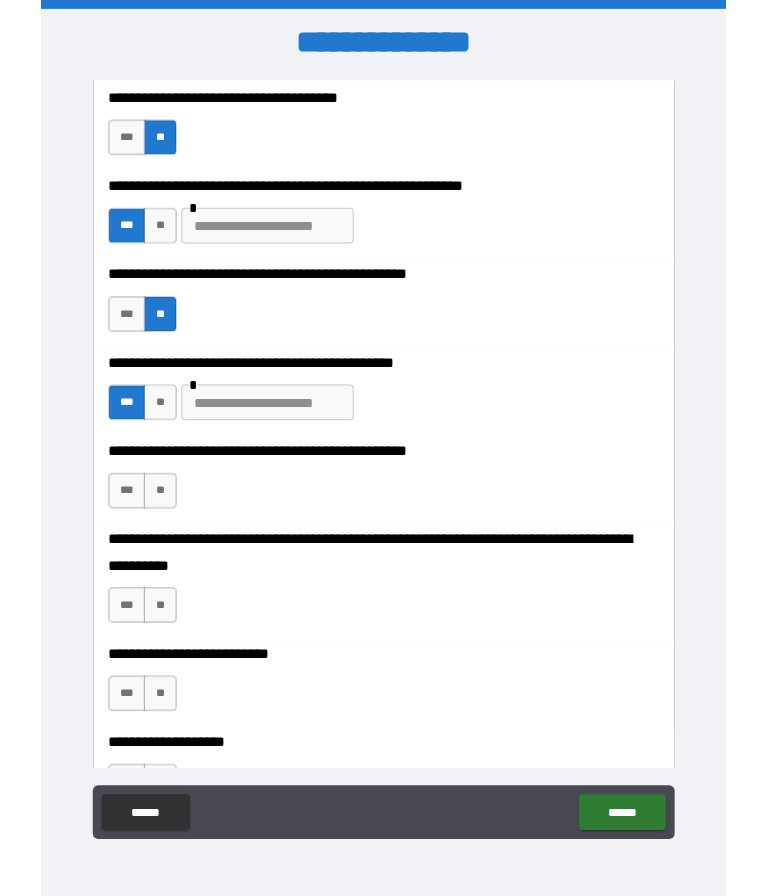scroll, scrollTop: 355, scrollLeft: 0, axis: vertical 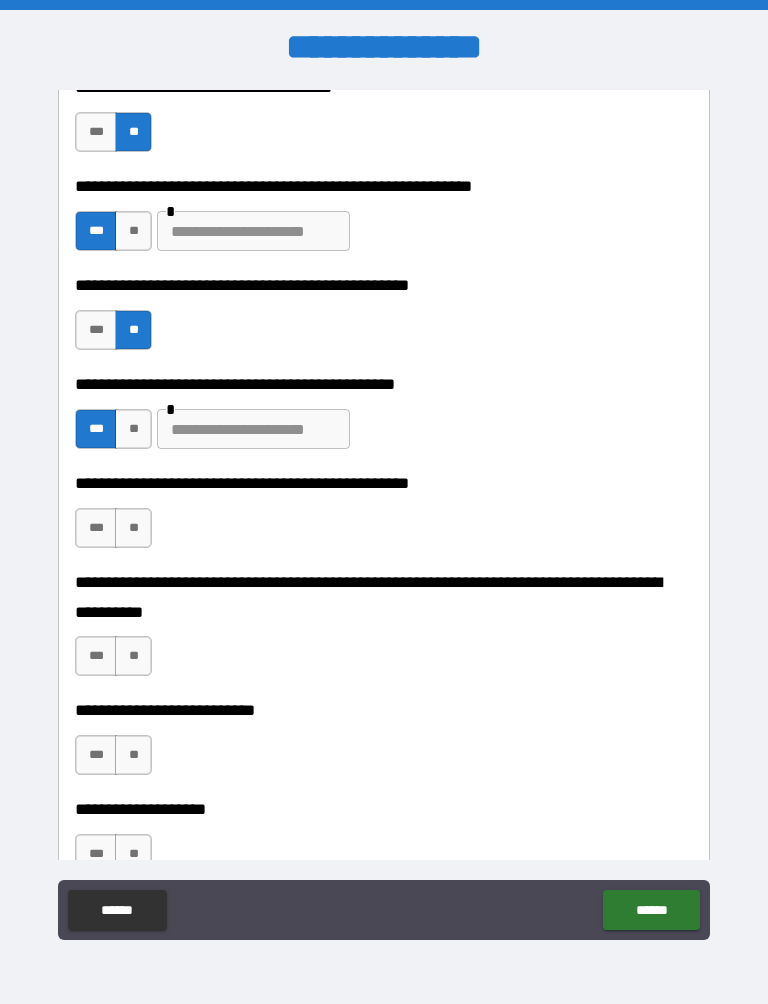 click at bounding box center (253, 429) 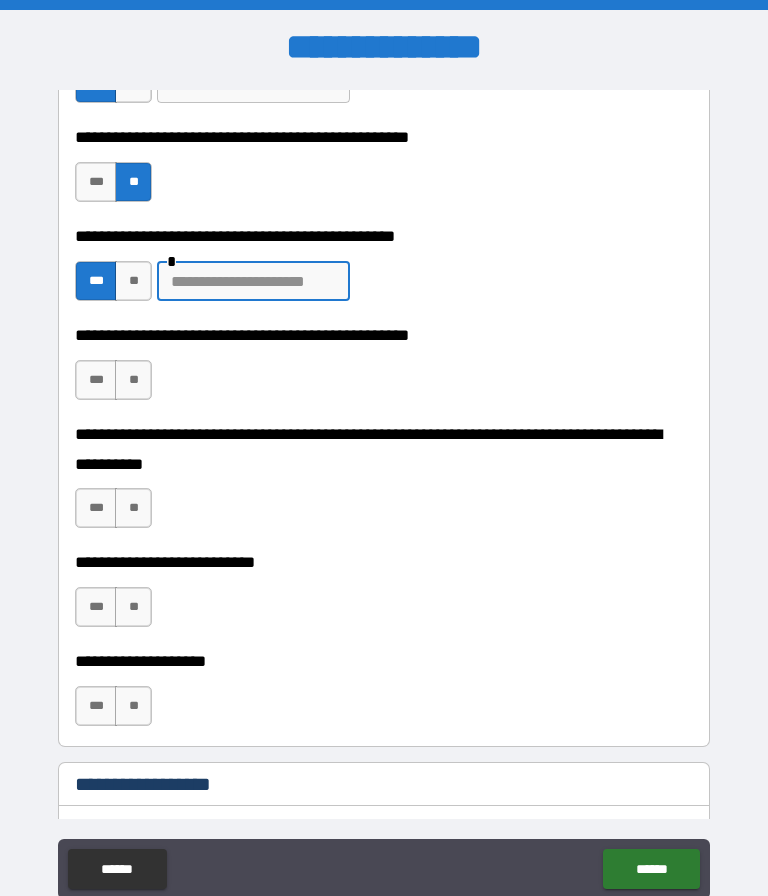 scroll, scrollTop: 504, scrollLeft: 0, axis: vertical 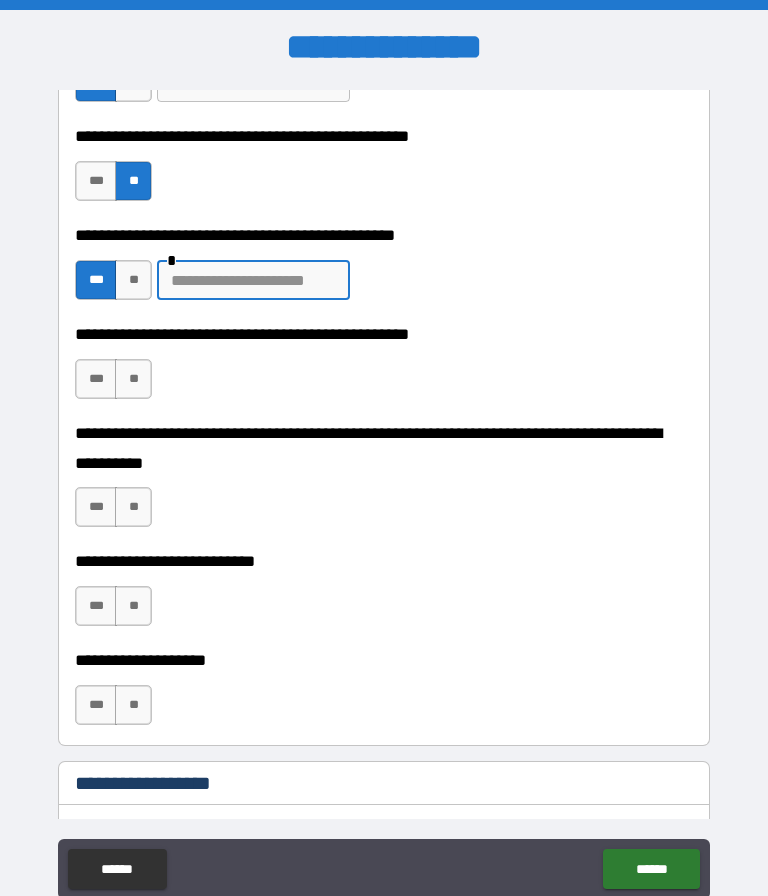 click on "**" at bounding box center (133, 379) 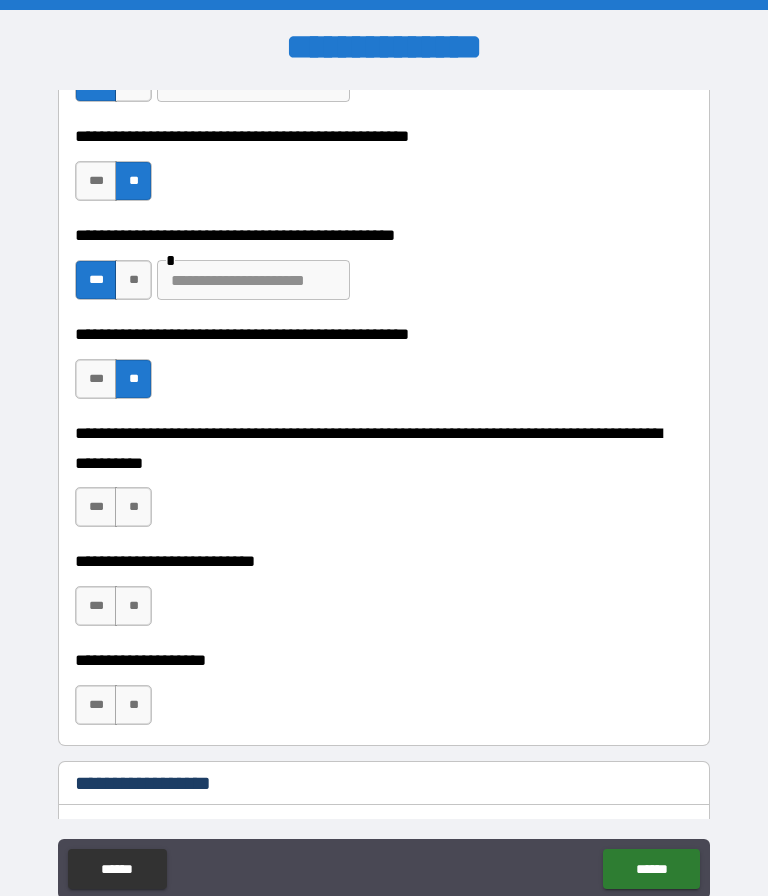 click on "**" at bounding box center [133, 507] 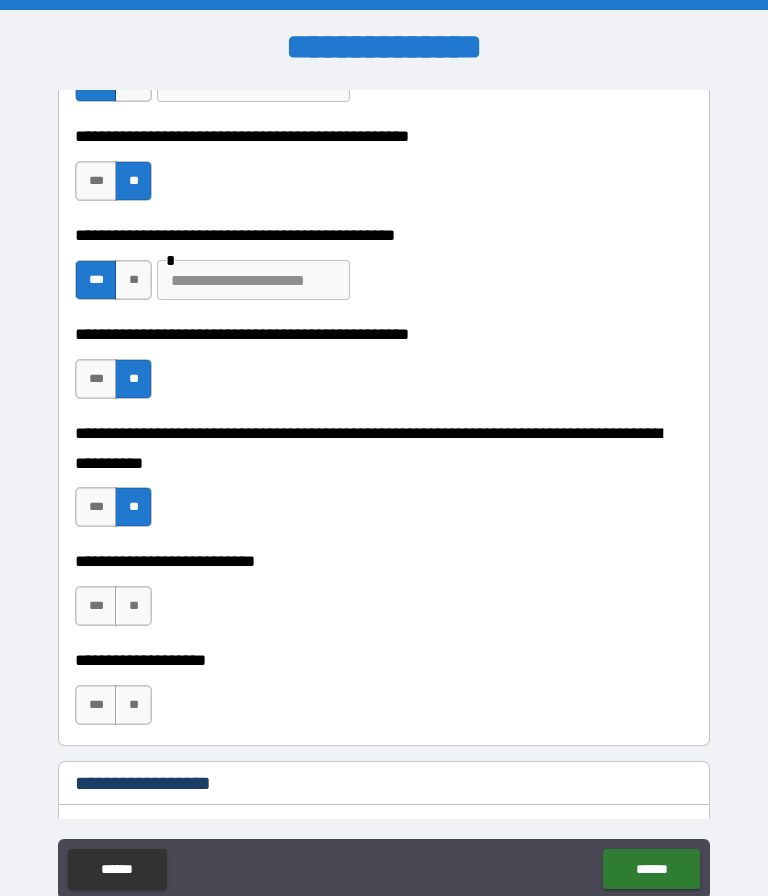 click on "**" at bounding box center (133, 606) 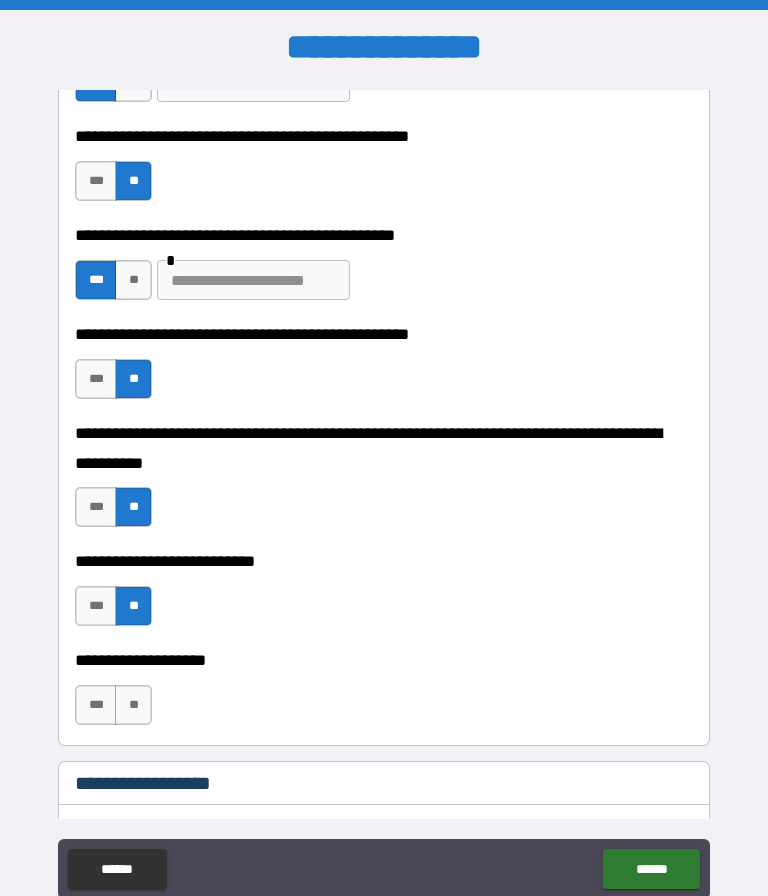 click on "**" at bounding box center [133, 705] 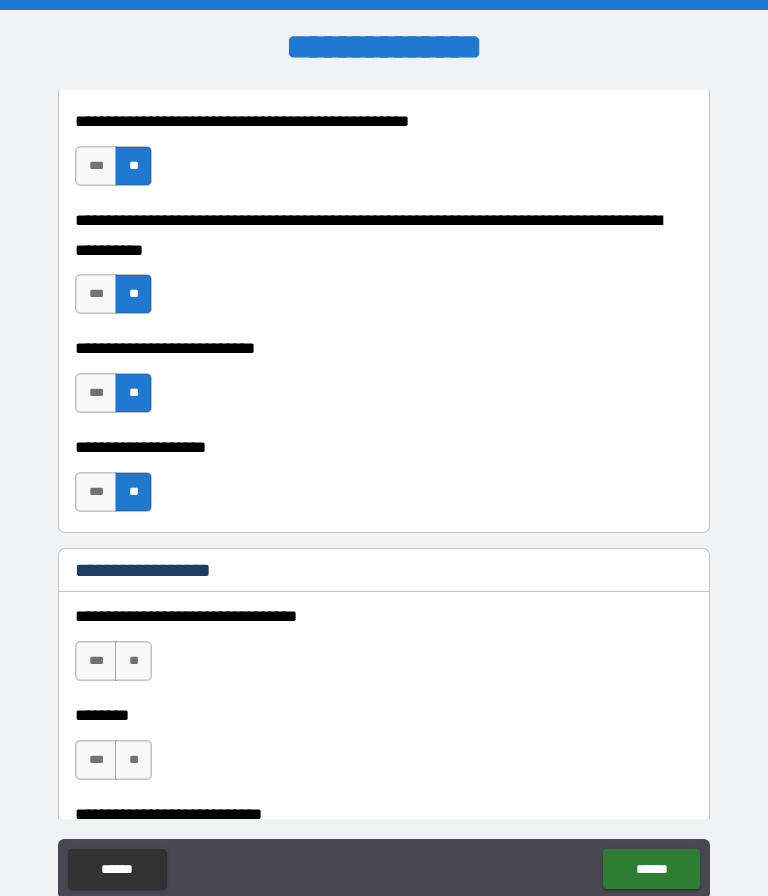 scroll, scrollTop: 727, scrollLeft: 0, axis: vertical 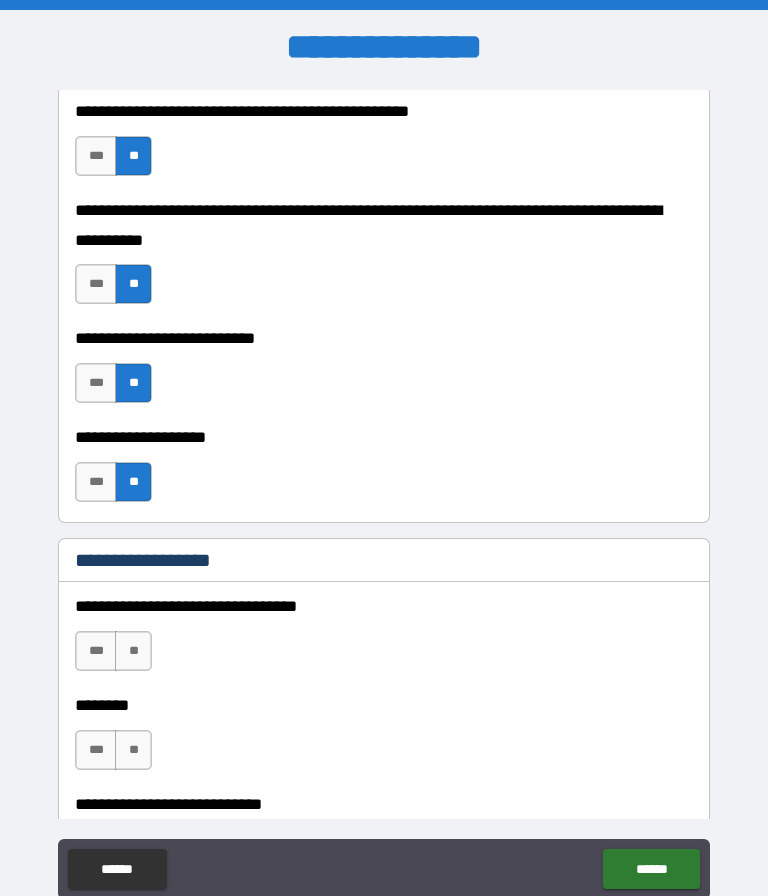 click on "**" at bounding box center [133, 651] 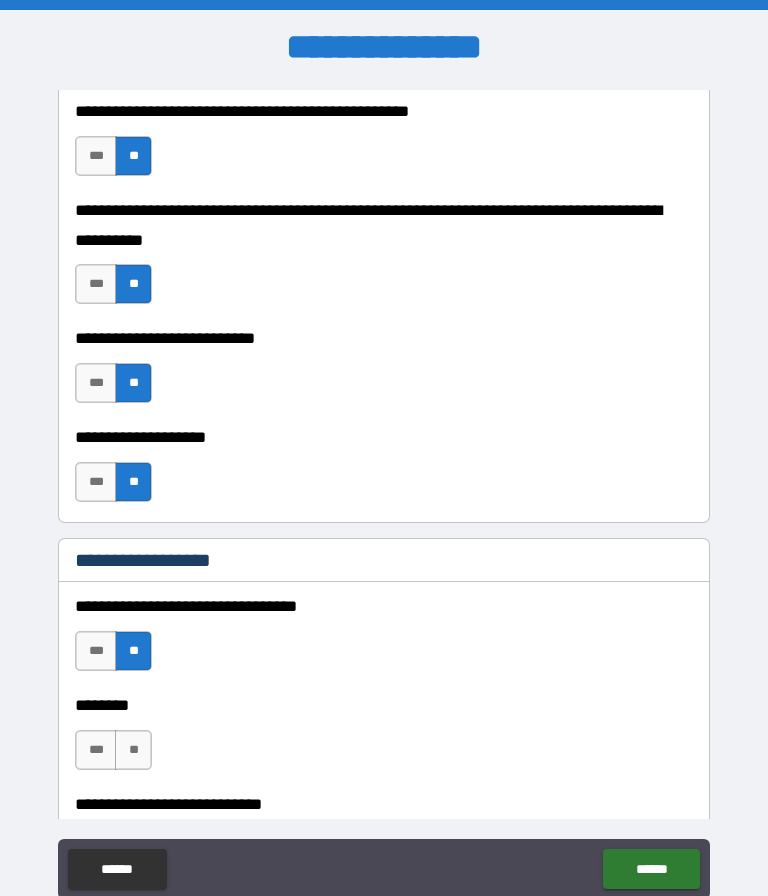 click on "**" at bounding box center [133, 750] 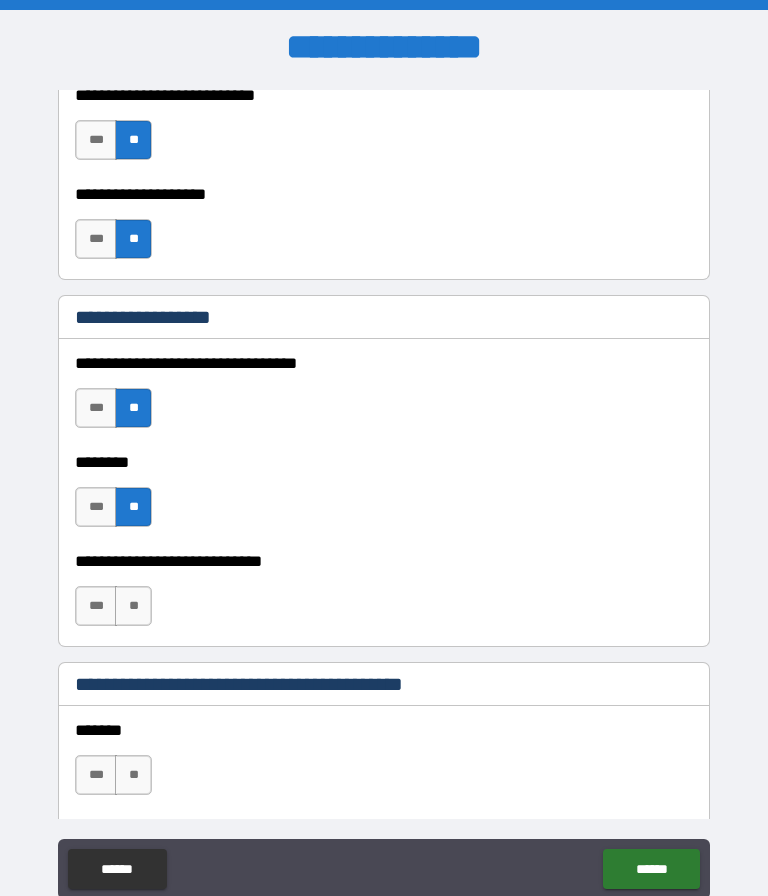 scroll, scrollTop: 979, scrollLeft: 0, axis: vertical 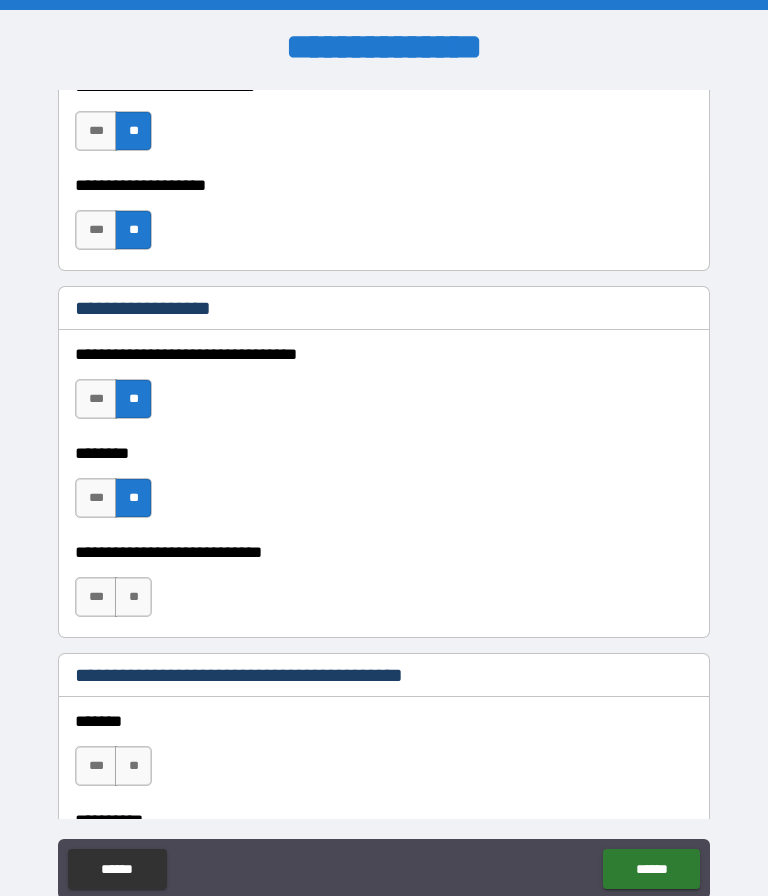 click on "**" at bounding box center [133, 597] 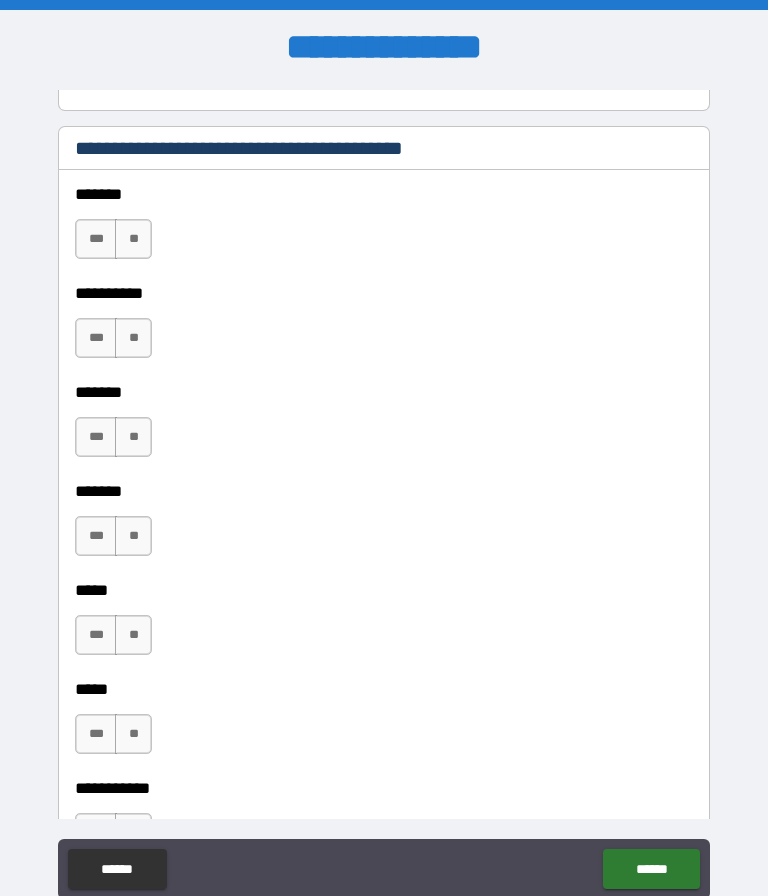 scroll, scrollTop: 1508, scrollLeft: 0, axis: vertical 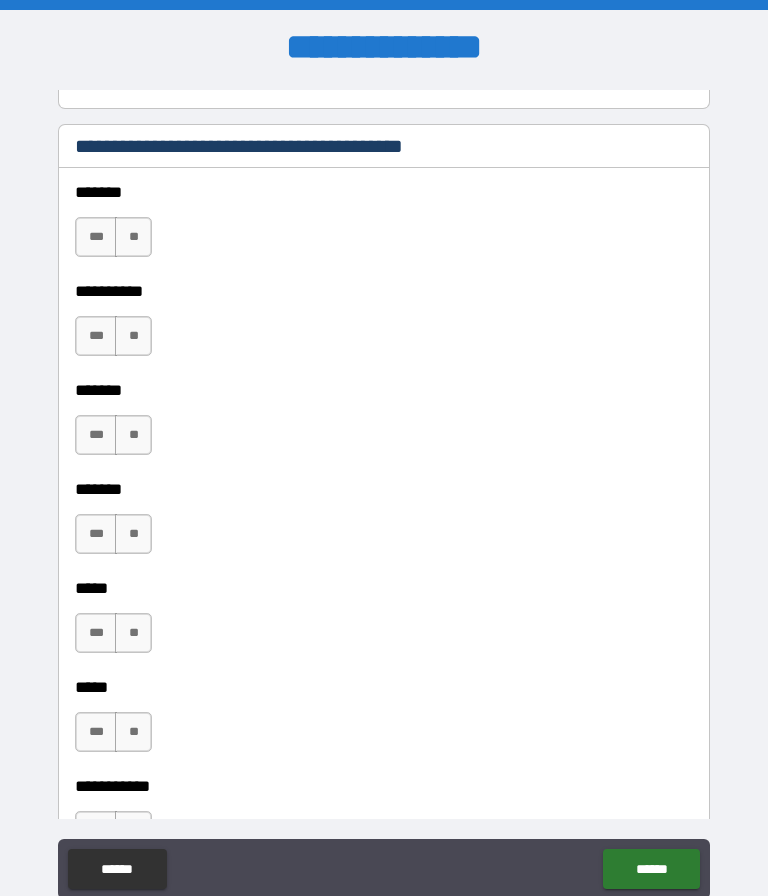 click on "**" at bounding box center (133, 237) 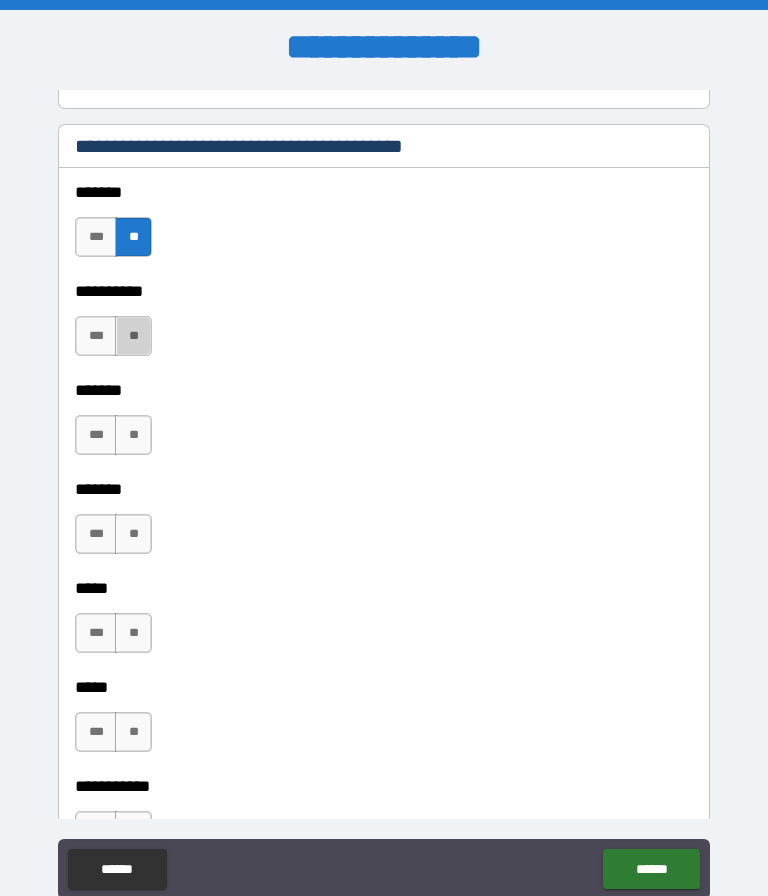 click on "**" at bounding box center (133, 336) 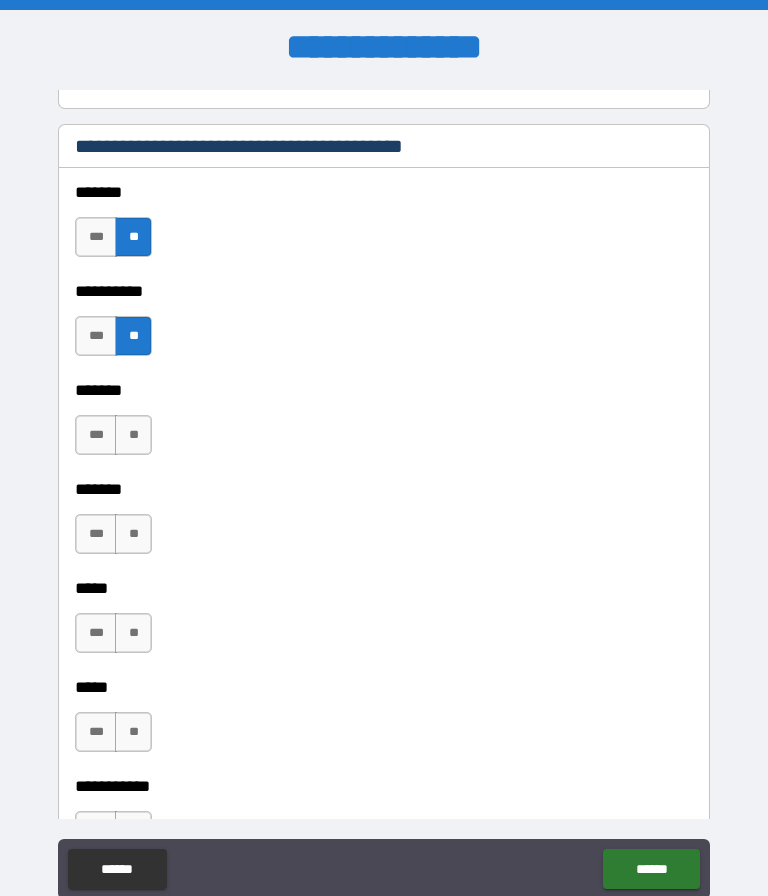 click on "**" at bounding box center [133, 435] 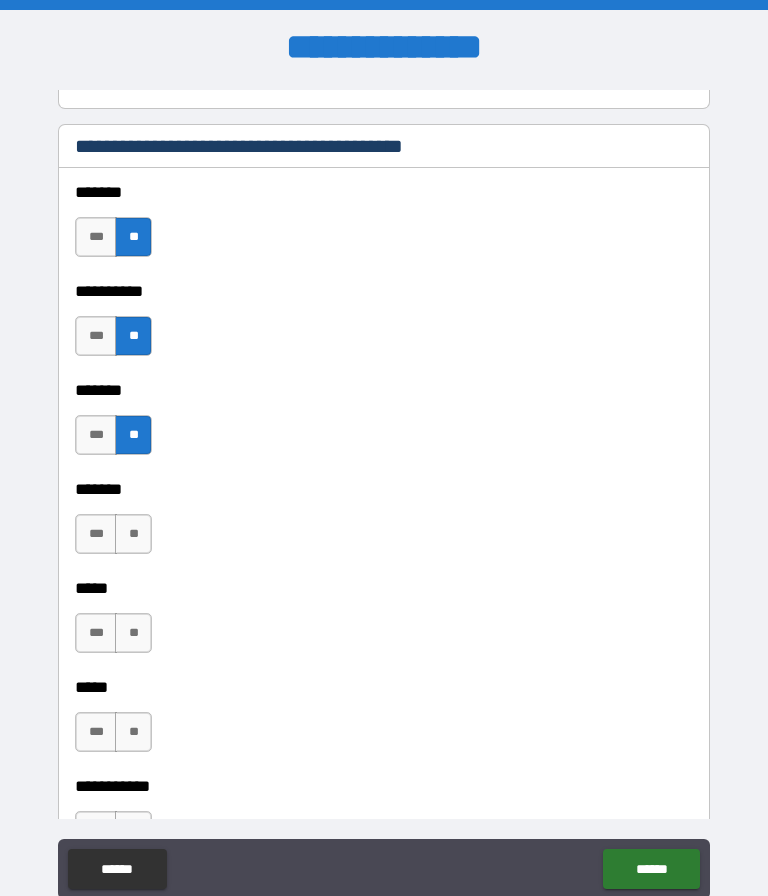 click on "**" at bounding box center (133, 534) 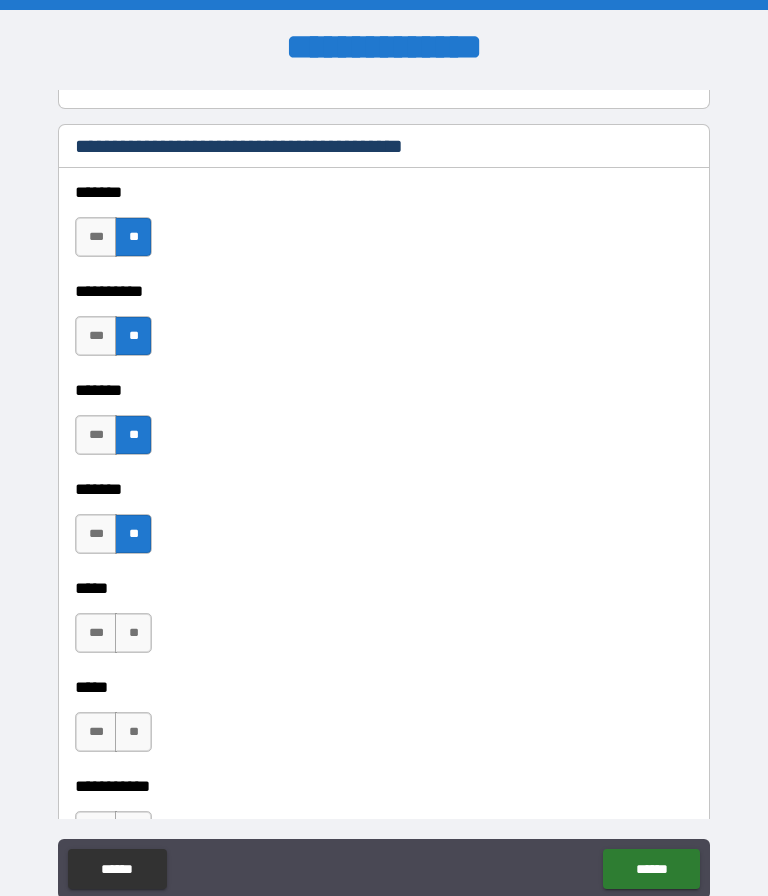 click on "**" at bounding box center [133, 633] 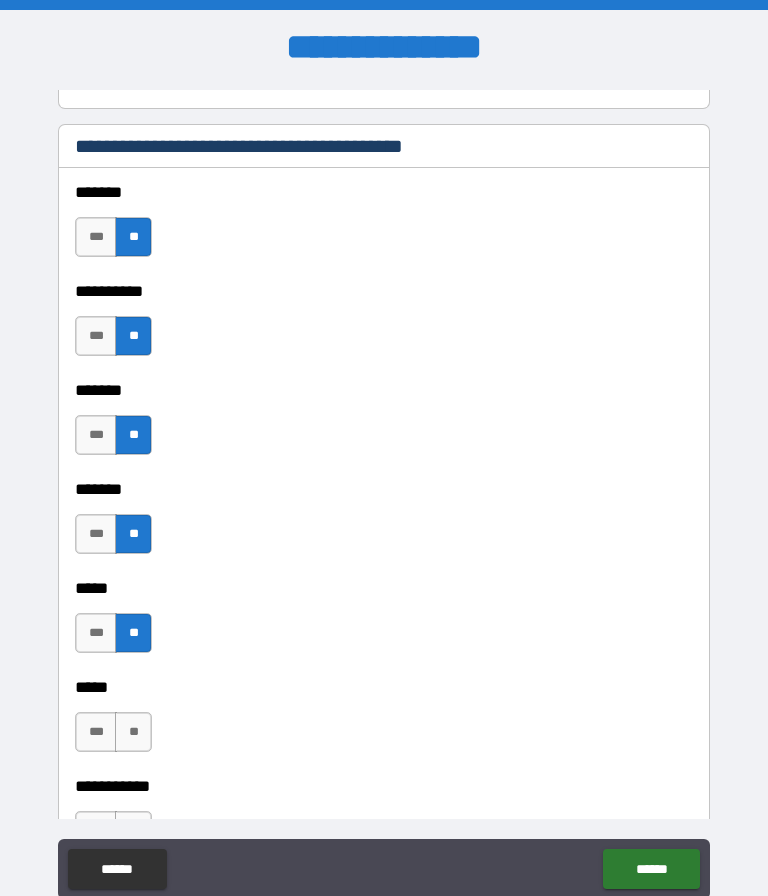 click on "**" at bounding box center [133, 732] 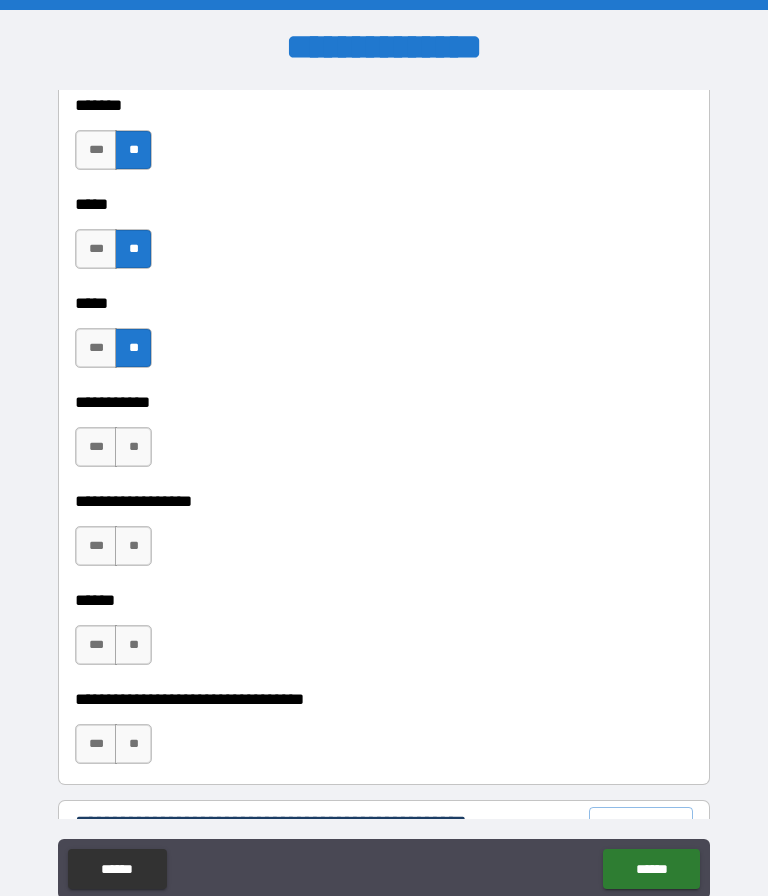 scroll, scrollTop: 1930, scrollLeft: 0, axis: vertical 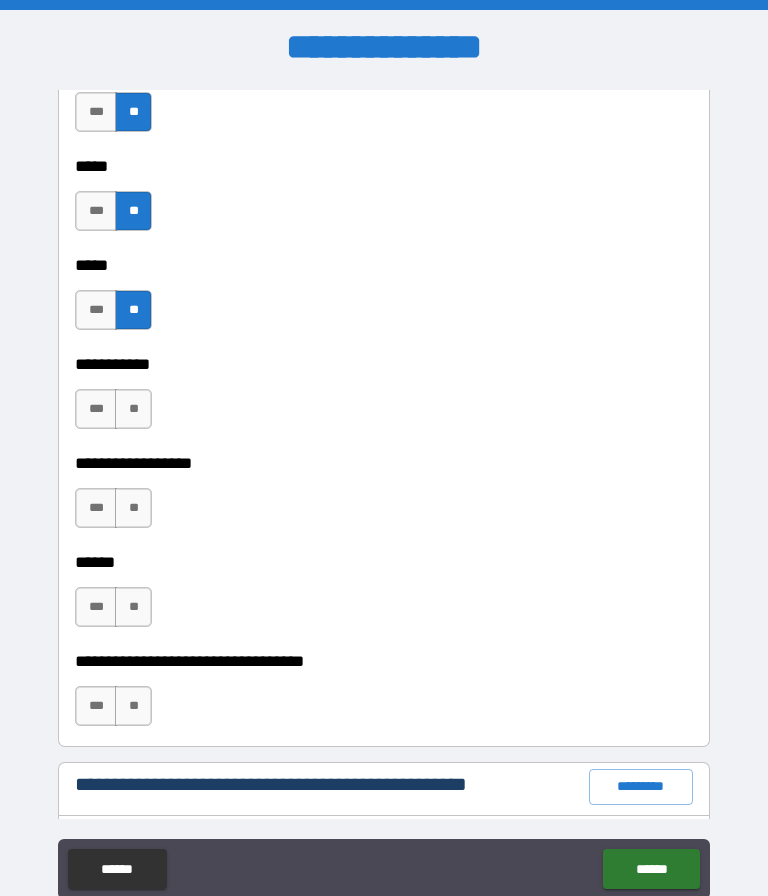 click on "**" at bounding box center (133, 409) 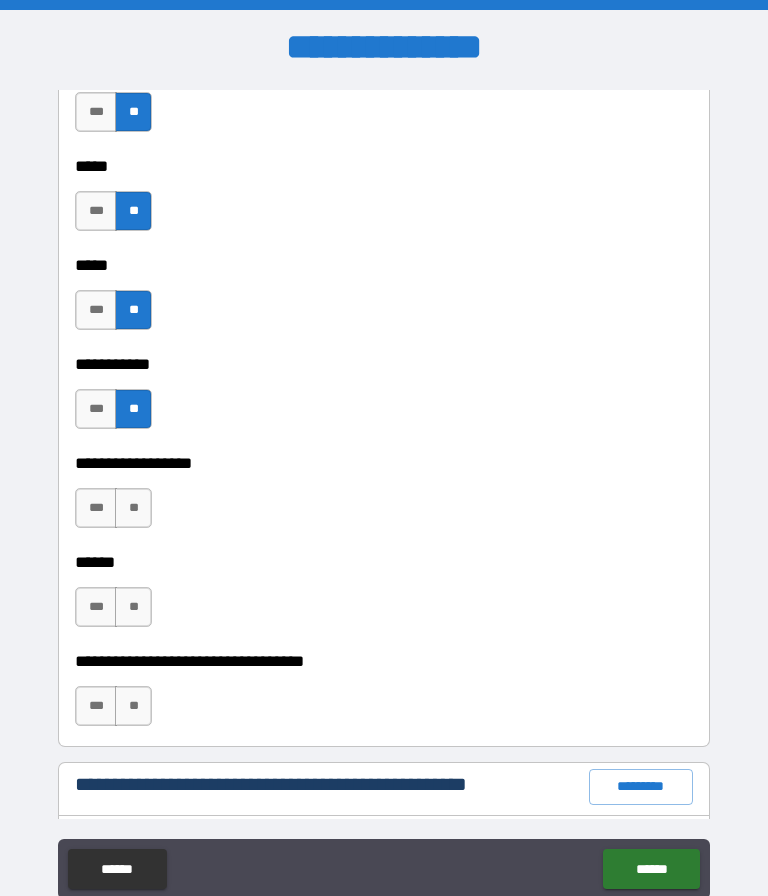 click on "**" at bounding box center (133, 508) 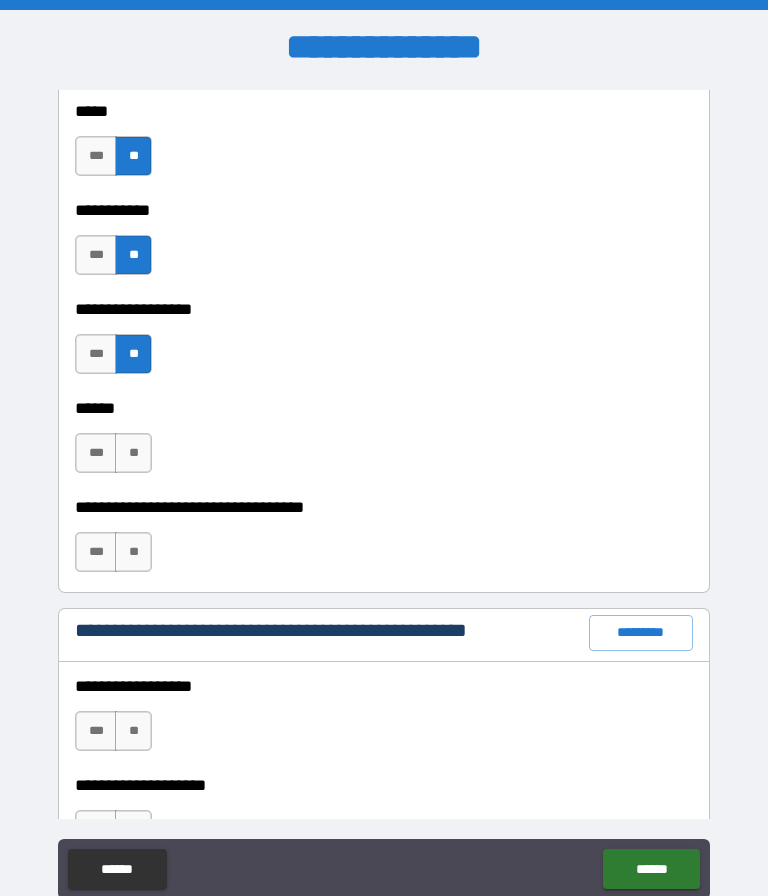 scroll, scrollTop: 2092, scrollLeft: 0, axis: vertical 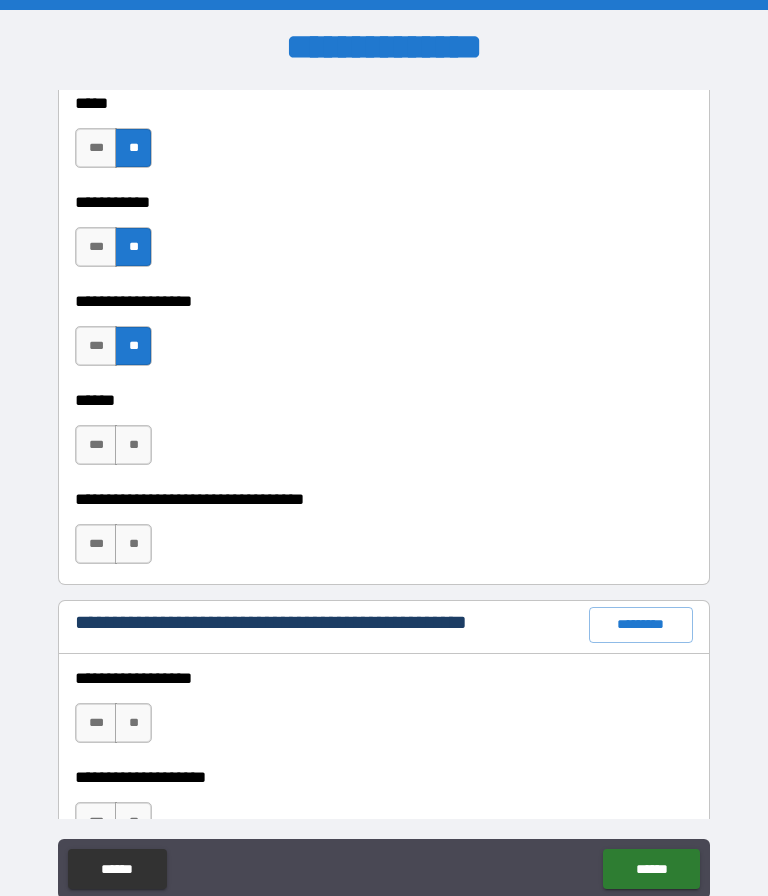 click on "**" at bounding box center (133, 544) 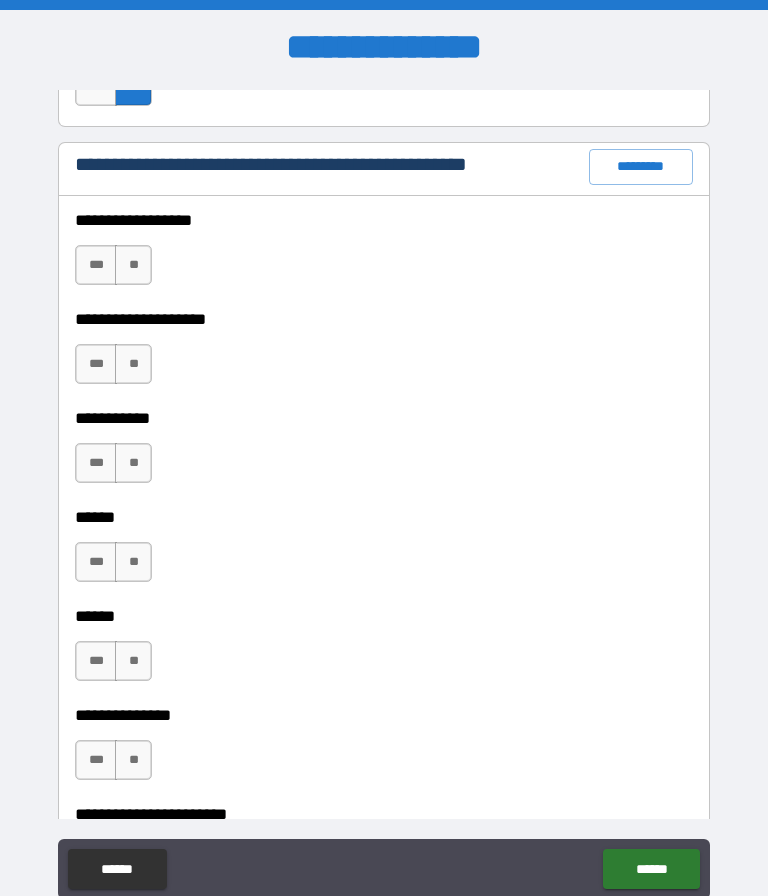 scroll, scrollTop: 2550, scrollLeft: 0, axis: vertical 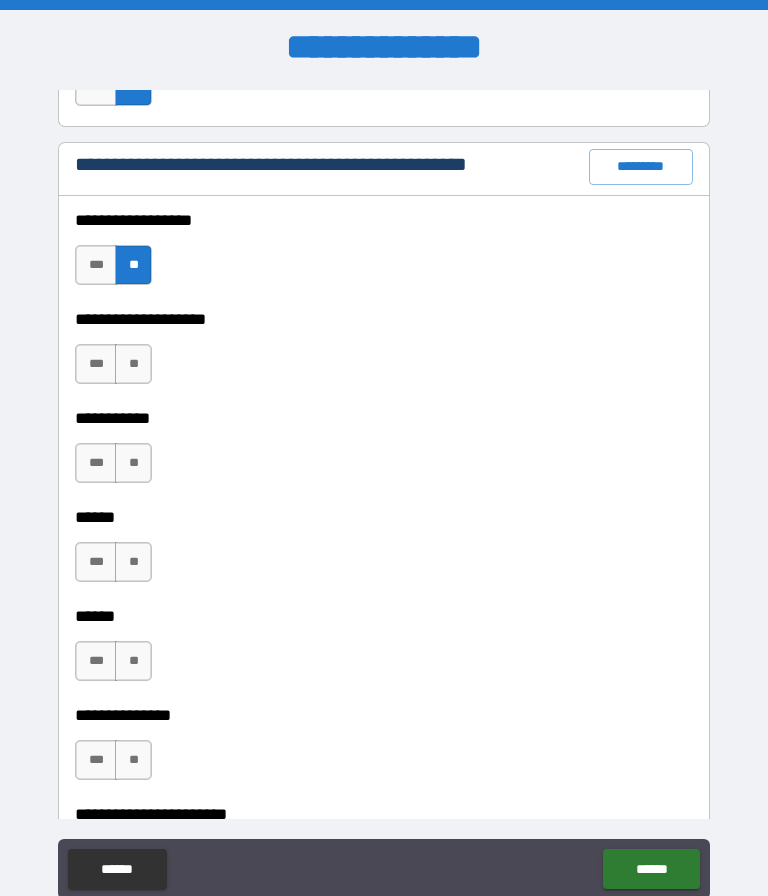 click on "**" at bounding box center [133, 364] 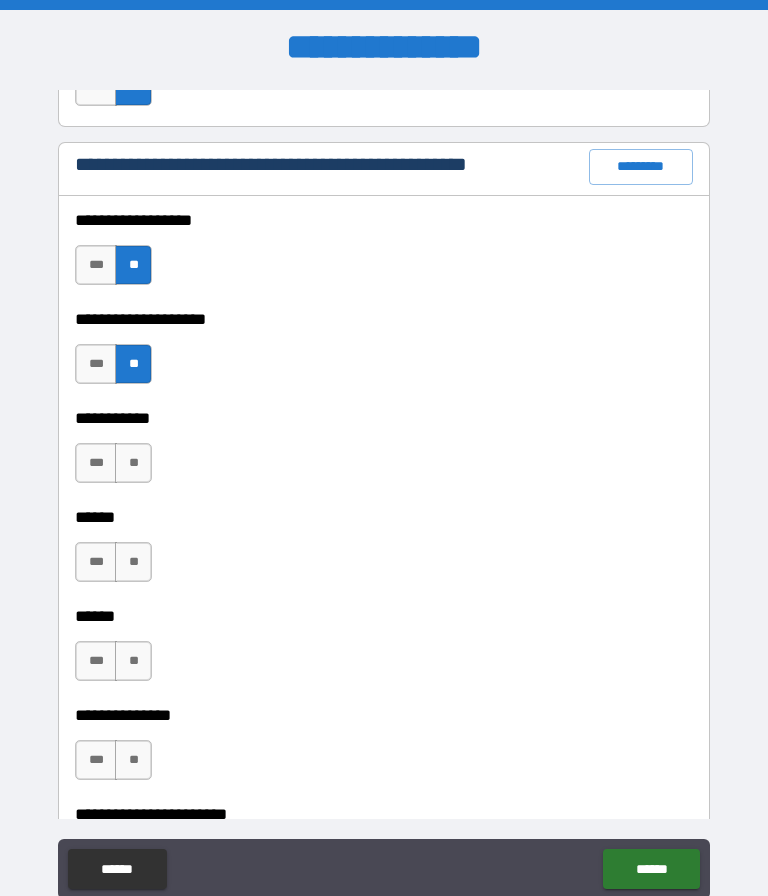 click on "**" at bounding box center [133, 463] 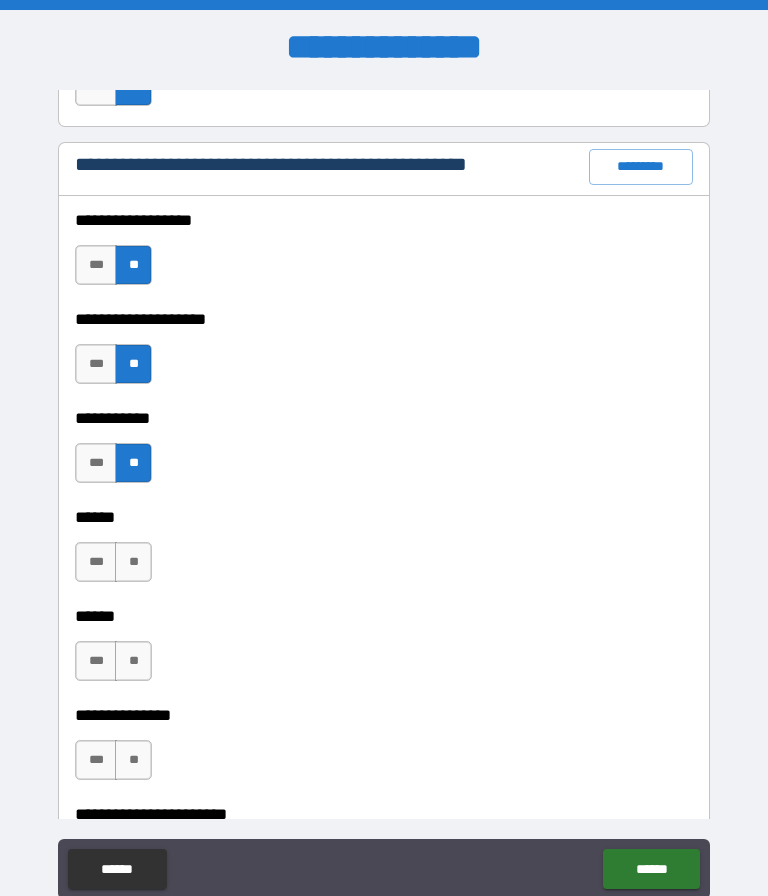 click on "**" at bounding box center (133, 562) 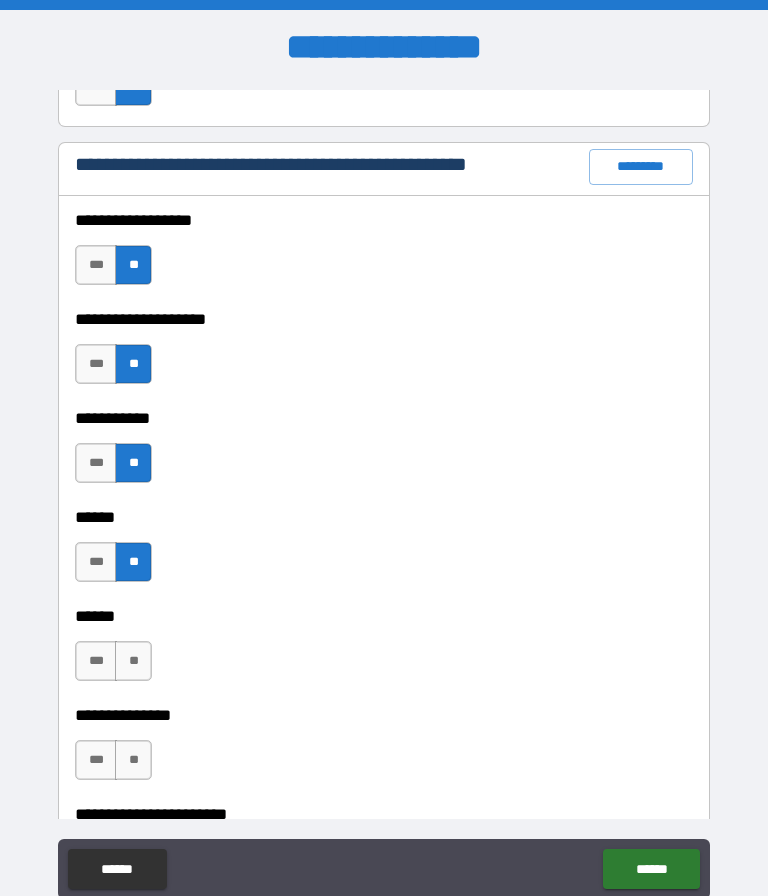 click on "**" at bounding box center [133, 661] 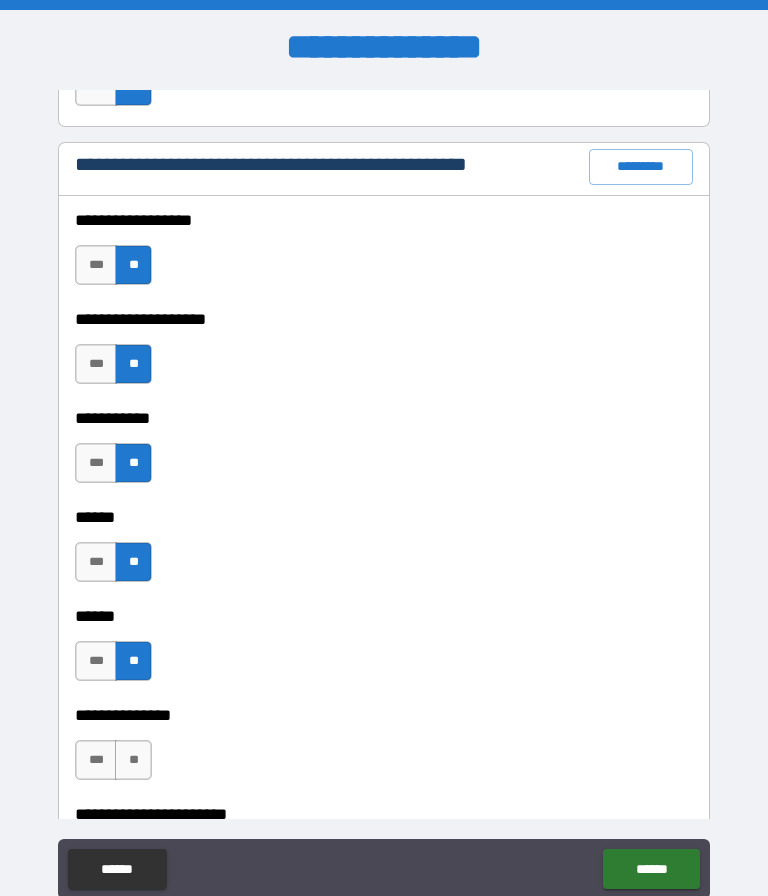 click on "**" at bounding box center (133, 760) 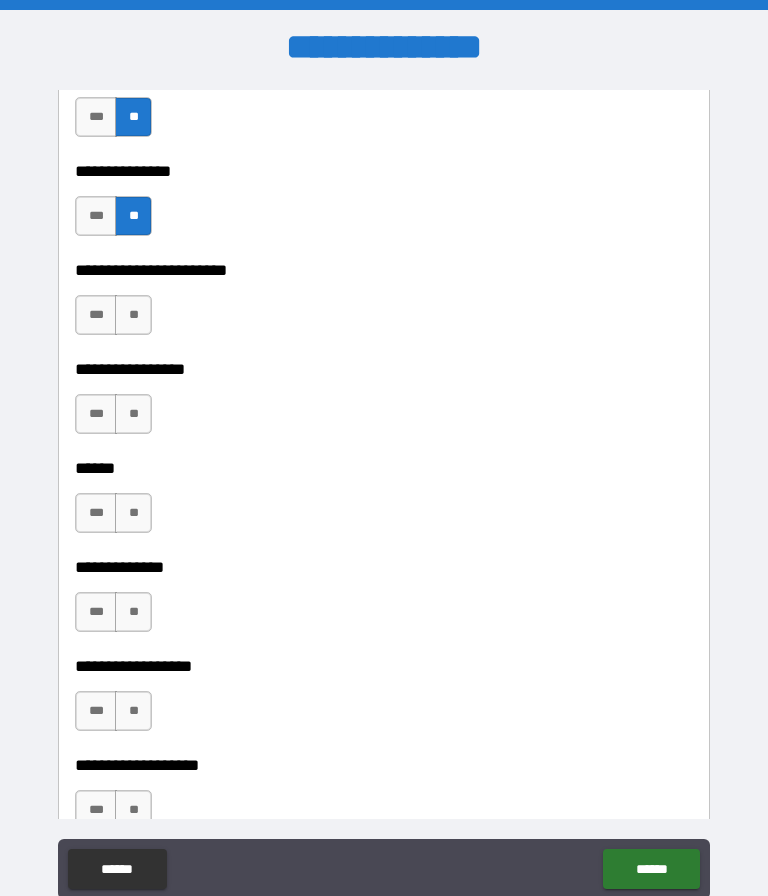 scroll, scrollTop: 3094, scrollLeft: 0, axis: vertical 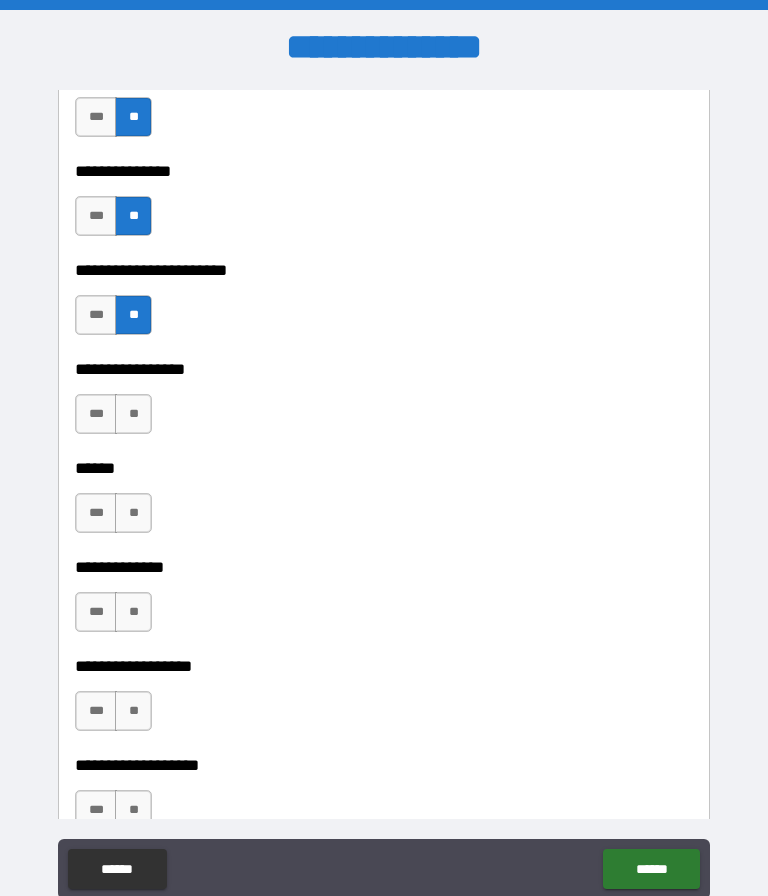 click on "**" at bounding box center (133, 414) 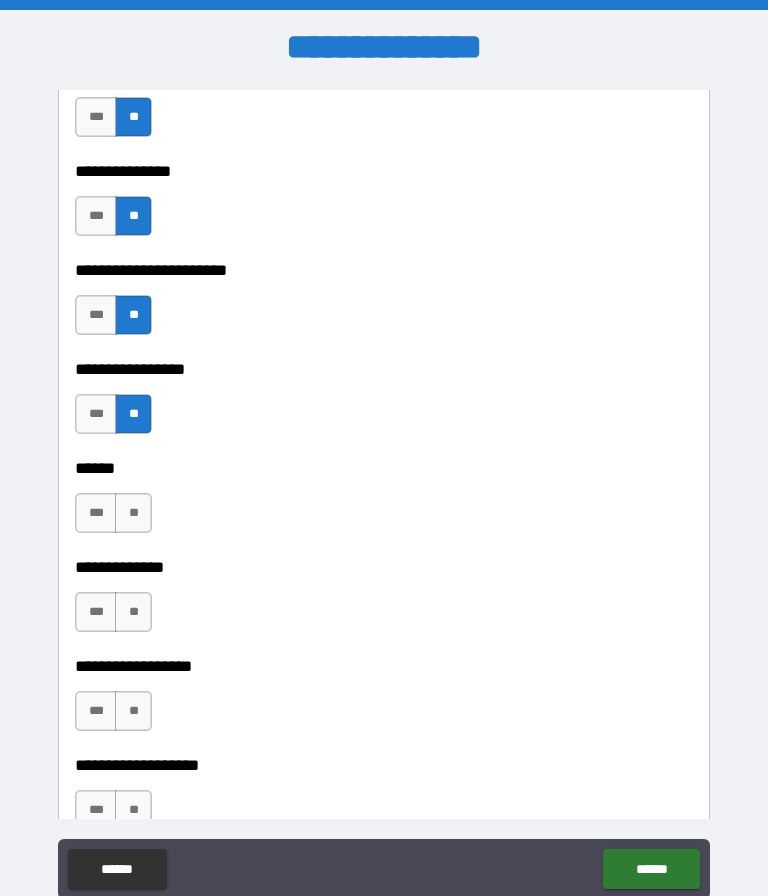 click on "**" at bounding box center [133, 513] 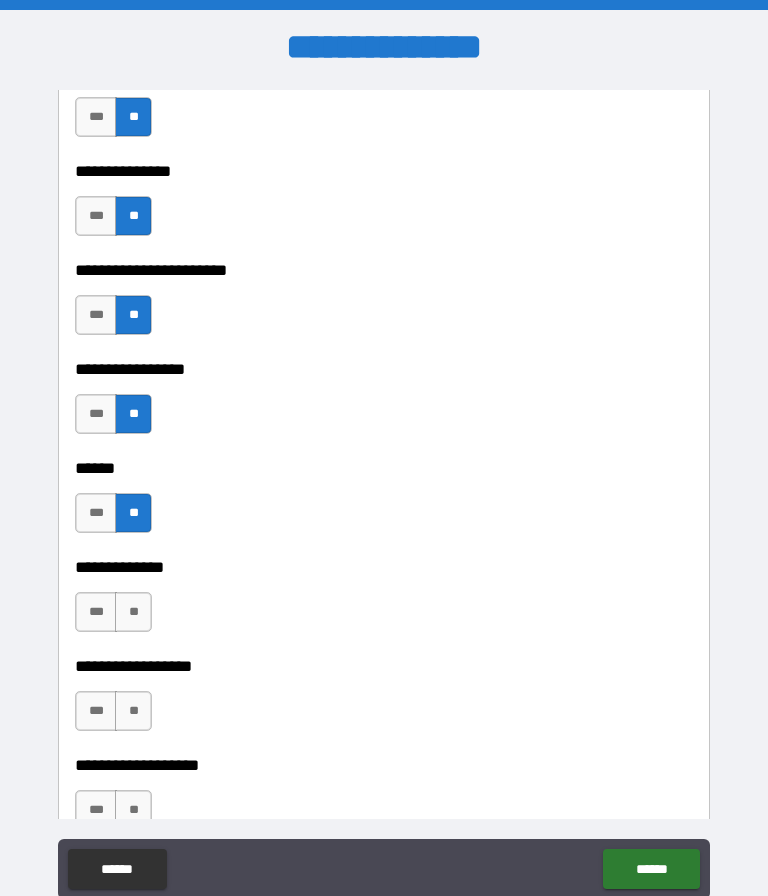 click on "**" at bounding box center [133, 612] 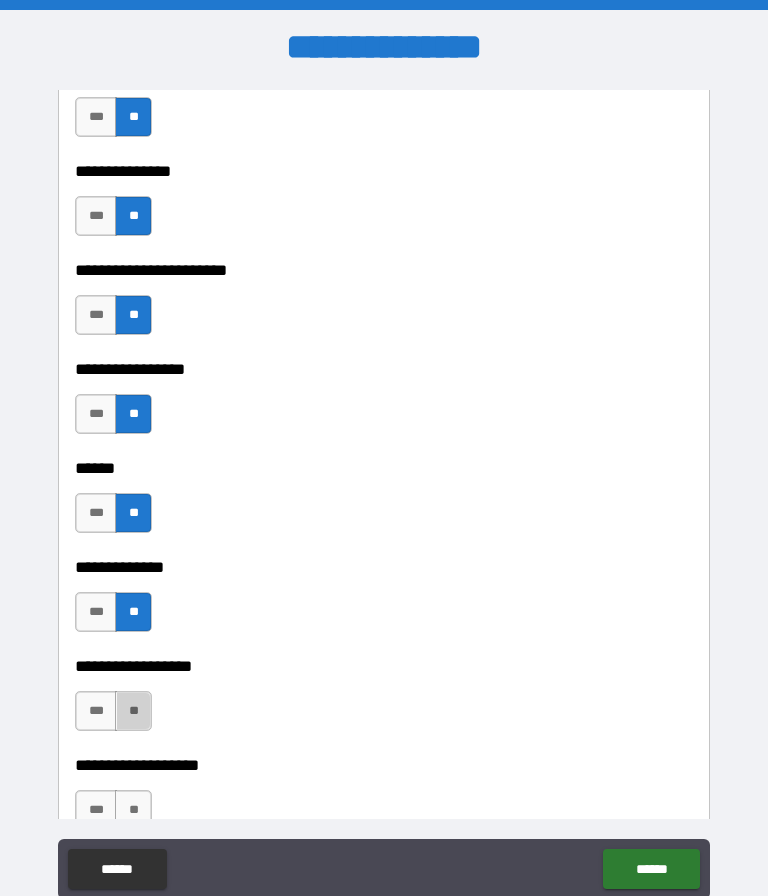 click on "**" at bounding box center (133, 711) 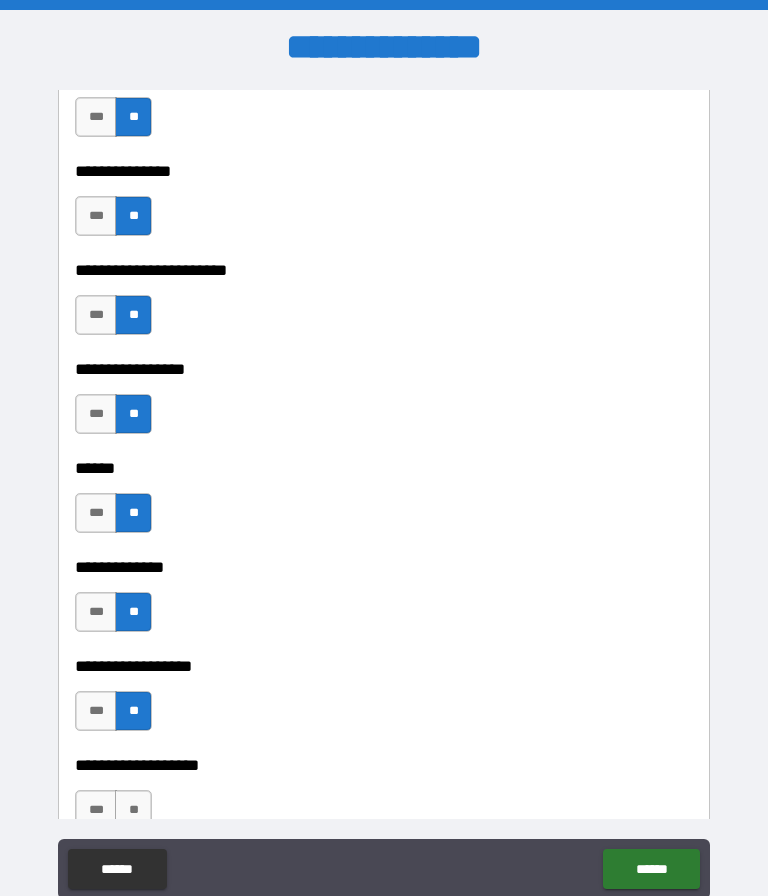 click on "**" at bounding box center [133, 810] 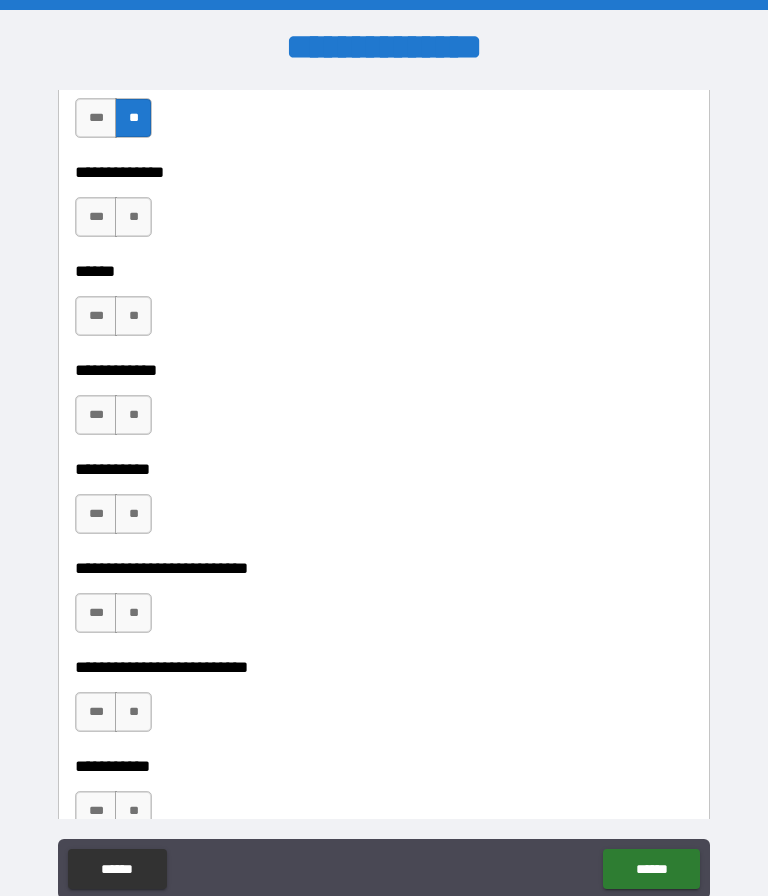 scroll, scrollTop: 3793, scrollLeft: 0, axis: vertical 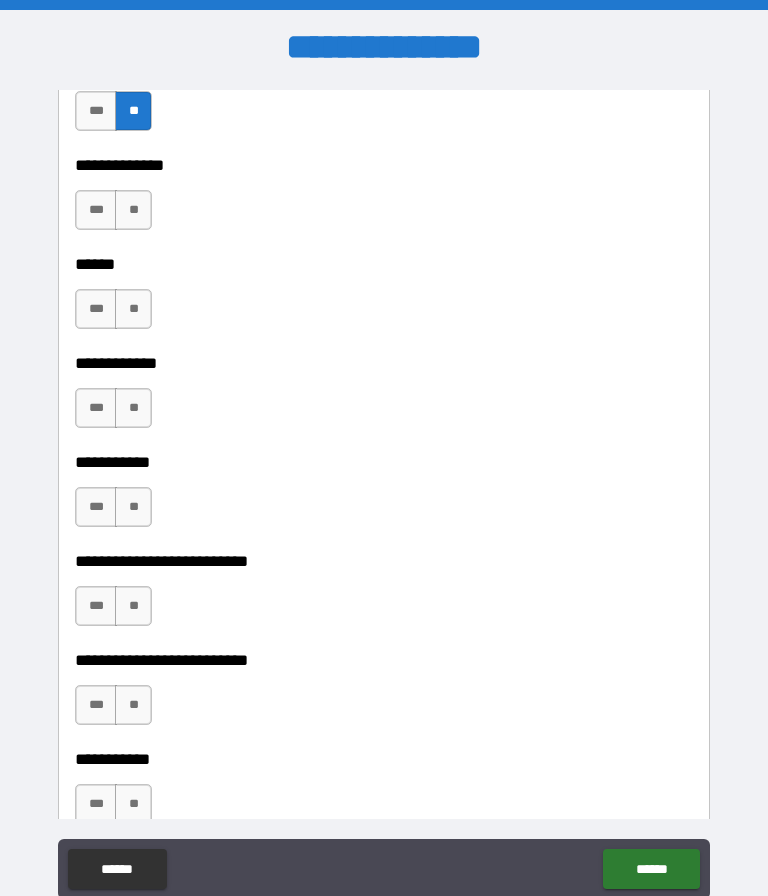 click on "**" at bounding box center (133, 210) 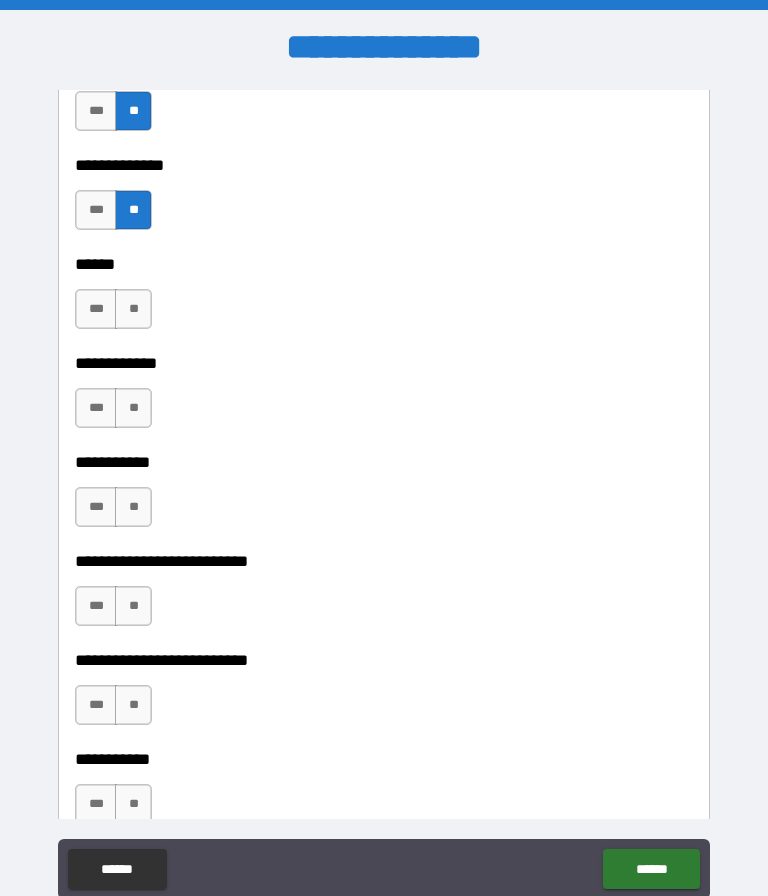 click on "**" at bounding box center (133, 309) 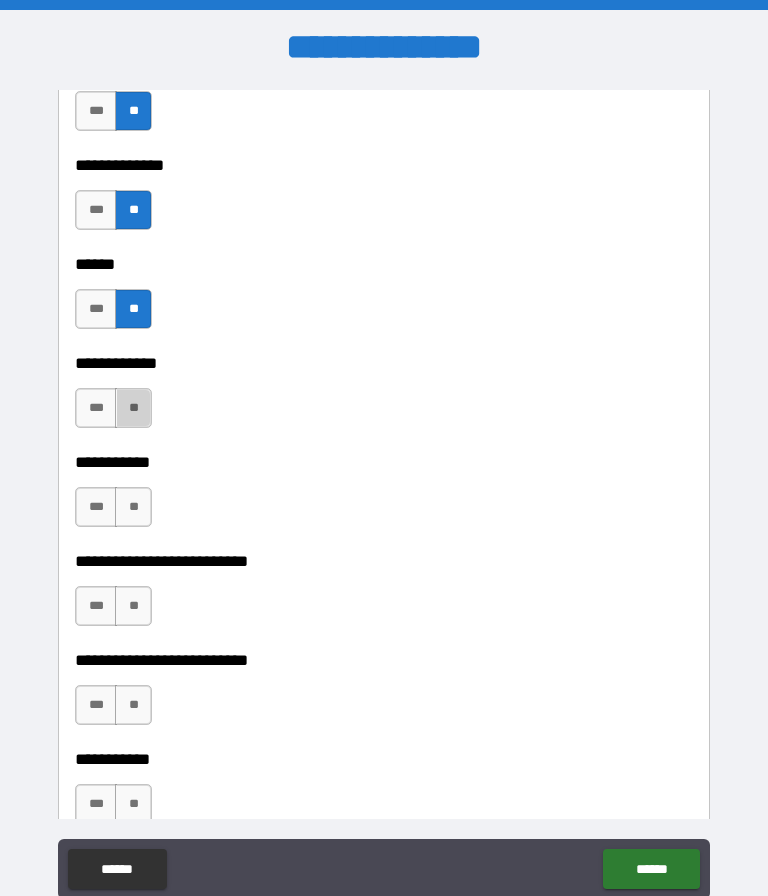 click on "**" at bounding box center [133, 408] 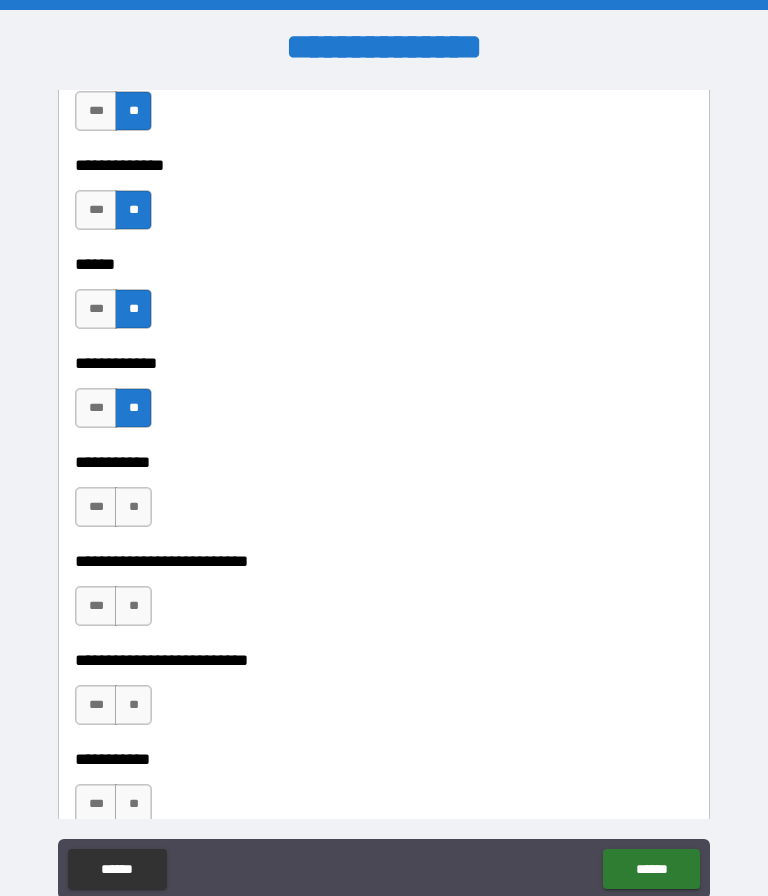 click on "**" at bounding box center [133, 507] 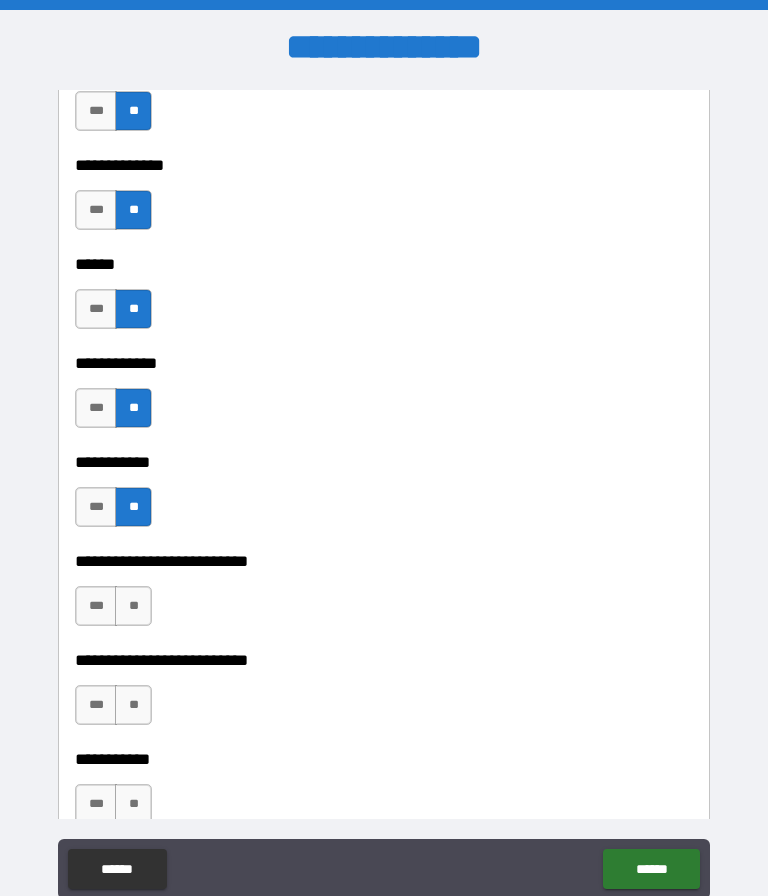 click on "**" at bounding box center [133, 606] 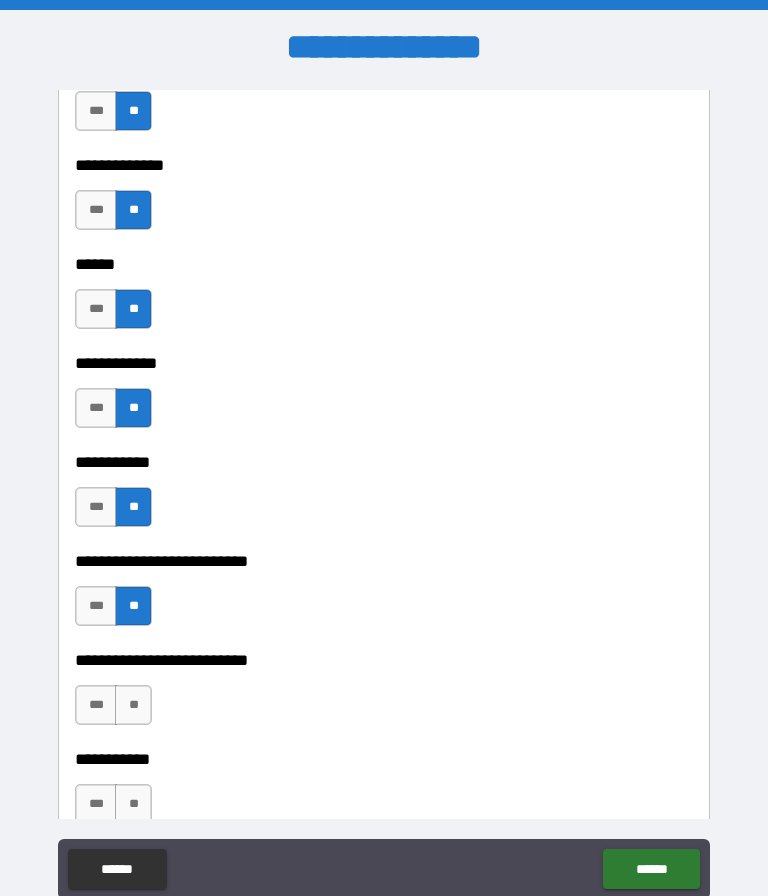 click on "**" at bounding box center (133, 705) 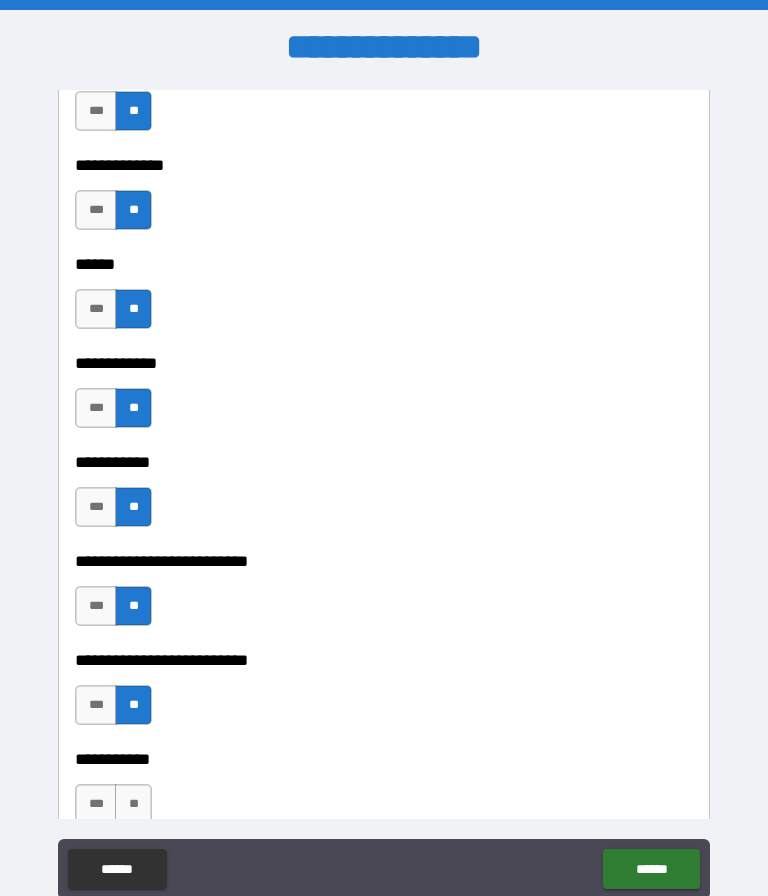 click on "**" at bounding box center [133, 804] 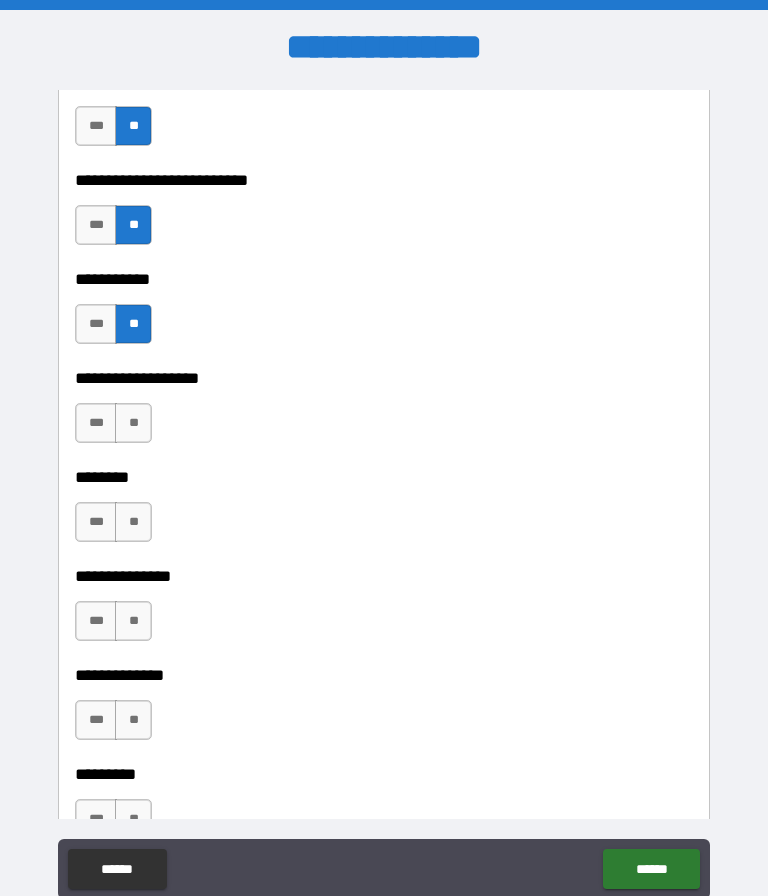 scroll, scrollTop: 4292, scrollLeft: 0, axis: vertical 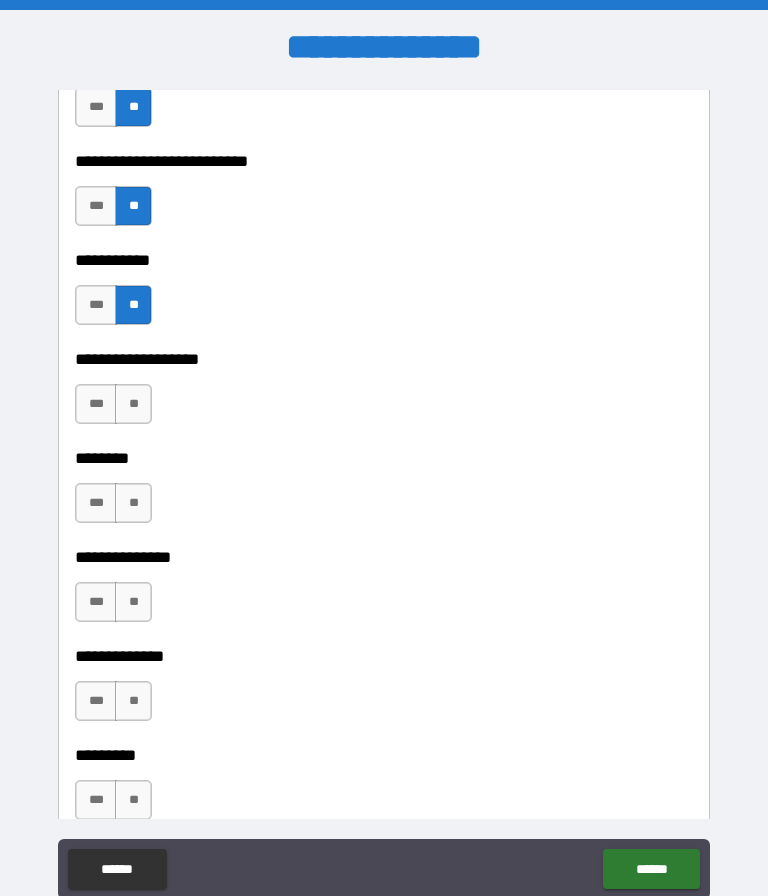 click on "**" at bounding box center [133, 404] 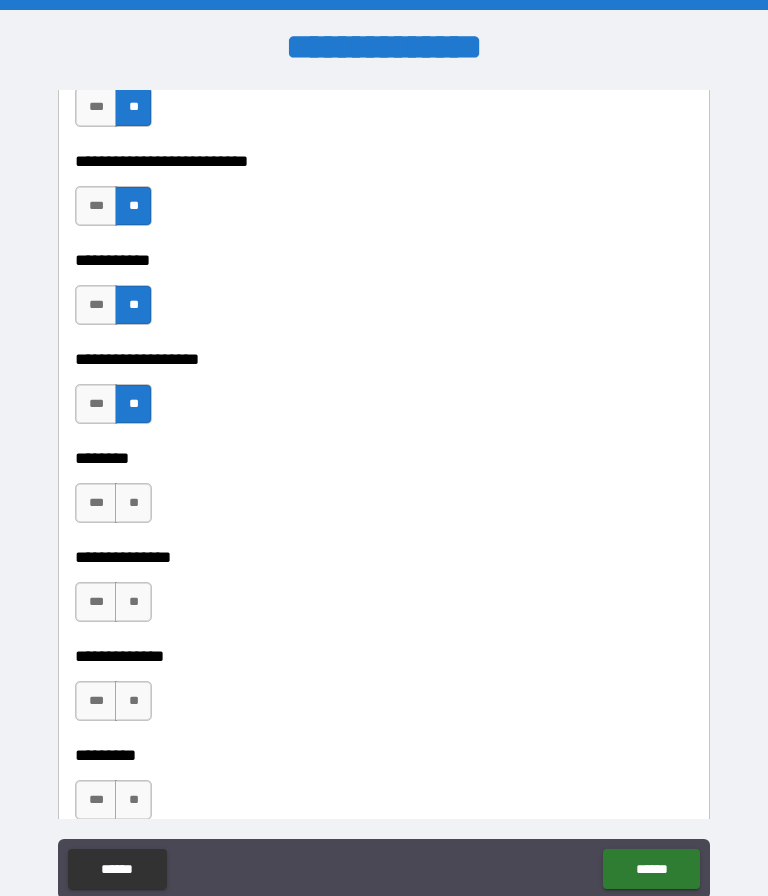 click on "**" at bounding box center (133, 503) 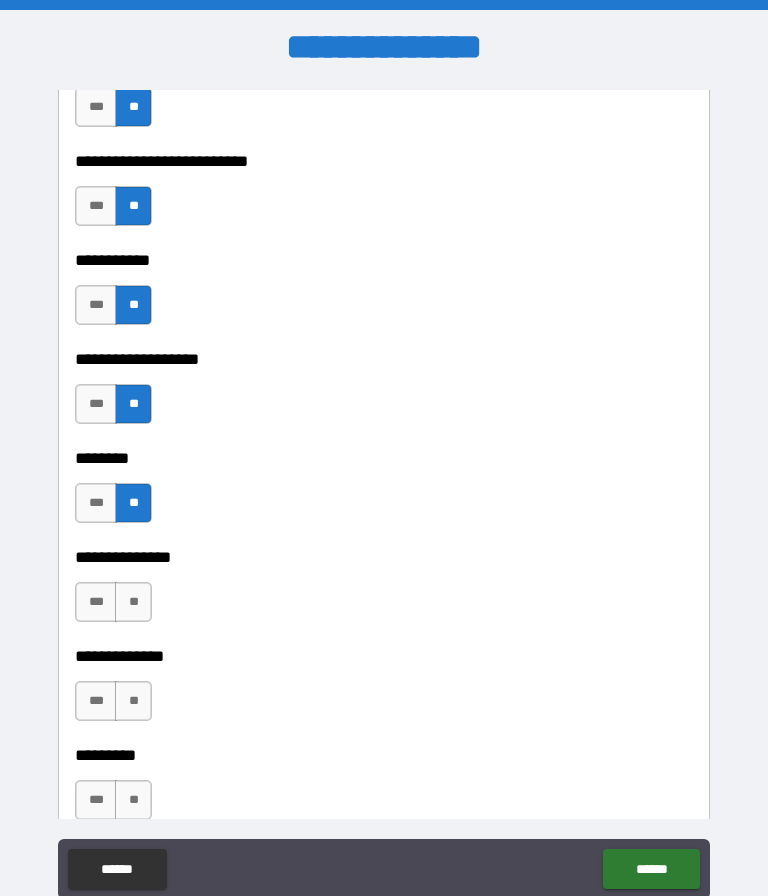 click on "**" at bounding box center (133, 602) 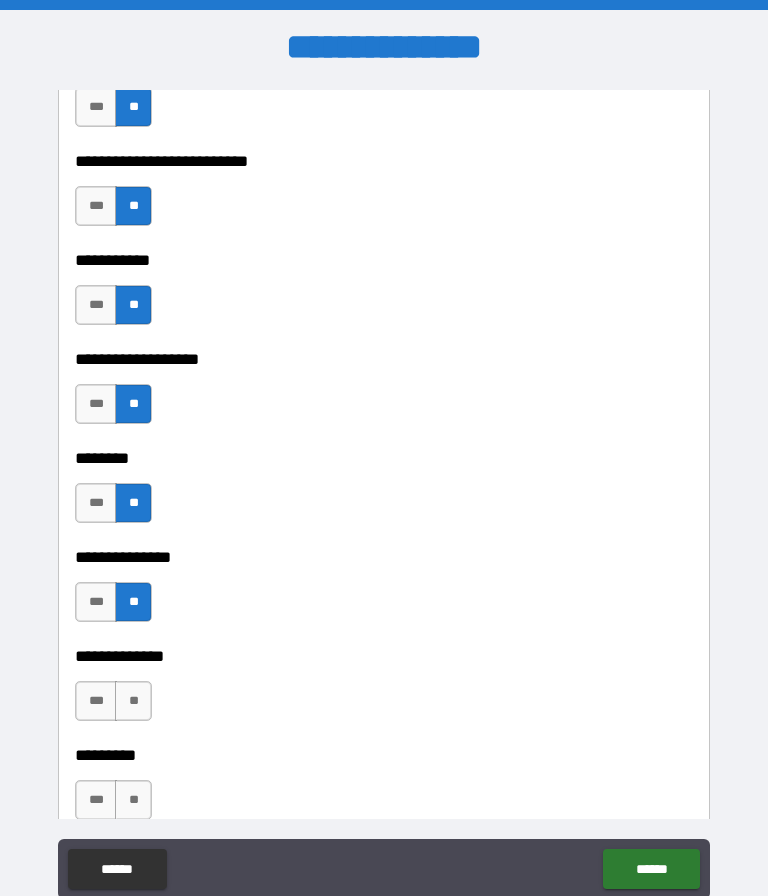 click on "**" at bounding box center [133, 701] 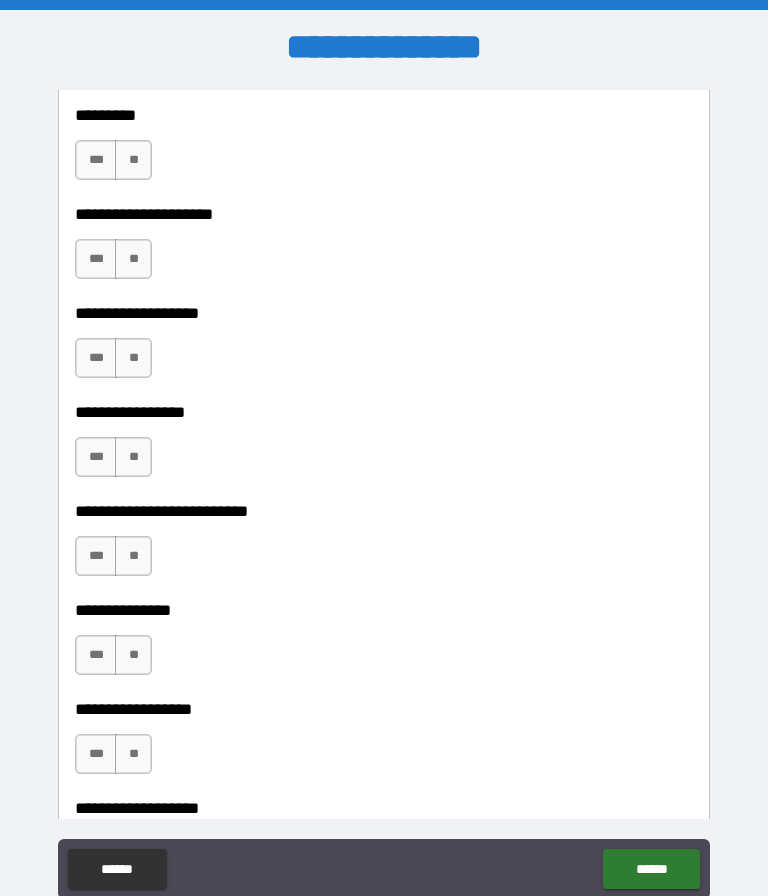 scroll, scrollTop: 4931, scrollLeft: 0, axis: vertical 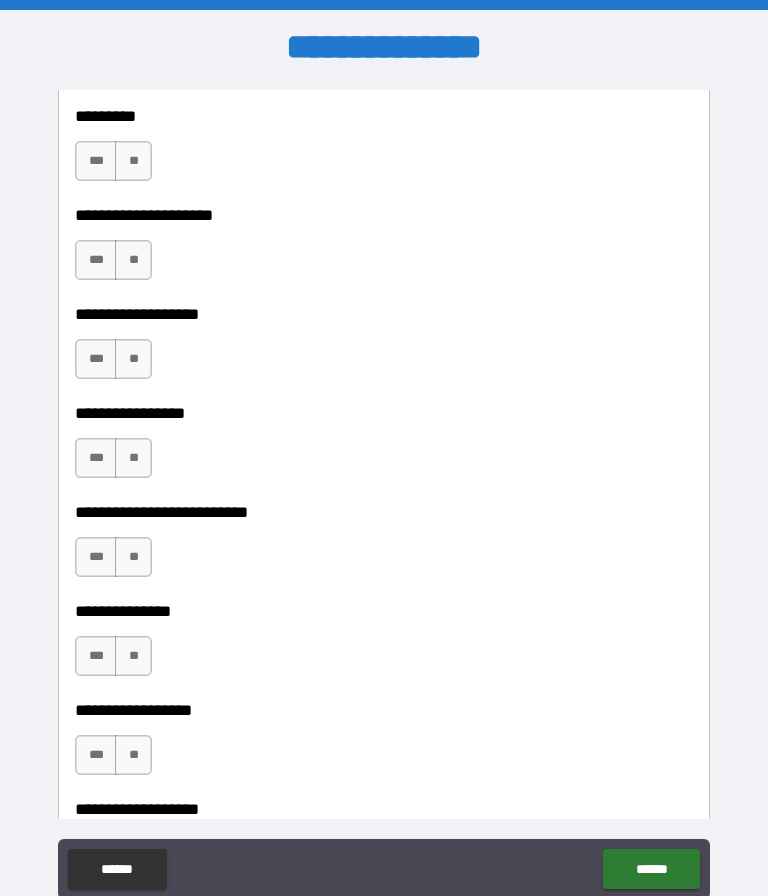 click on "**" at bounding box center (133, 161) 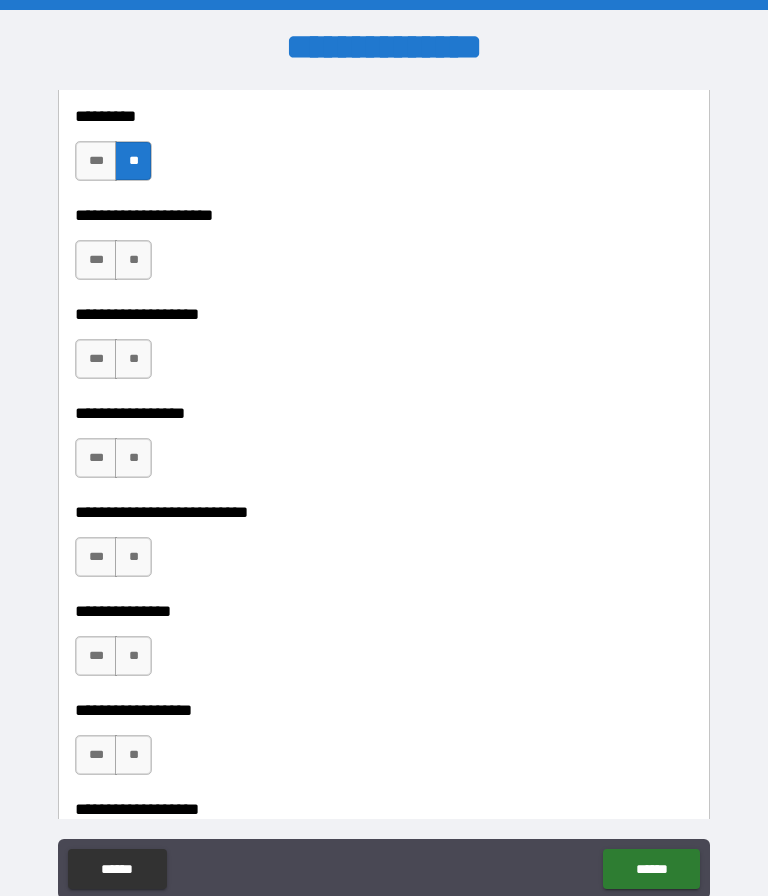 click on "**" at bounding box center (133, 260) 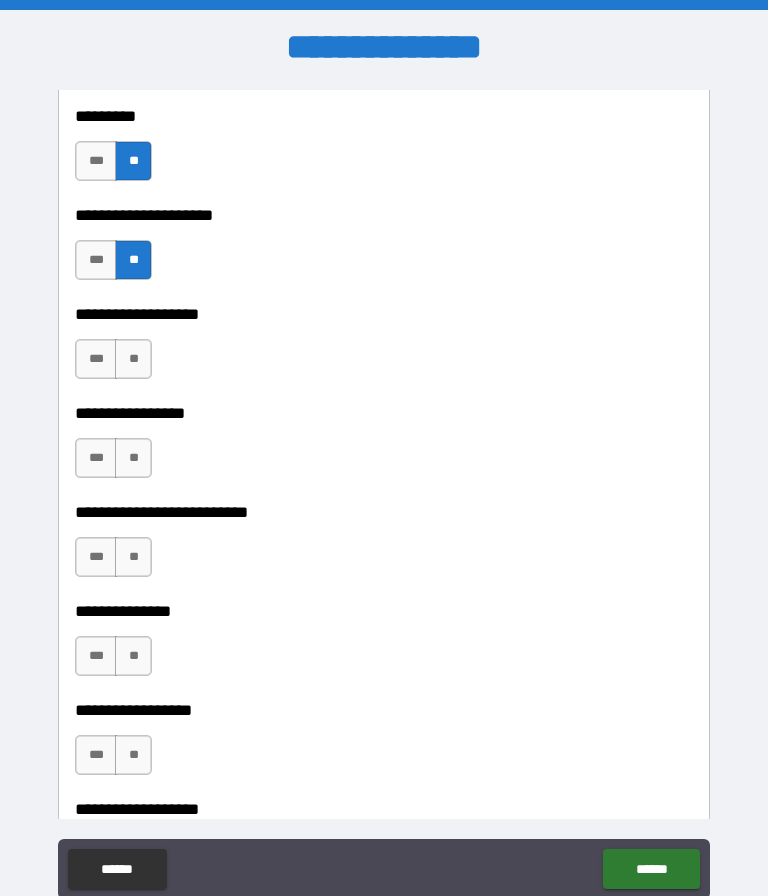 click on "**" at bounding box center [133, 359] 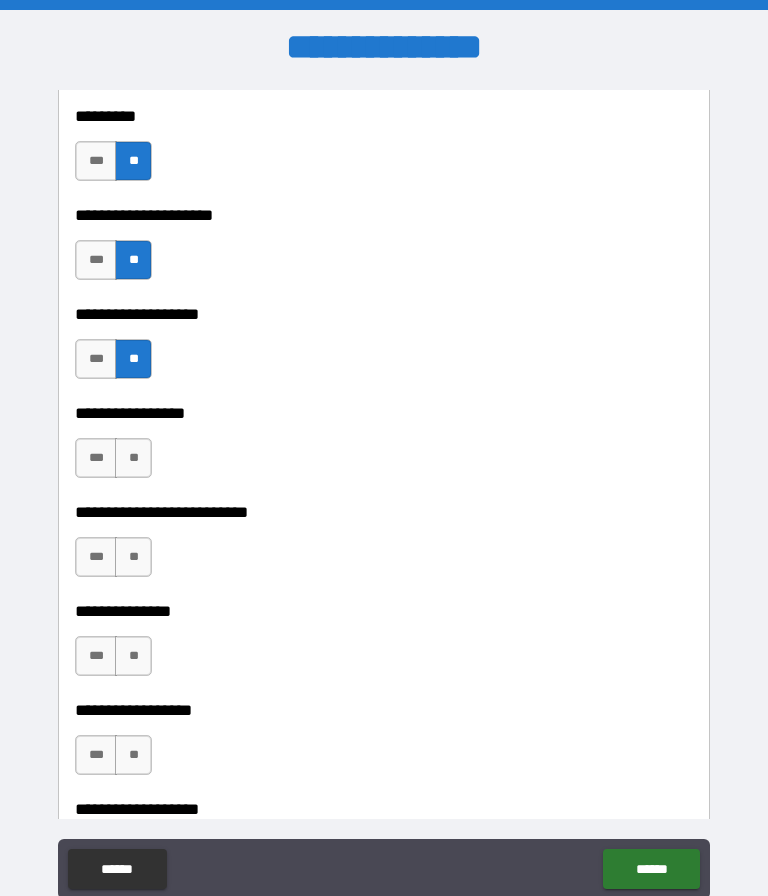 click on "**" at bounding box center (133, 458) 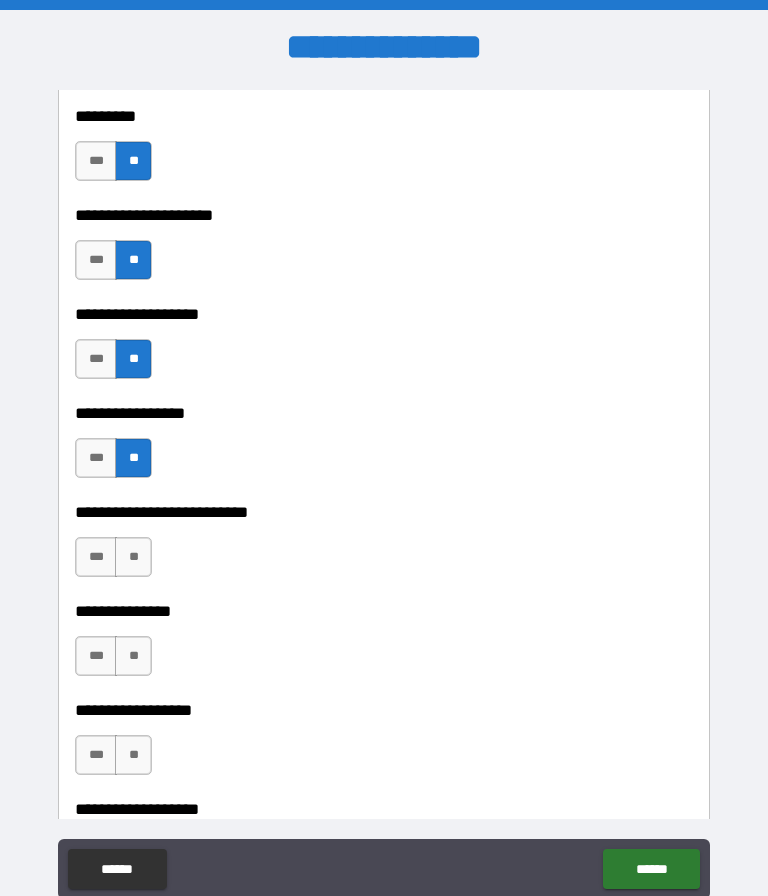 click on "**" at bounding box center [133, 557] 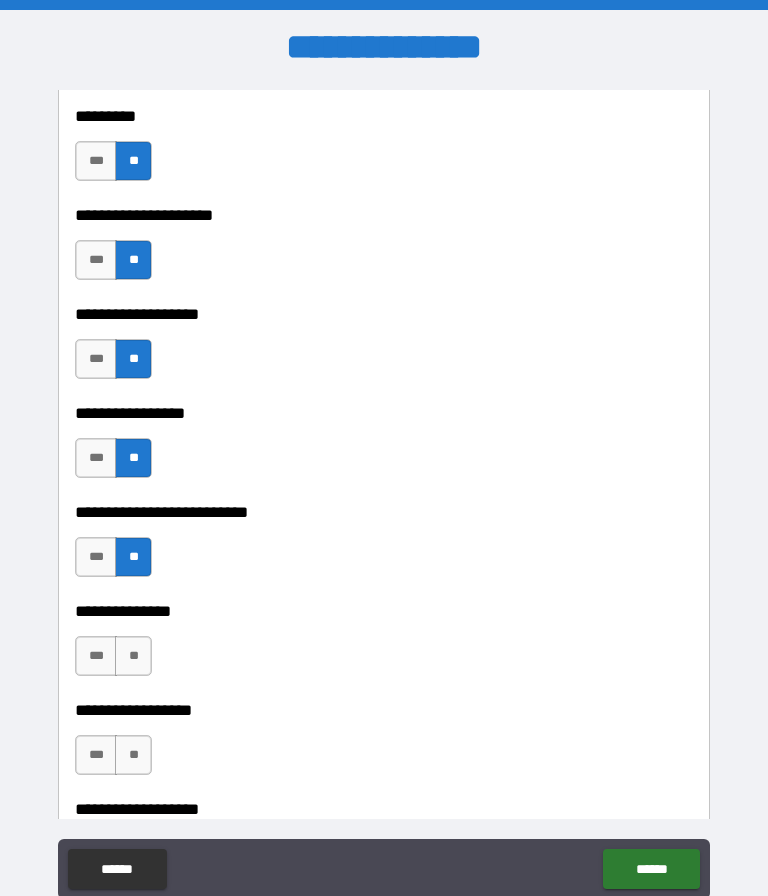 click on "**" at bounding box center (133, 656) 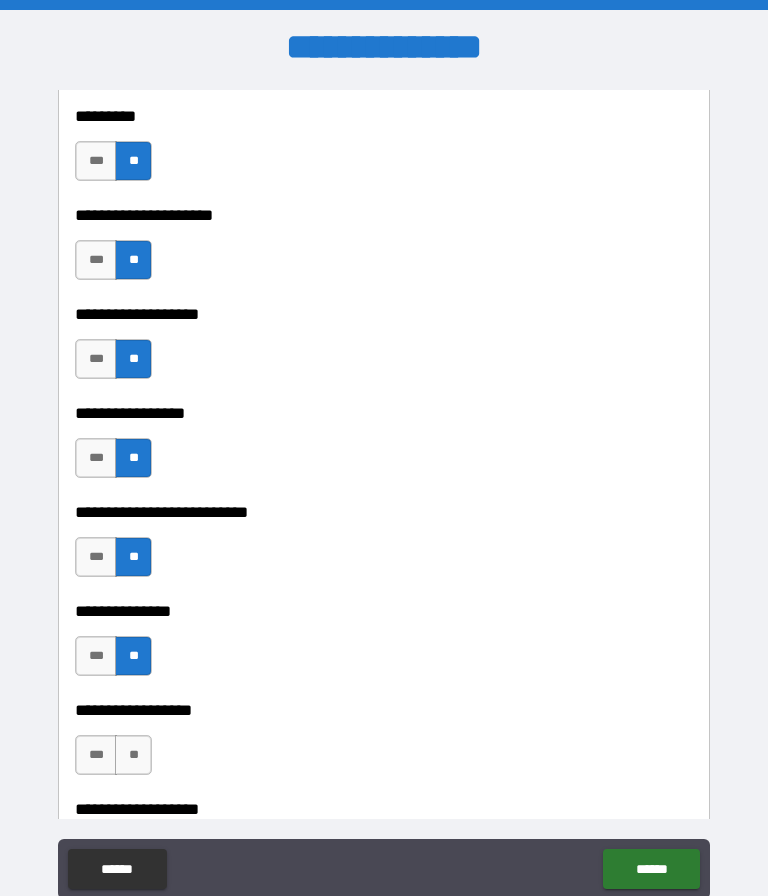 click on "**" at bounding box center (133, 755) 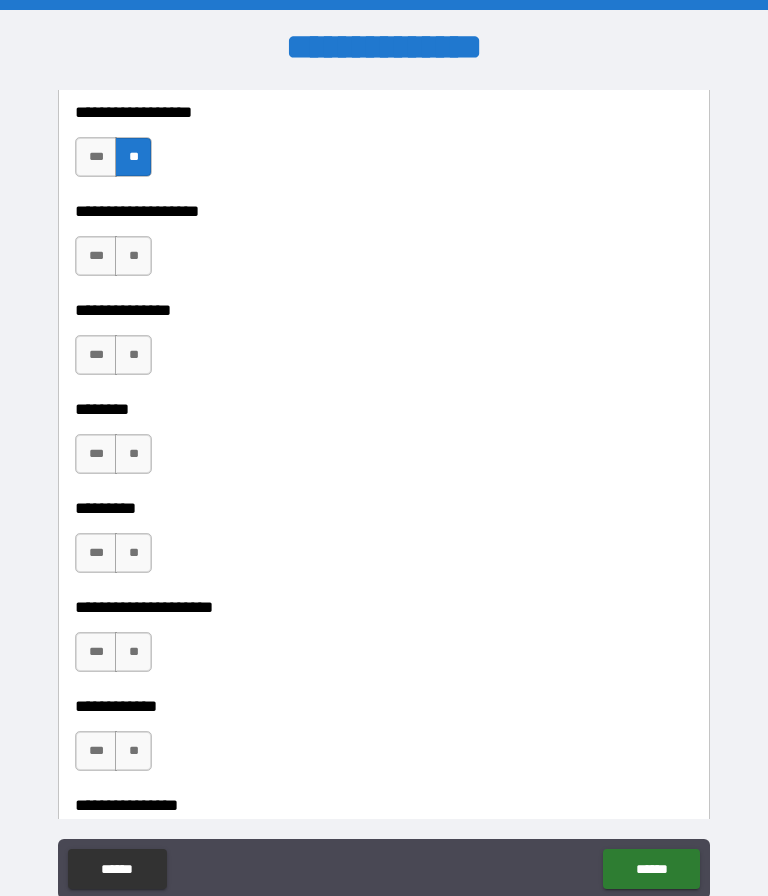 scroll, scrollTop: 5547, scrollLeft: 0, axis: vertical 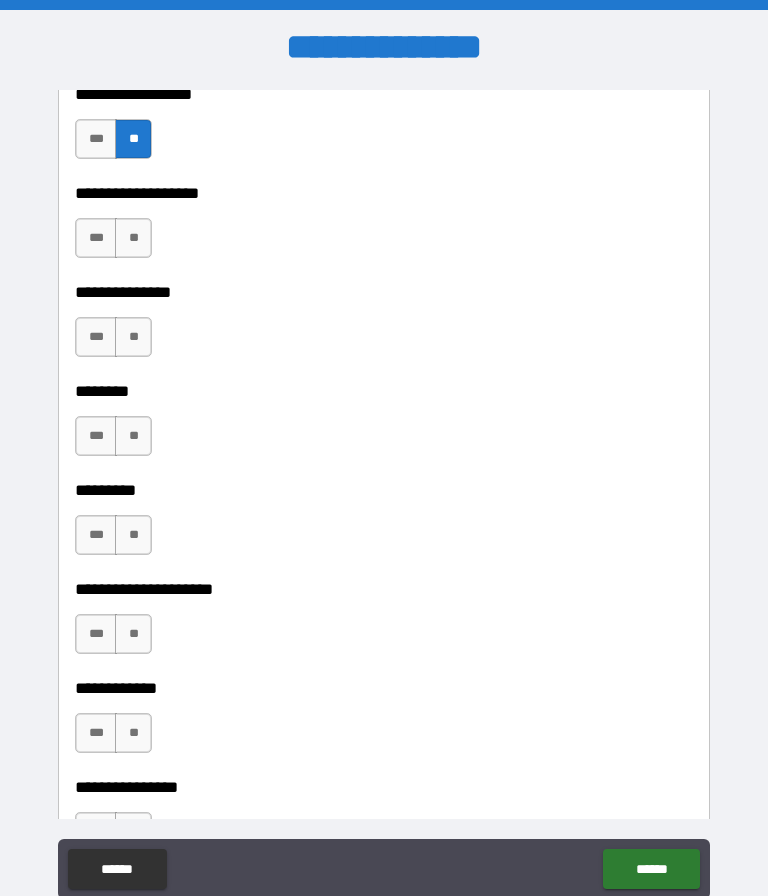click on "**" at bounding box center (133, 238) 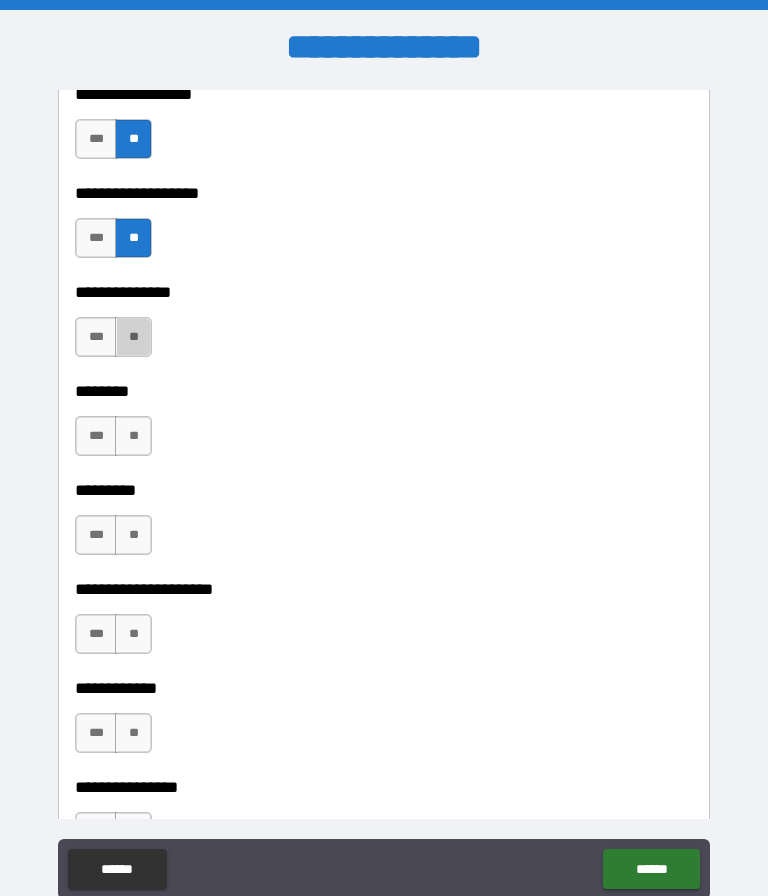 click on "**" at bounding box center (133, 337) 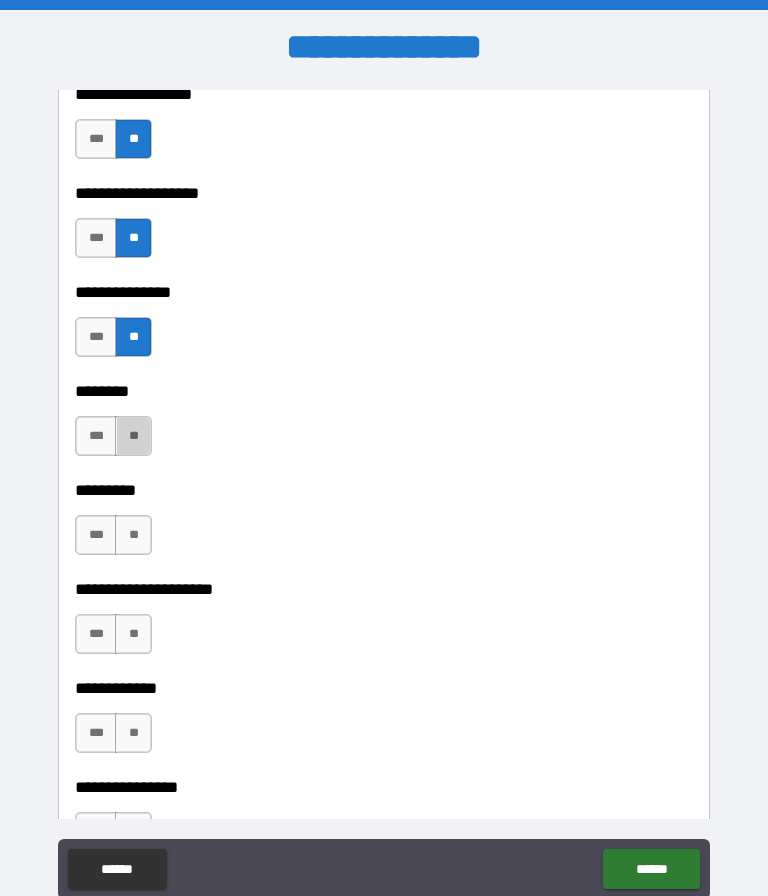 click on "**" at bounding box center [133, 436] 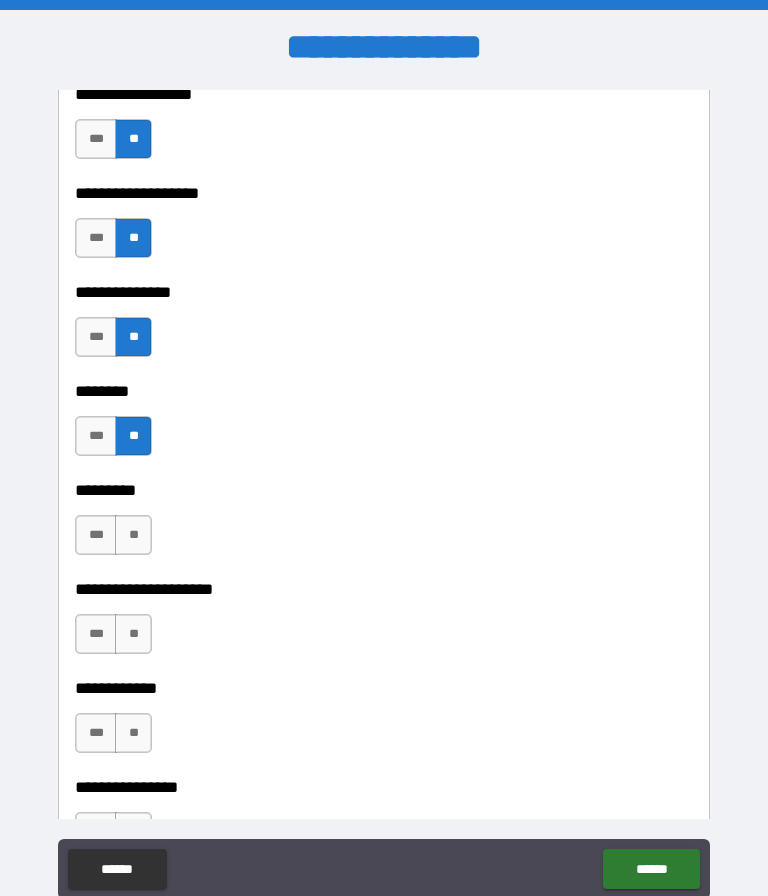 click on "**" at bounding box center [133, 535] 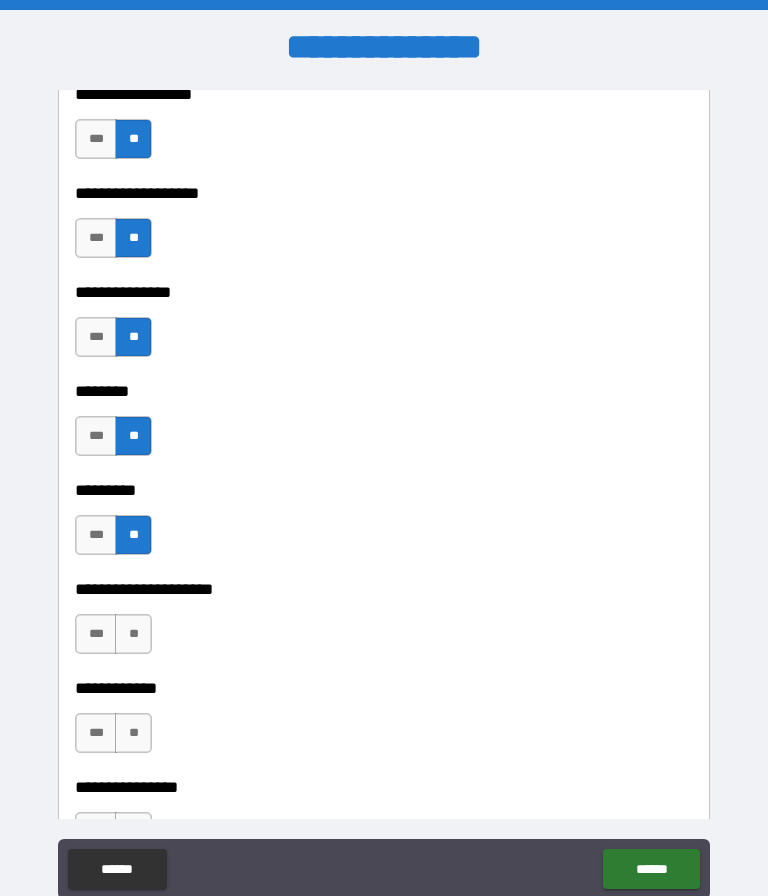 click on "**" at bounding box center (133, 634) 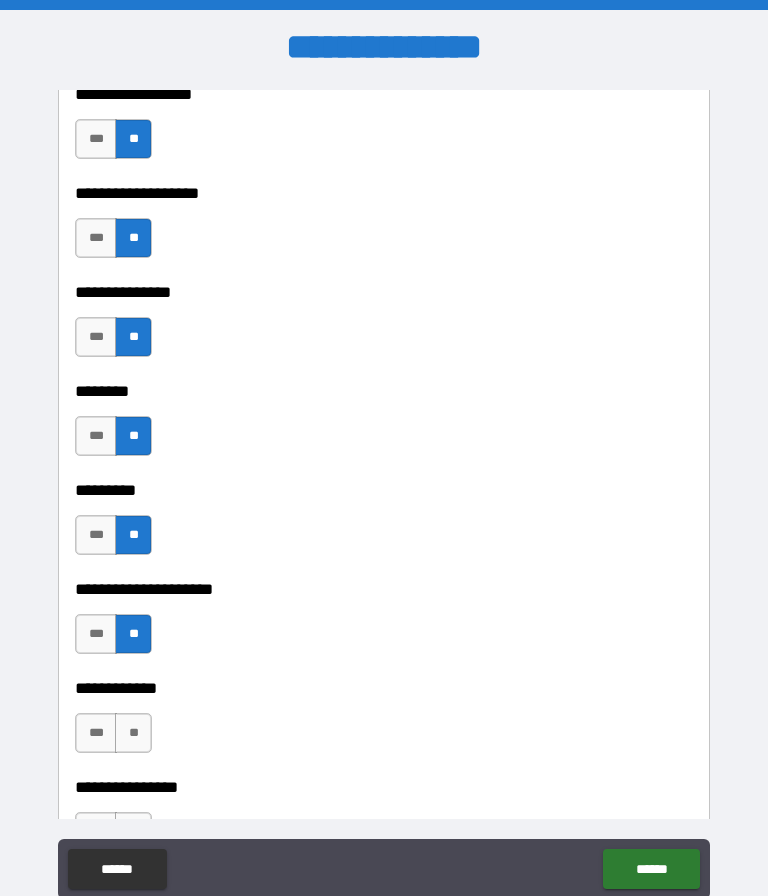 click on "**" at bounding box center (133, 733) 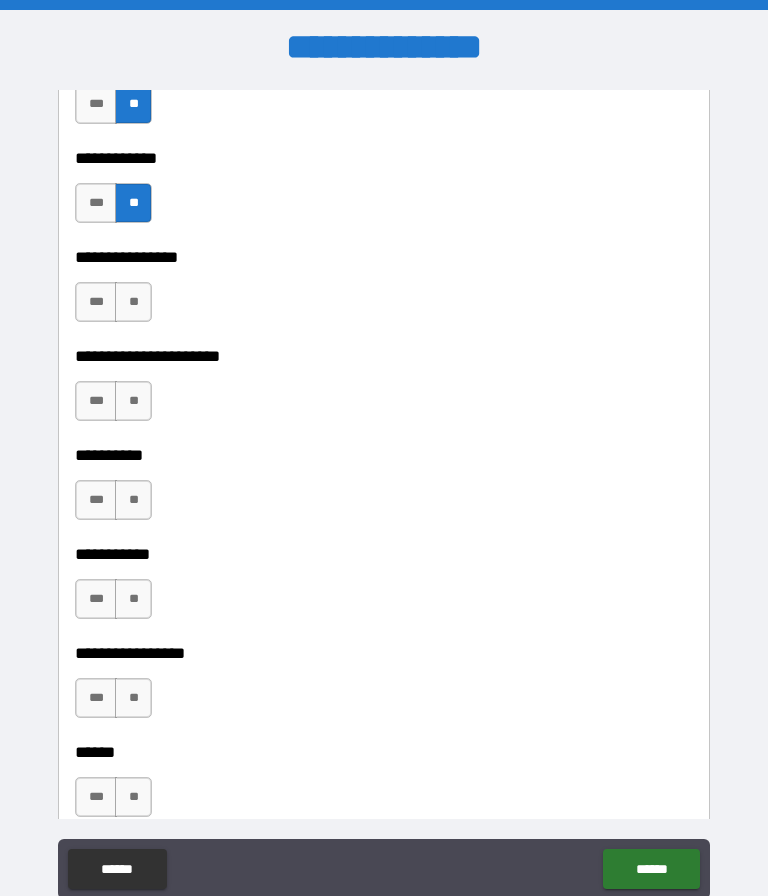 scroll, scrollTop: 6080, scrollLeft: 0, axis: vertical 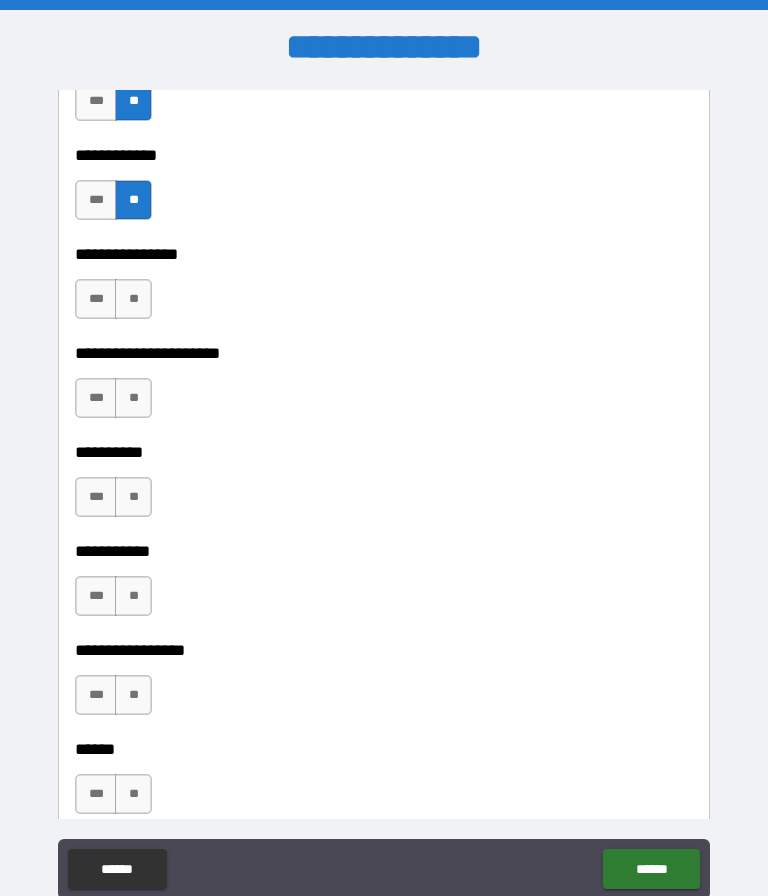click on "**" at bounding box center [133, 299] 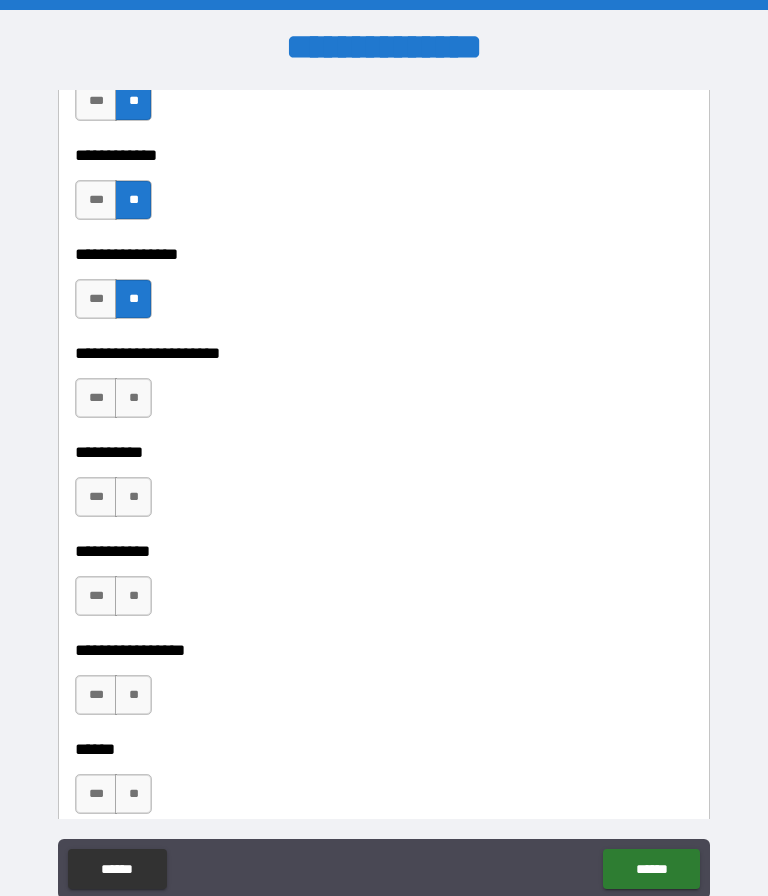 click on "**" at bounding box center [133, 398] 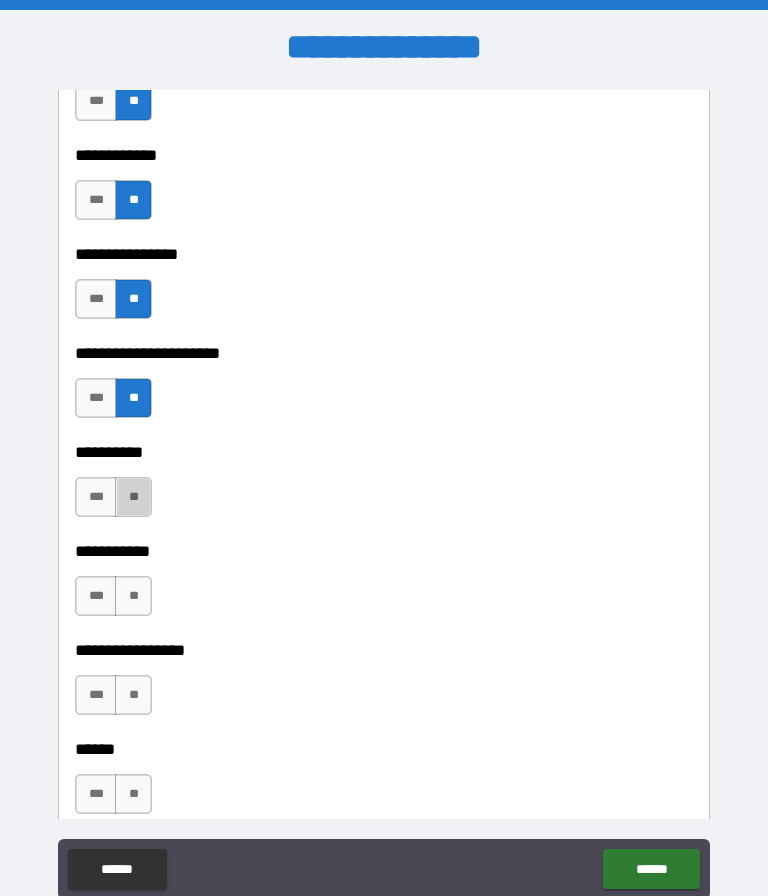 click on "**" at bounding box center [133, 497] 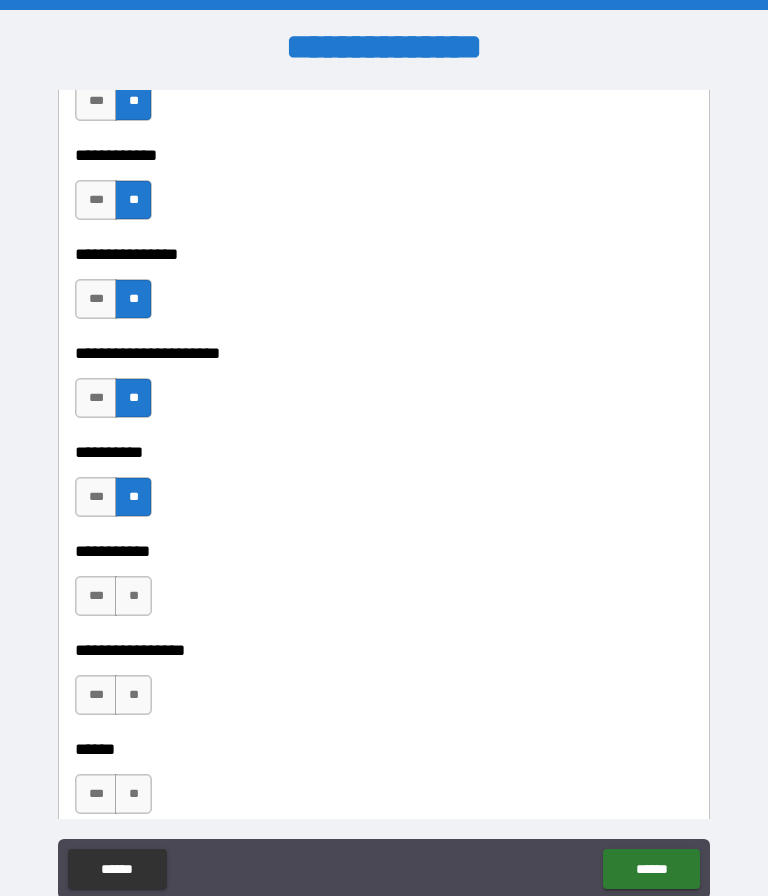click on "**" at bounding box center (133, 596) 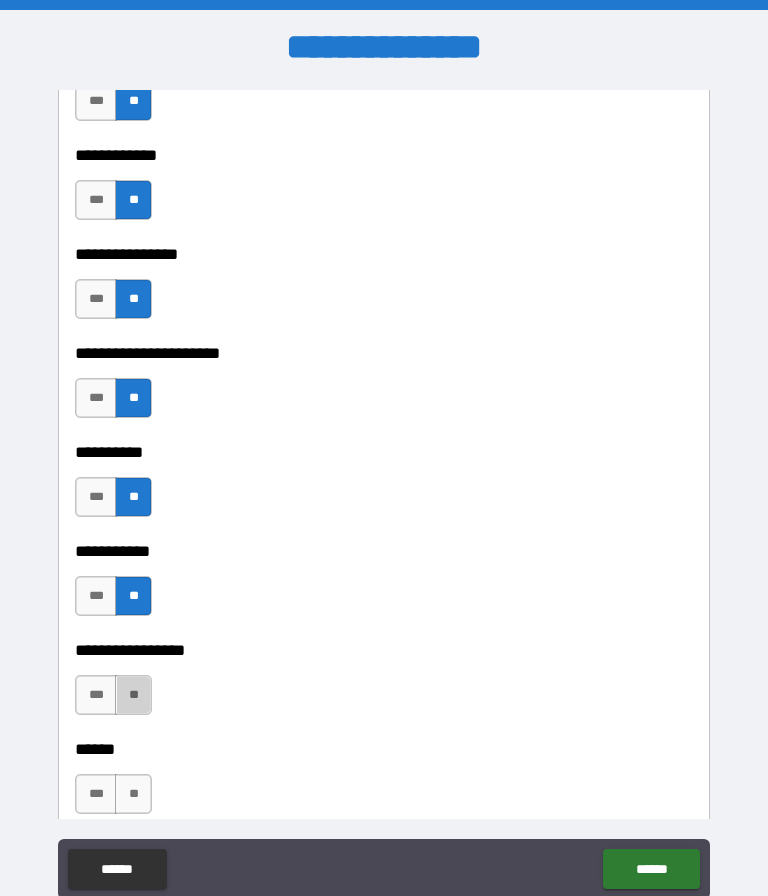 click on "**" at bounding box center [133, 695] 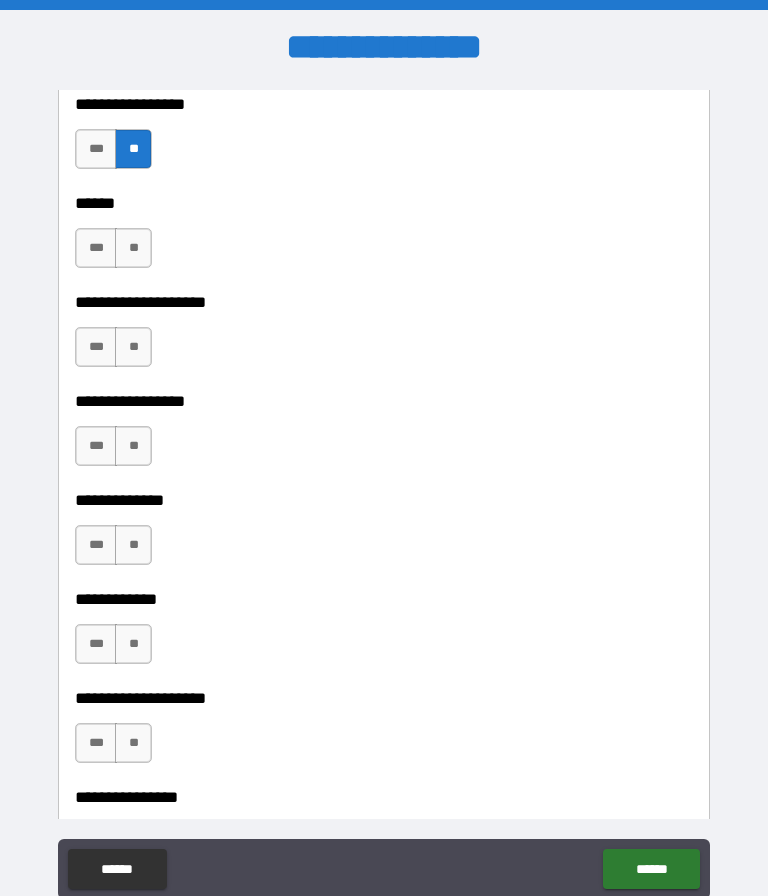 scroll, scrollTop: 6635, scrollLeft: 0, axis: vertical 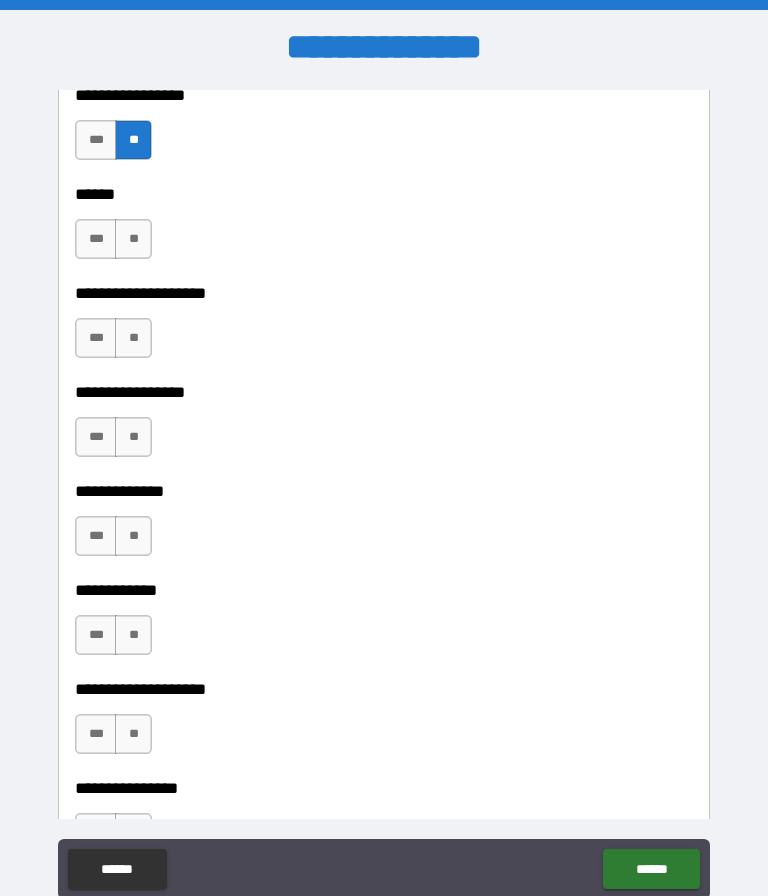 click on "**" at bounding box center (133, 239) 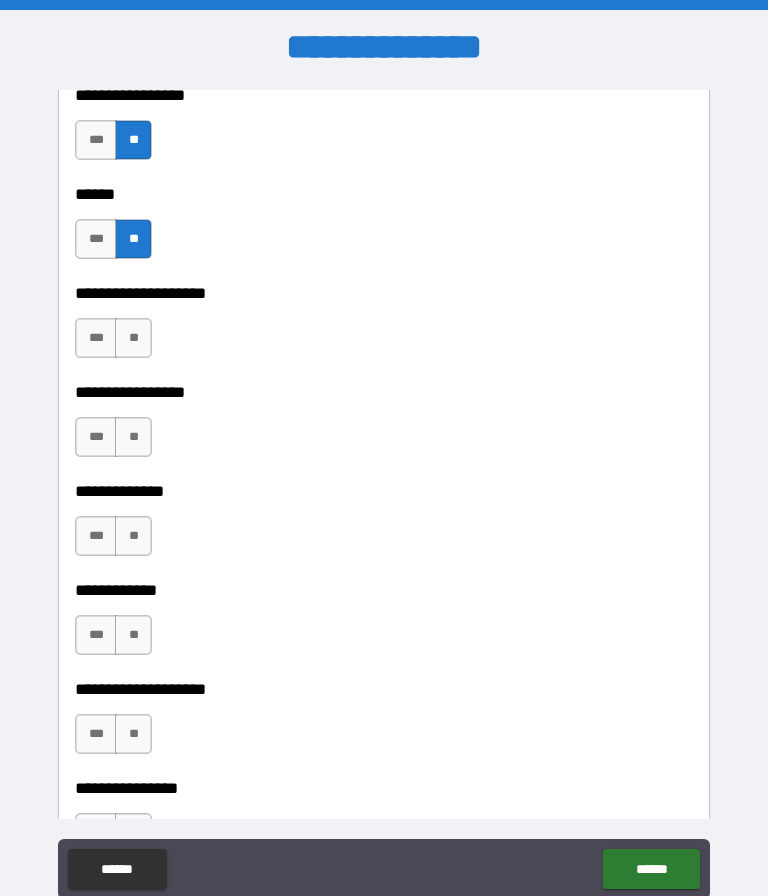 click on "**" at bounding box center (133, 338) 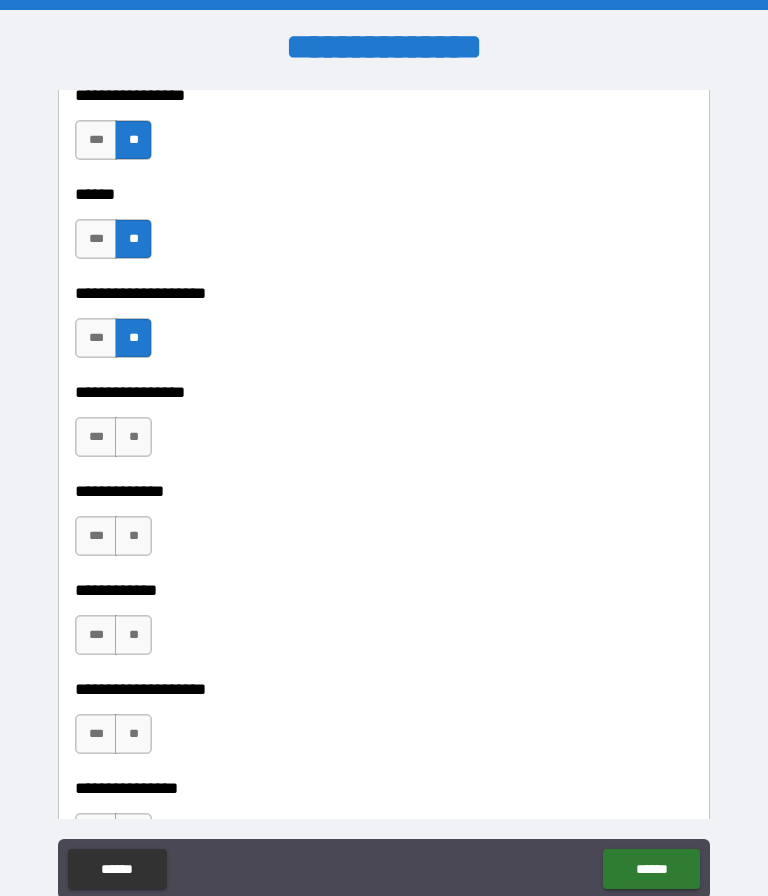 click on "**" at bounding box center [133, 437] 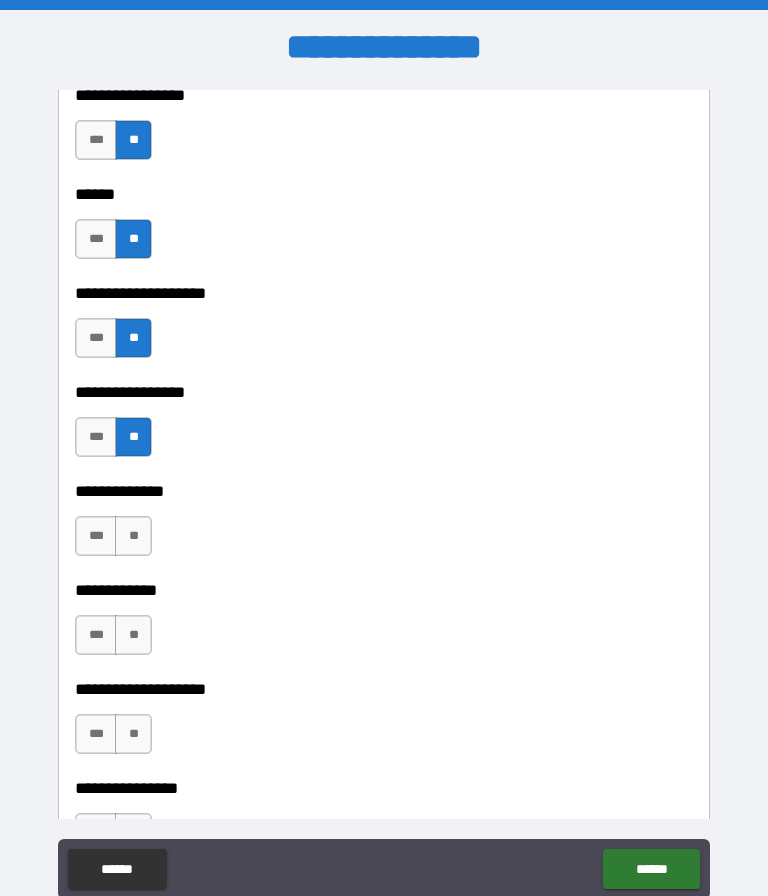 click on "**" at bounding box center [133, 536] 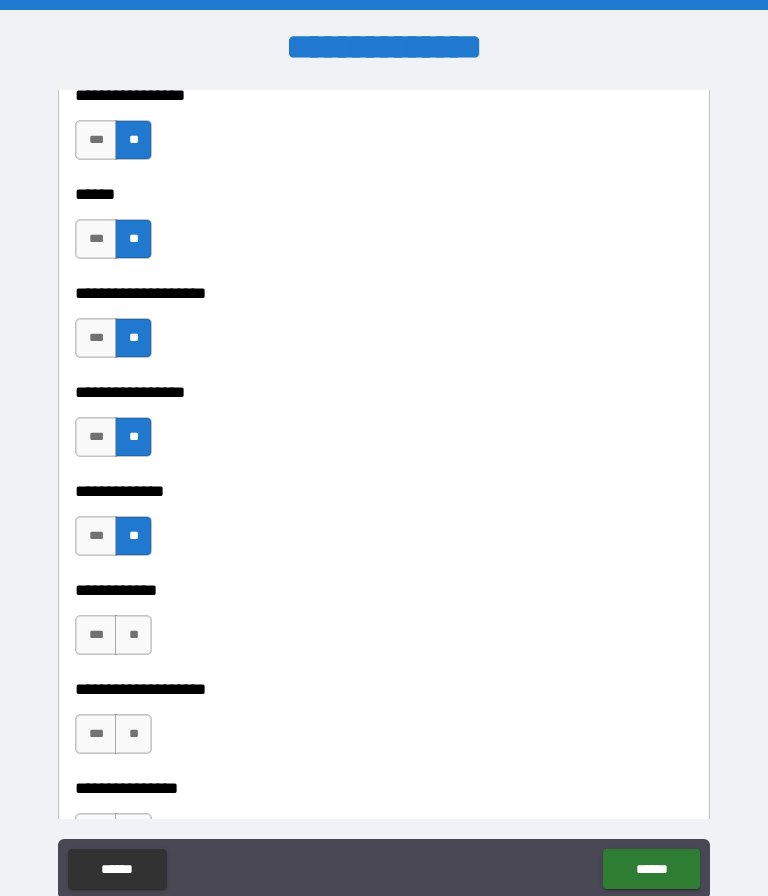 click on "**" at bounding box center (133, 635) 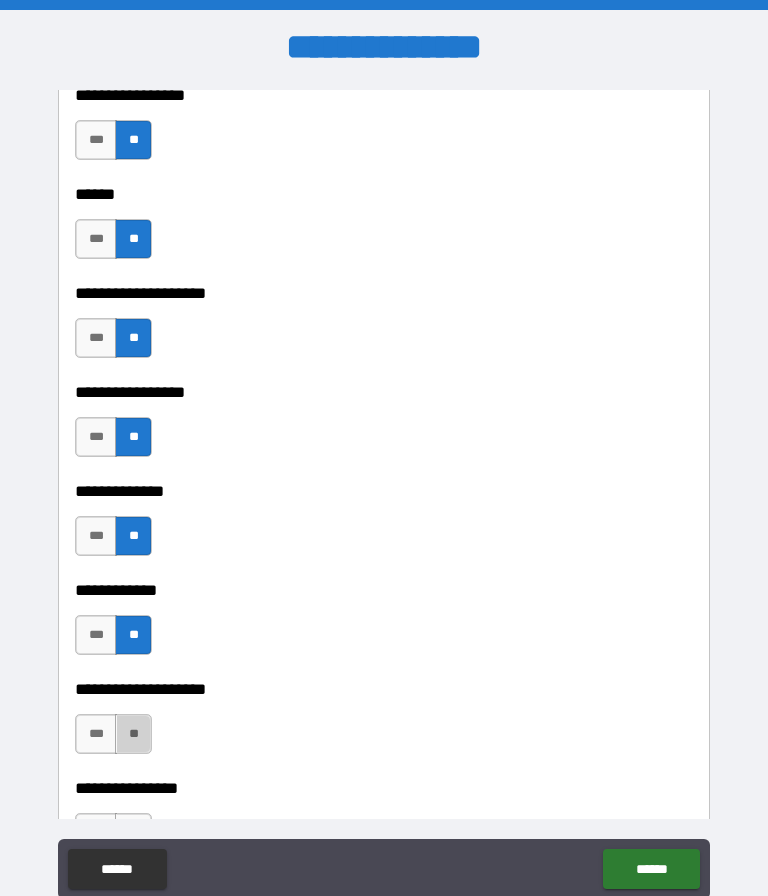 click on "**" at bounding box center (133, 734) 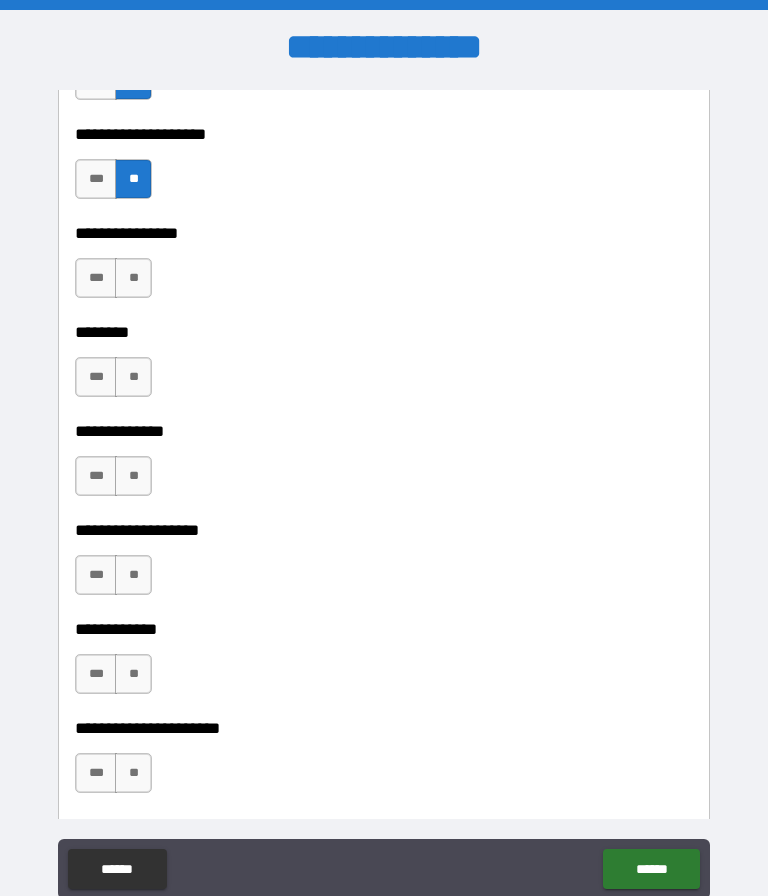 scroll, scrollTop: 7191, scrollLeft: 0, axis: vertical 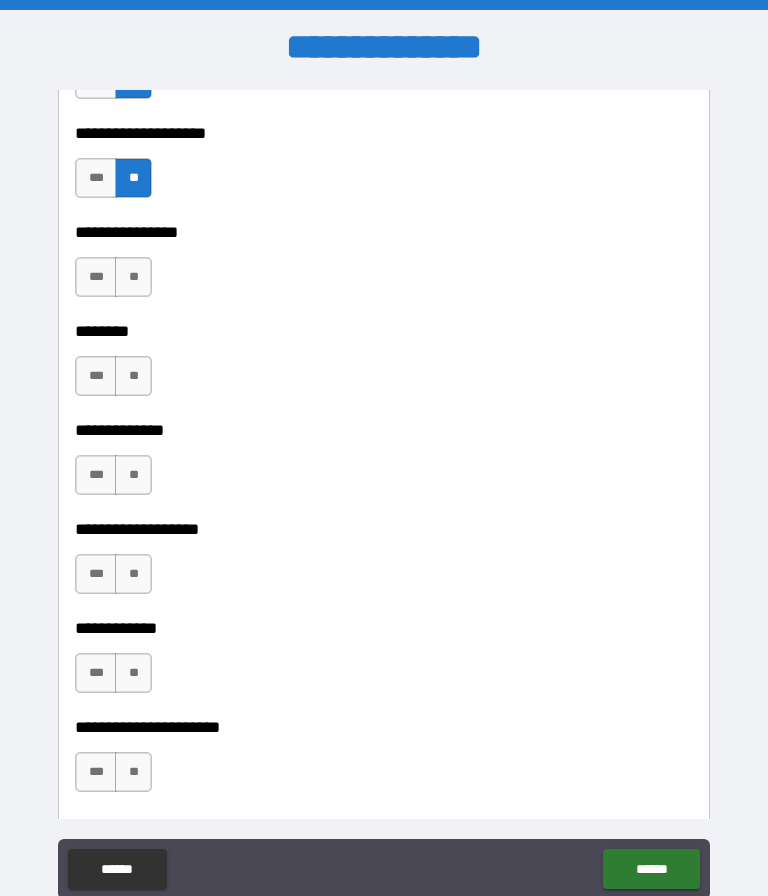 click on "**" at bounding box center (133, 277) 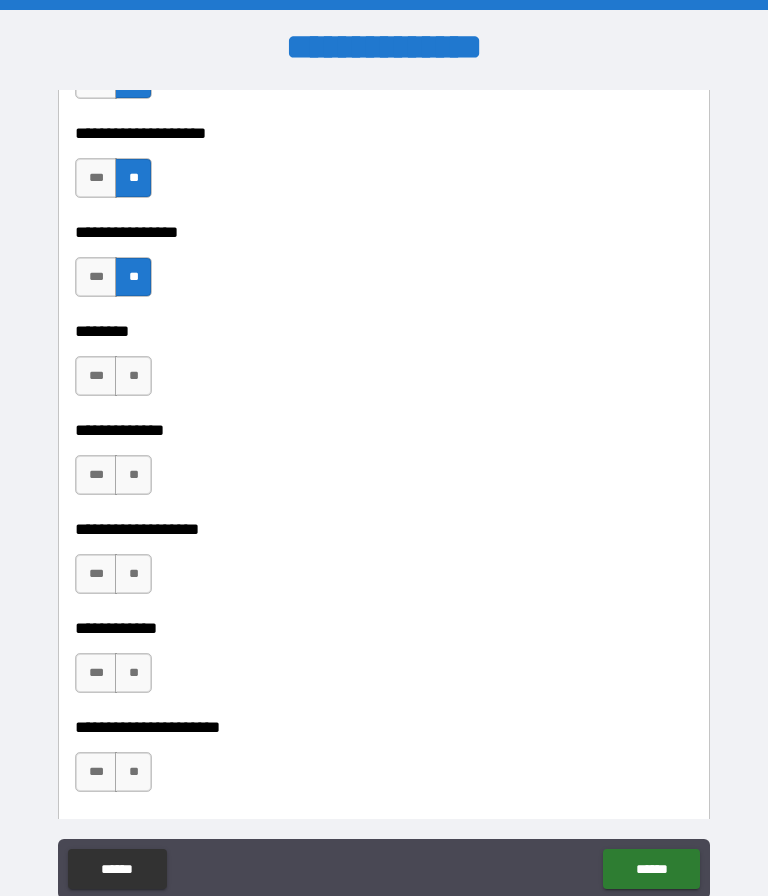 click on "**" at bounding box center (133, 376) 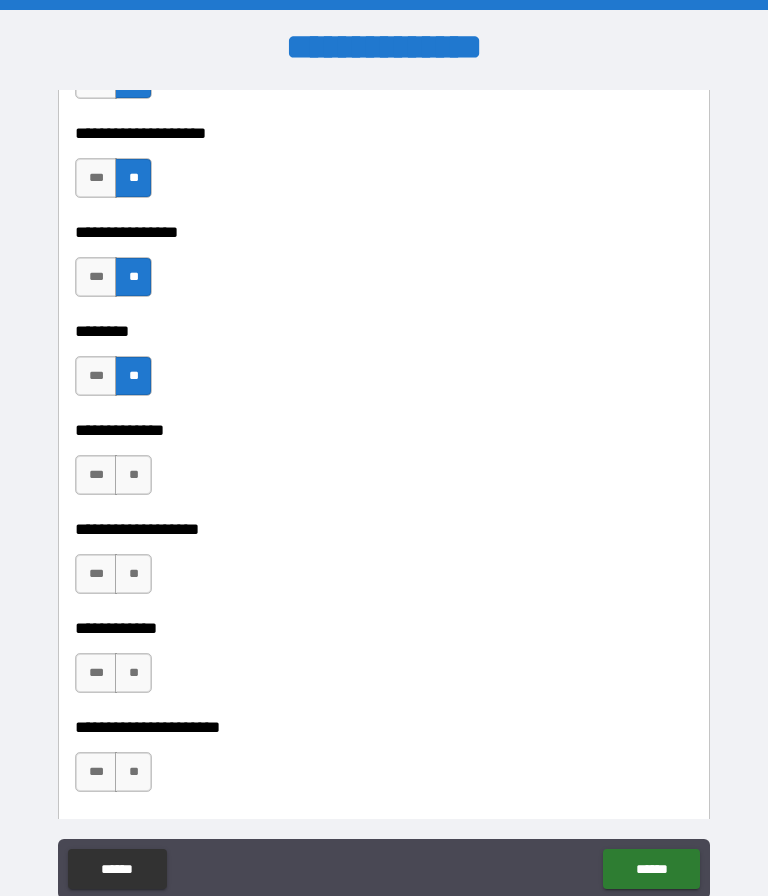 click on "**" at bounding box center [133, 475] 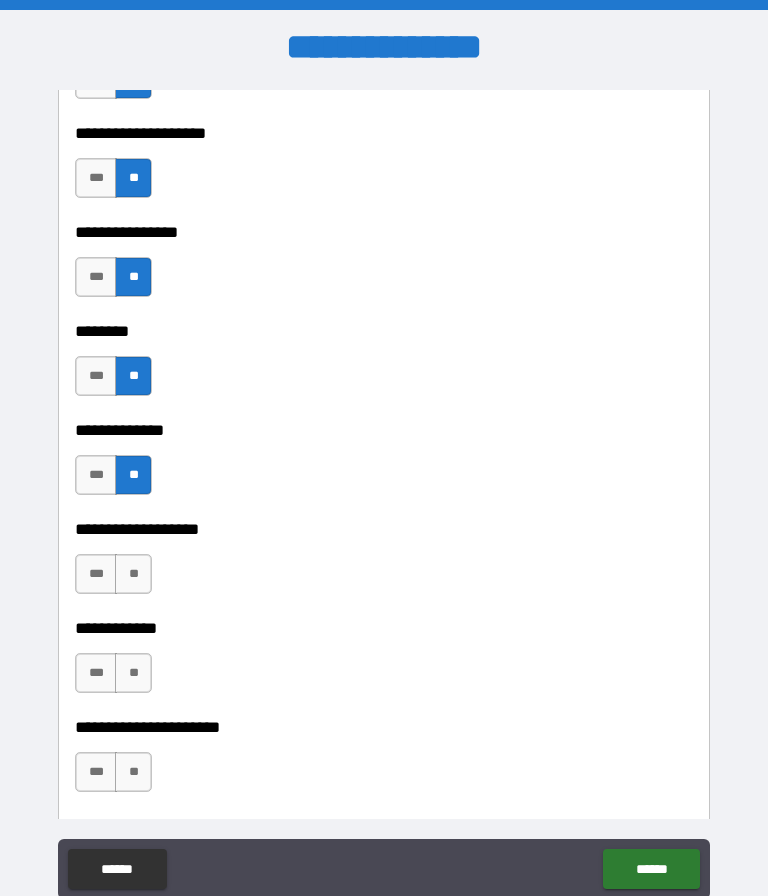click on "**" at bounding box center (133, 574) 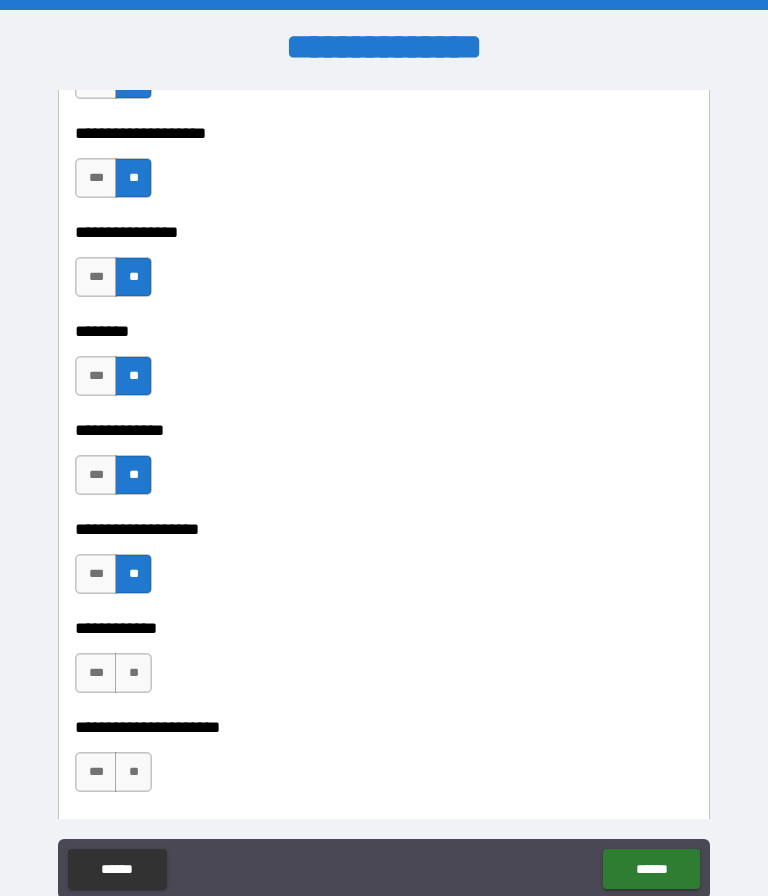 click on "**" at bounding box center [133, 673] 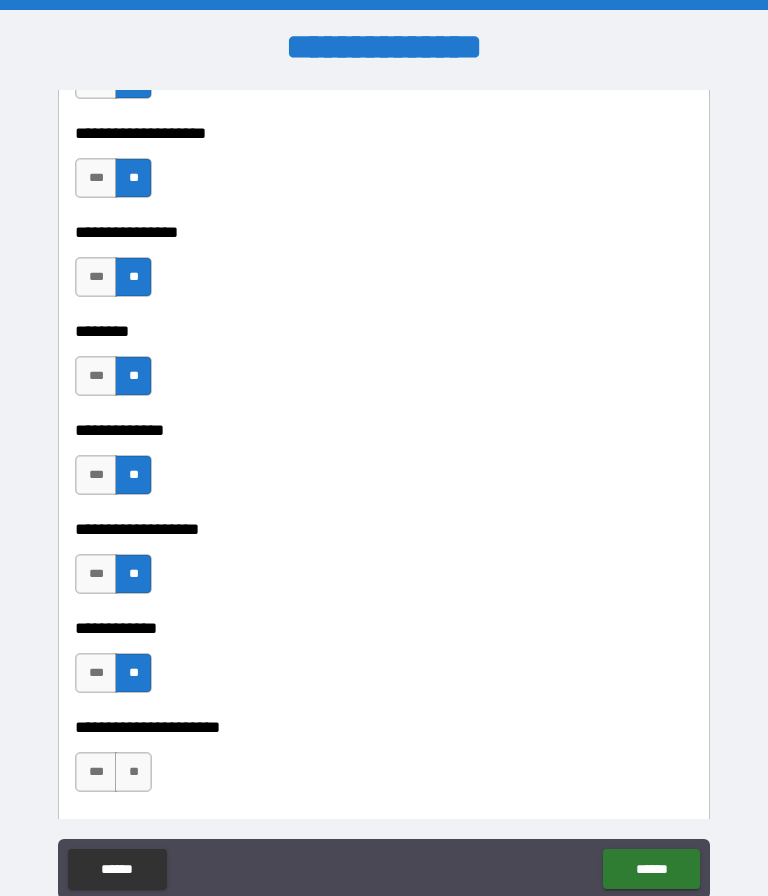 click on "**" at bounding box center [133, 772] 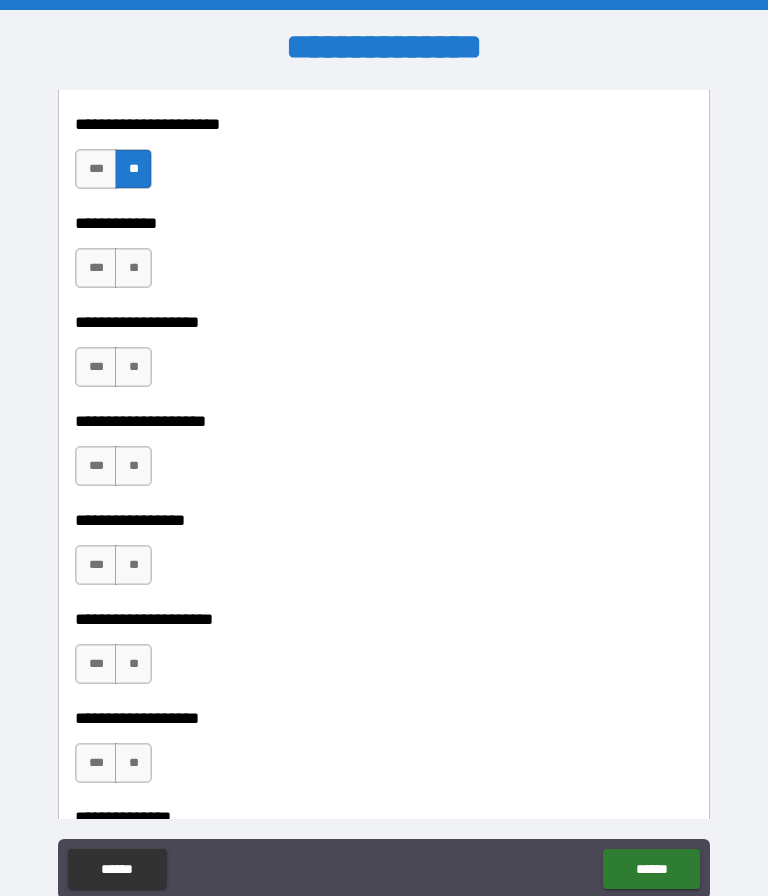scroll, scrollTop: 7798, scrollLeft: 0, axis: vertical 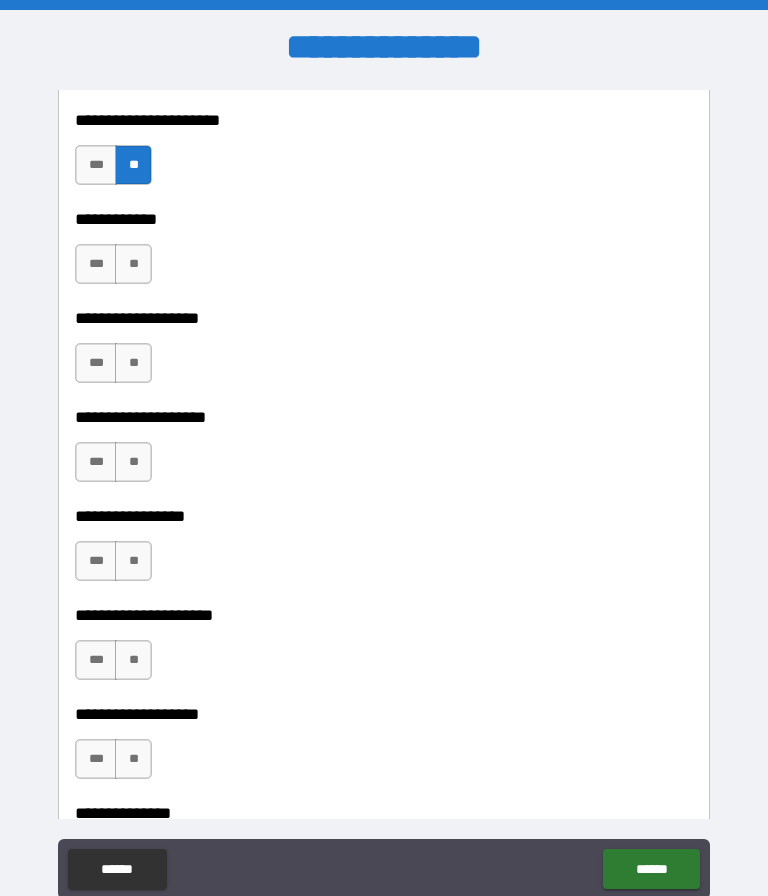 click on "**" at bounding box center [133, 264] 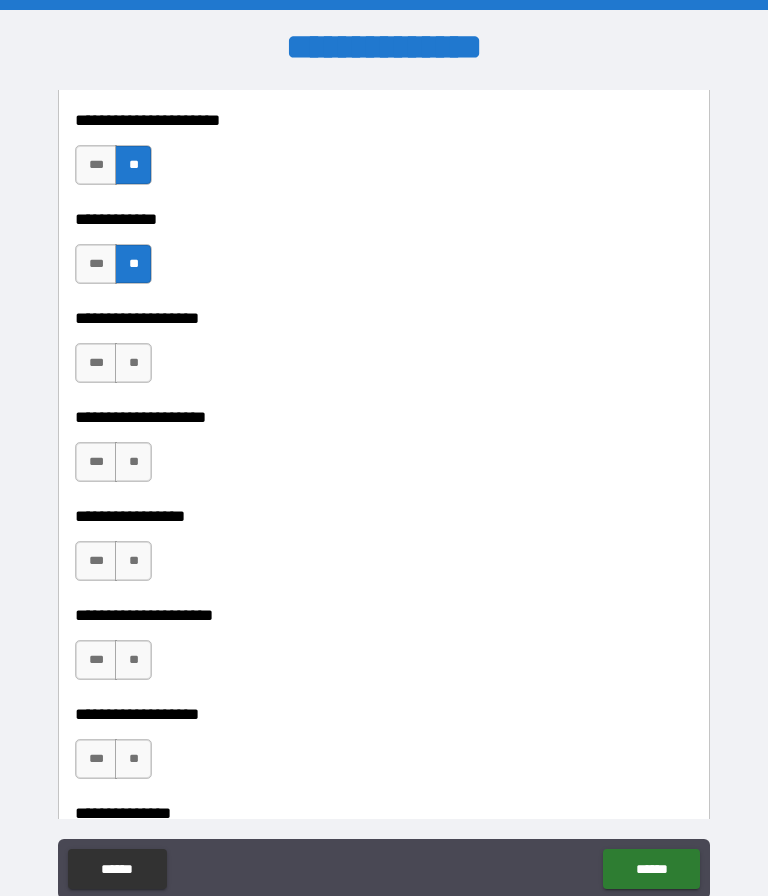 click on "**" at bounding box center (133, 363) 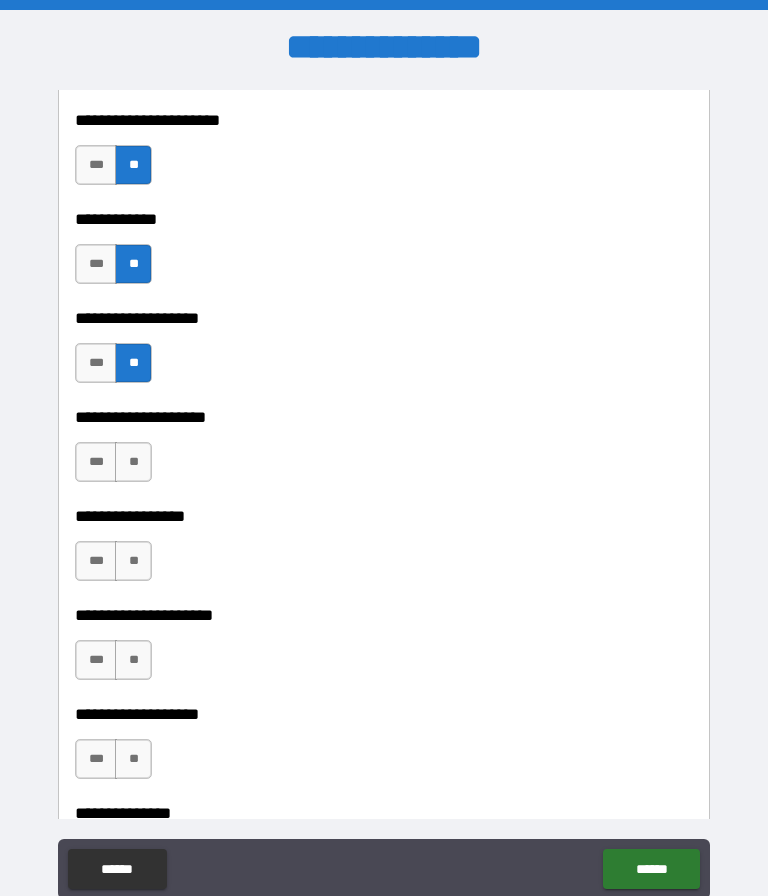 click on "**" at bounding box center [133, 462] 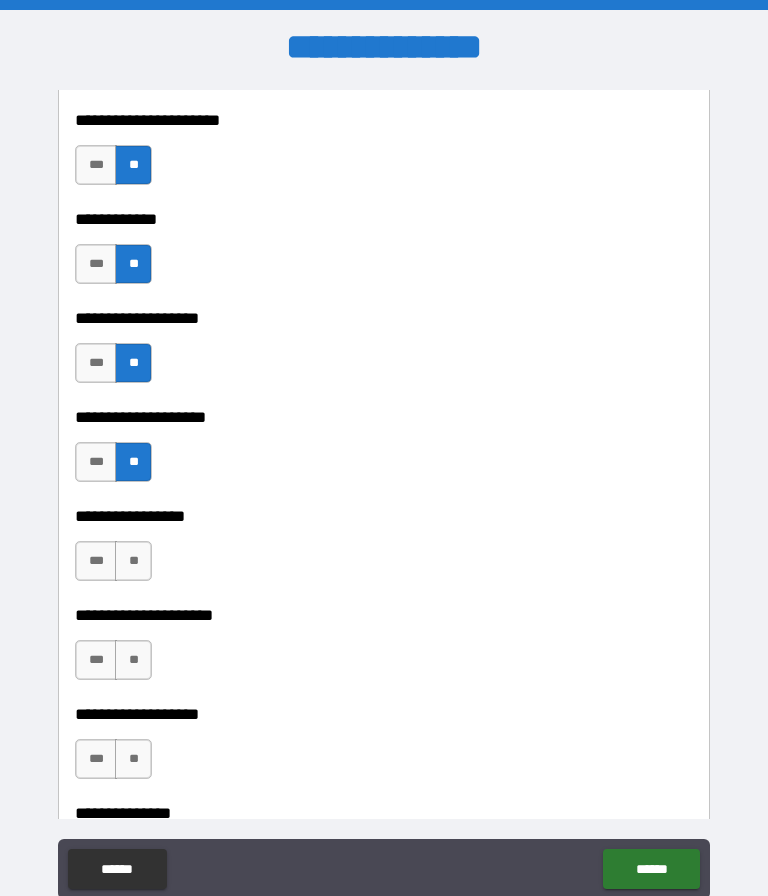 click on "**" at bounding box center (133, 561) 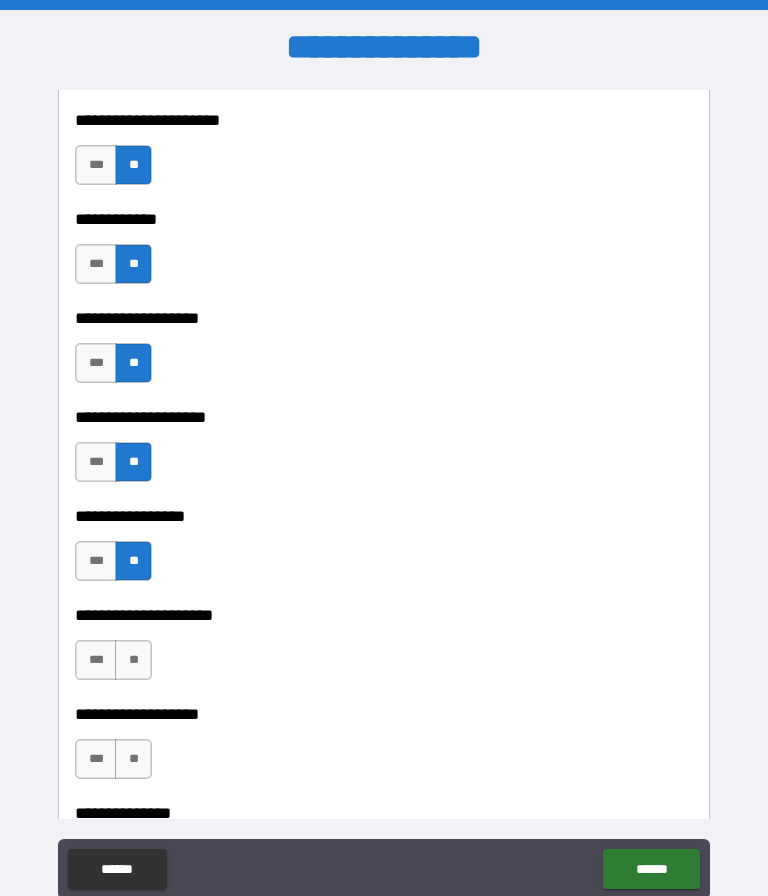 click on "**" at bounding box center [133, 660] 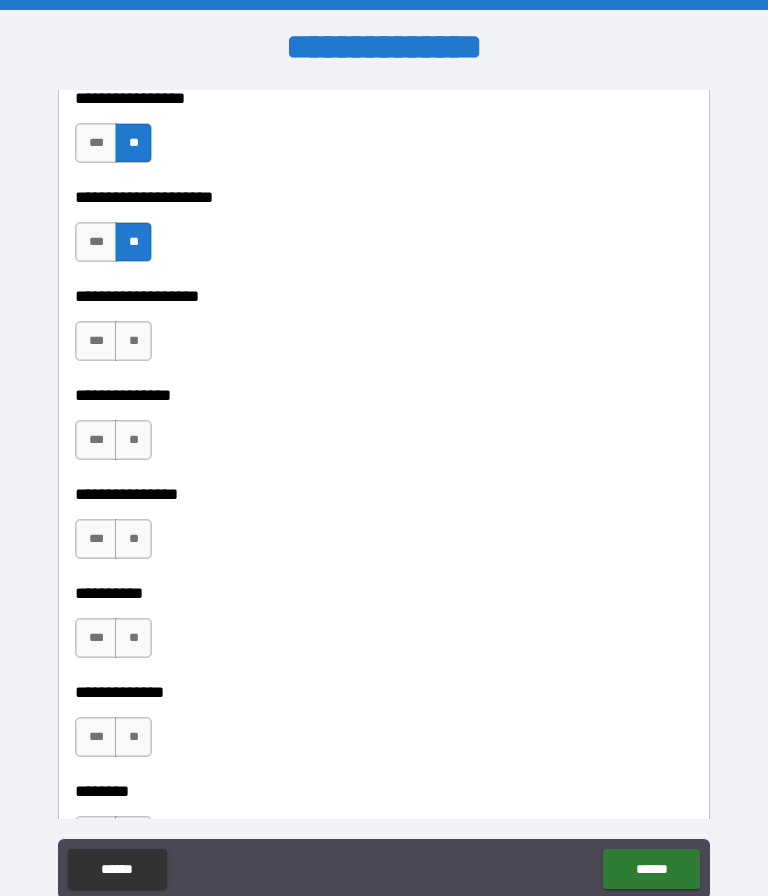 scroll, scrollTop: 8217, scrollLeft: 0, axis: vertical 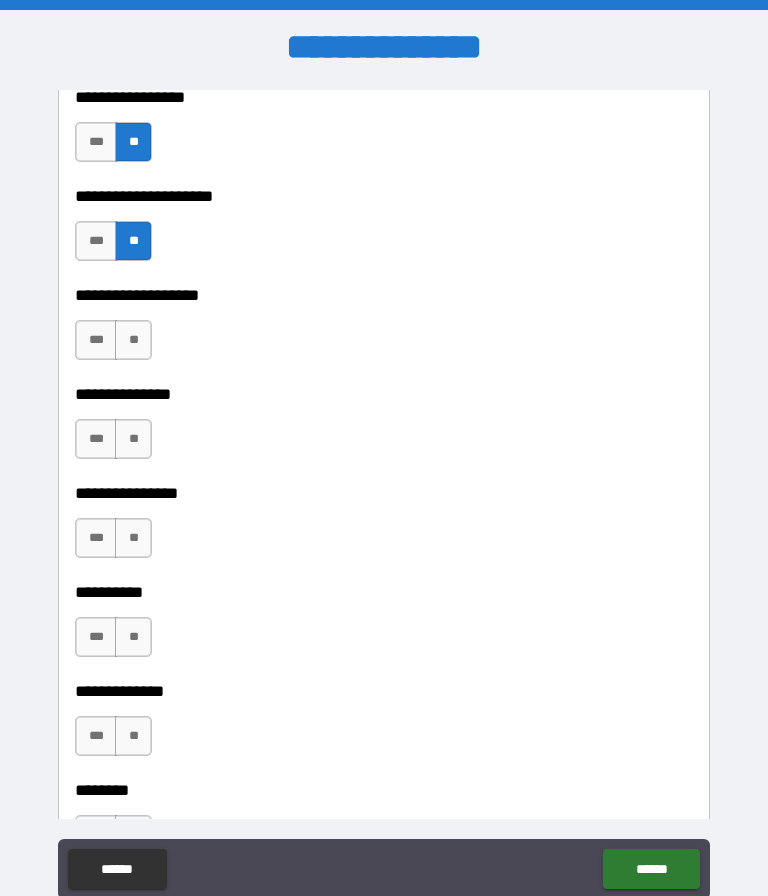 click on "**" at bounding box center (133, 340) 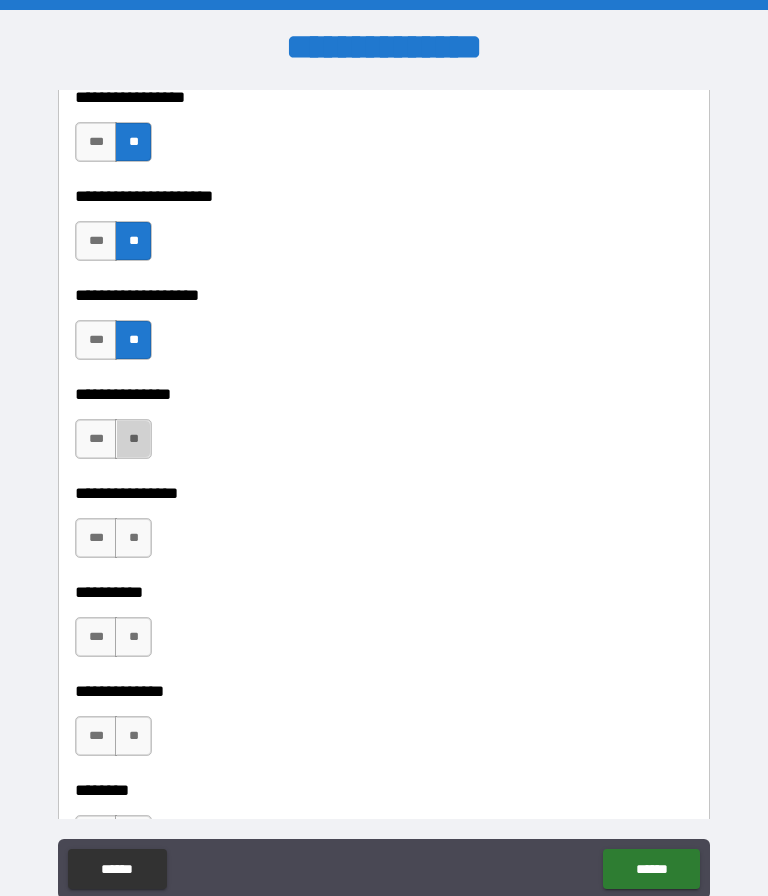 click on "**" at bounding box center [133, 439] 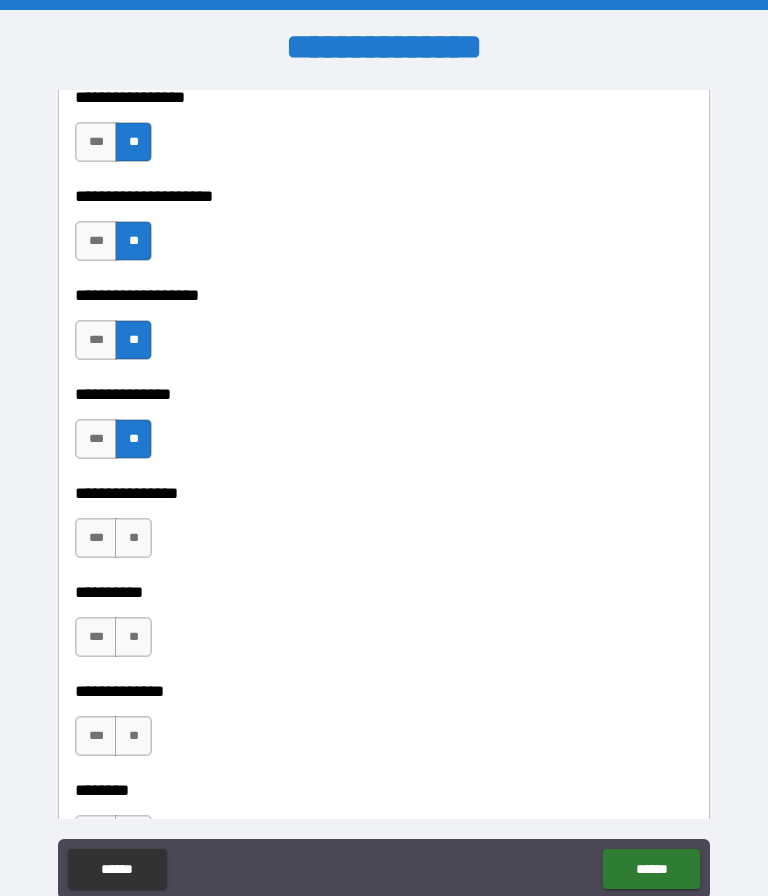 click on "**" at bounding box center [133, 538] 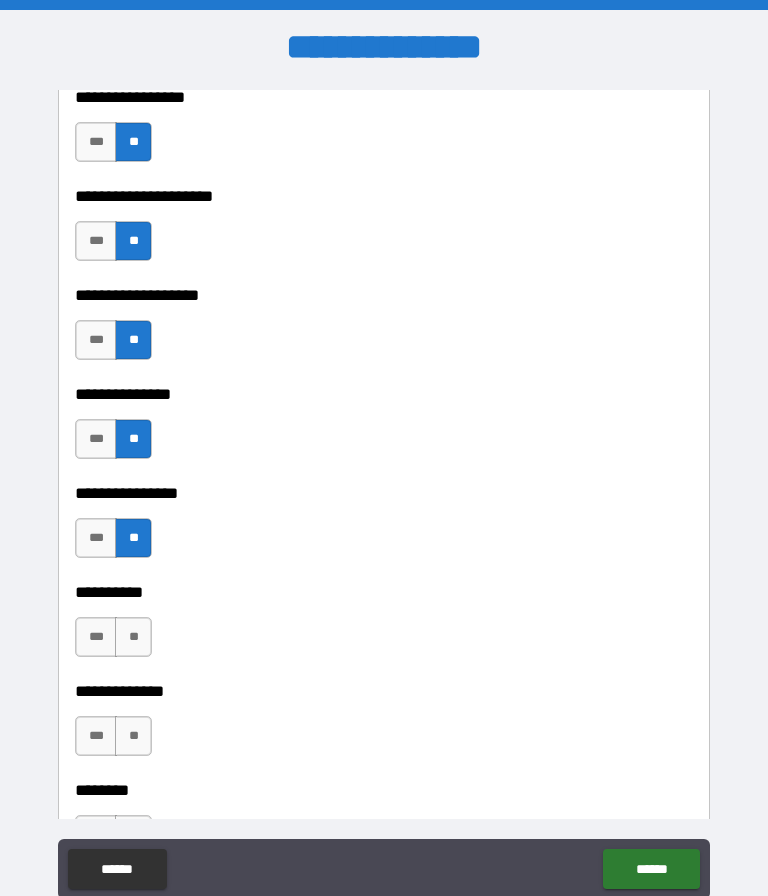 click on "**" at bounding box center (133, 637) 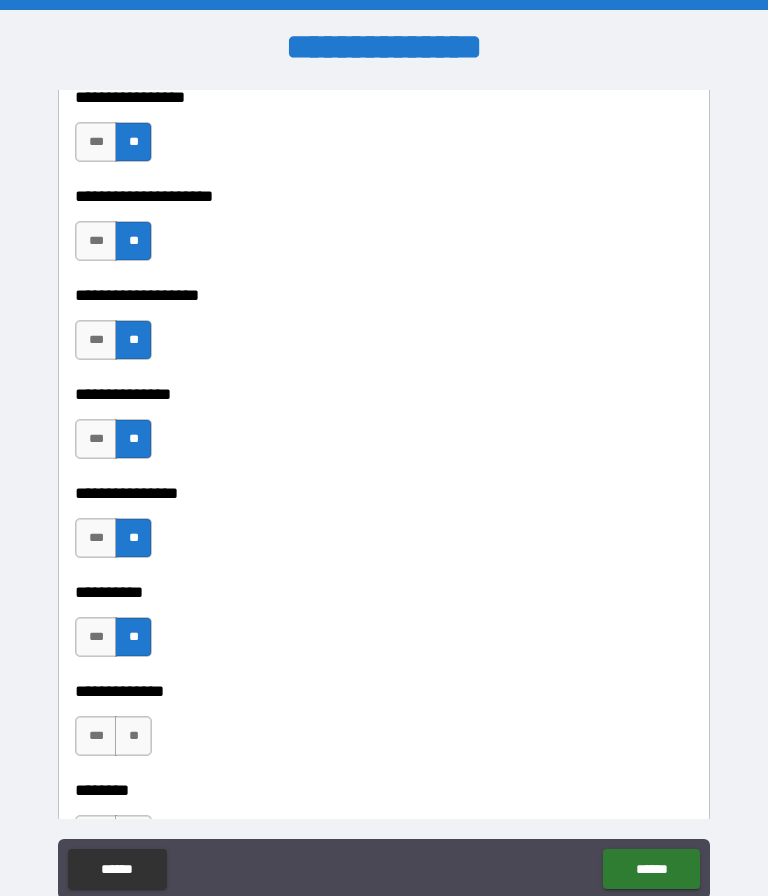 click on "**" at bounding box center [133, 736] 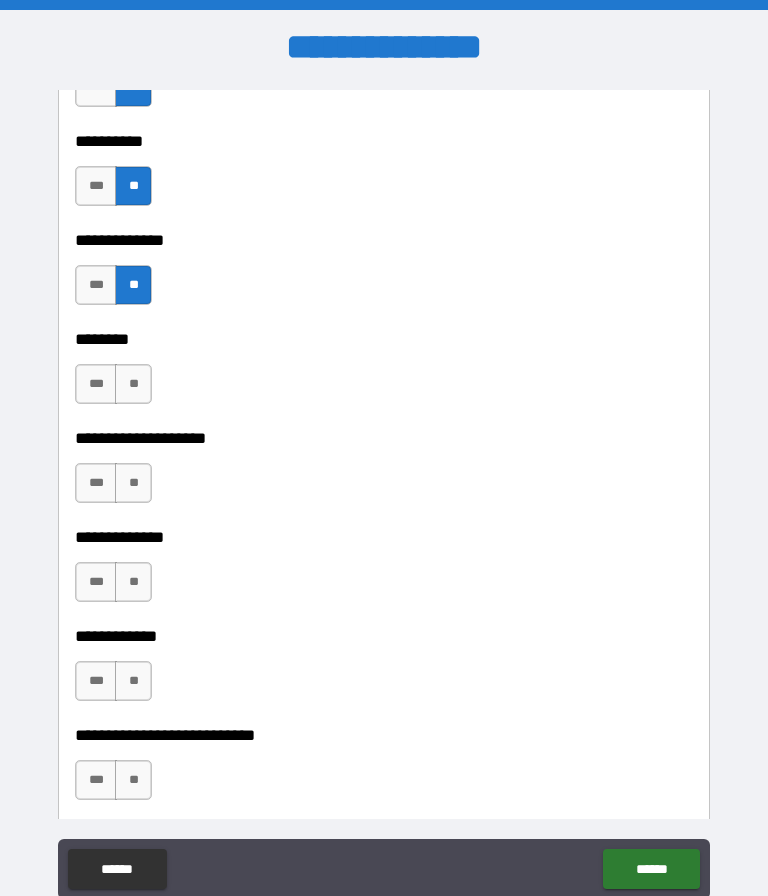 scroll, scrollTop: 8669, scrollLeft: 0, axis: vertical 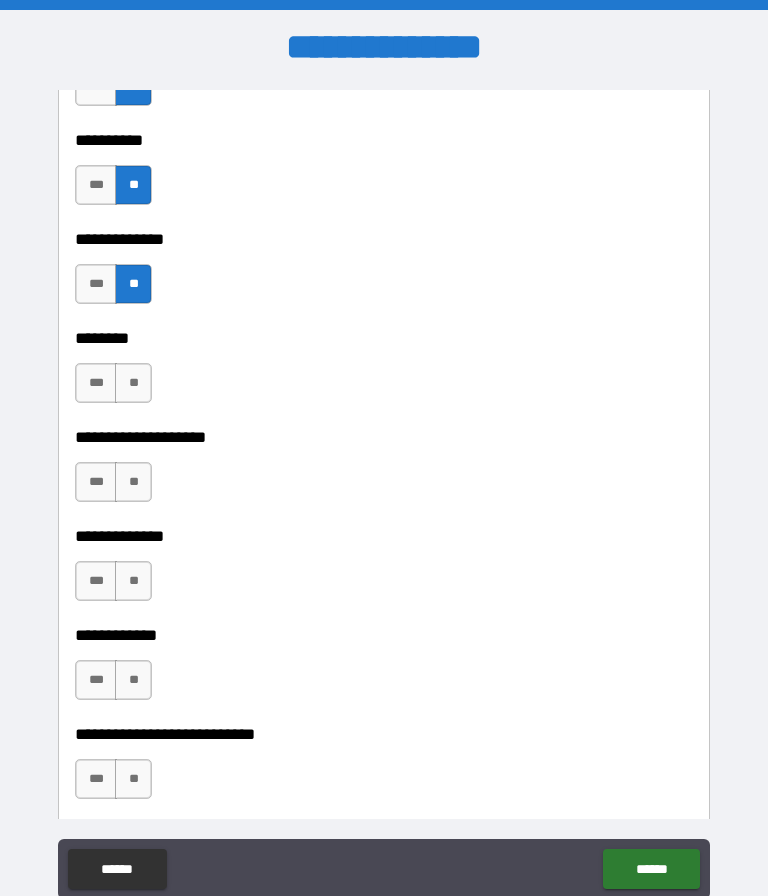 click on "***" at bounding box center [96, 383] 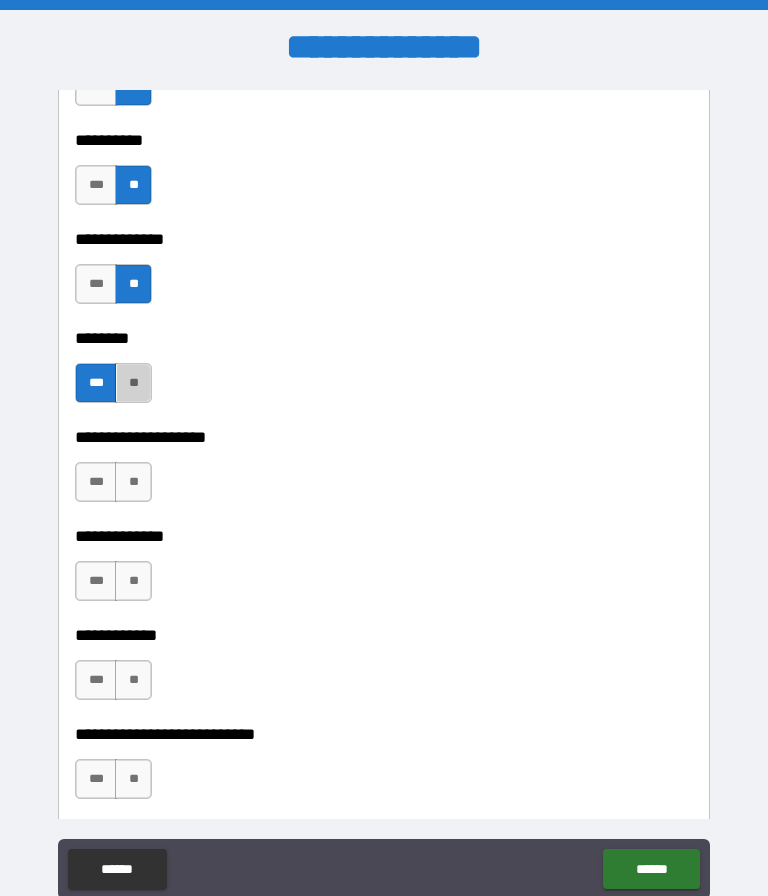 click on "**" at bounding box center (133, 383) 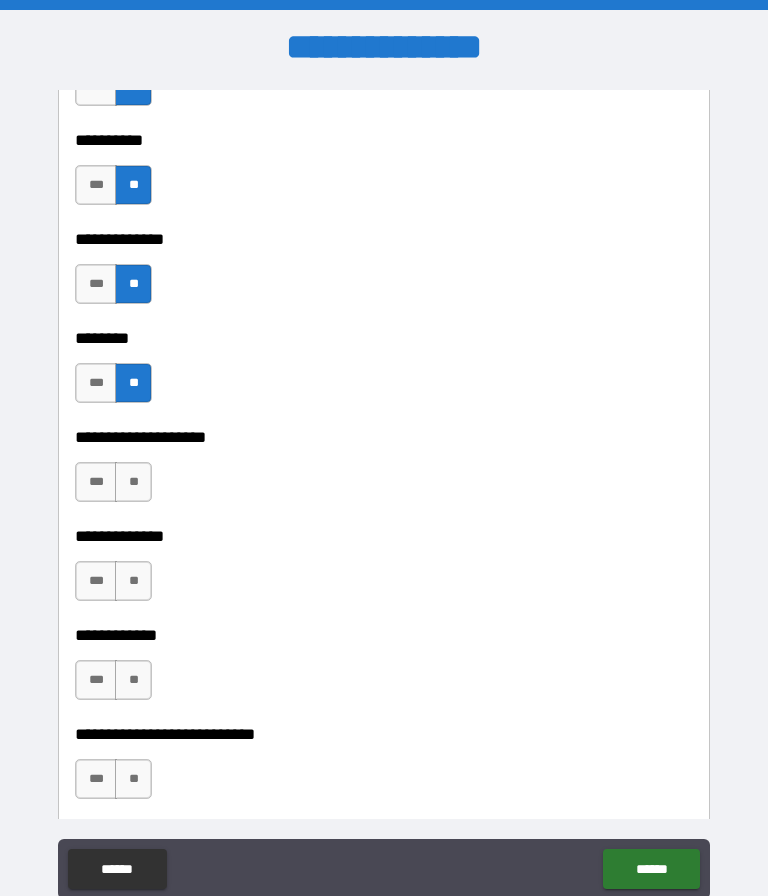 click on "***" at bounding box center (96, 383) 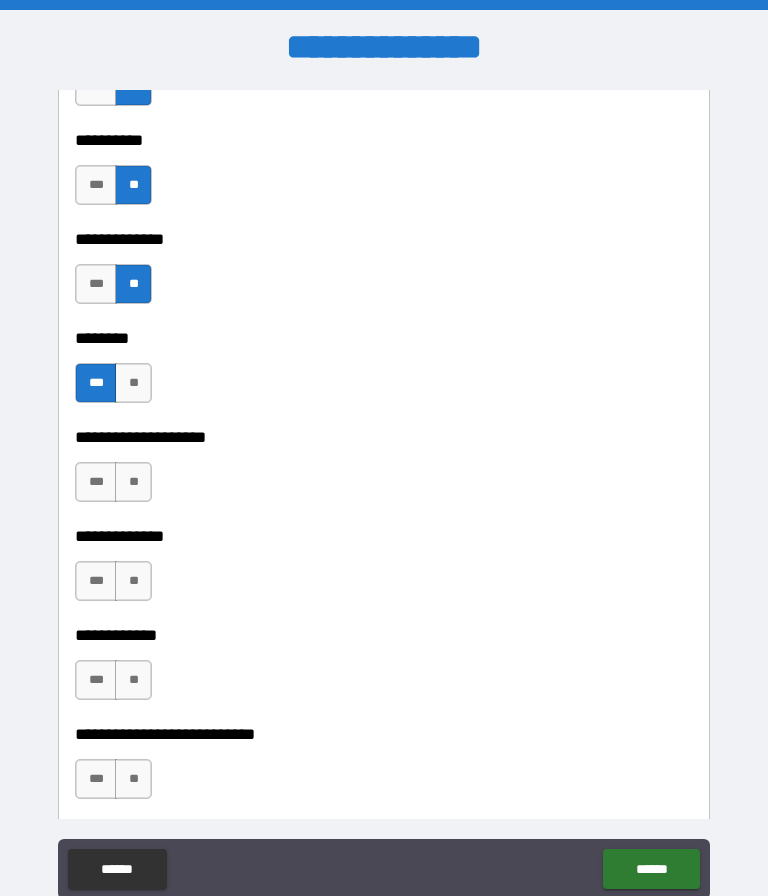 click on "**" at bounding box center [133, 482] 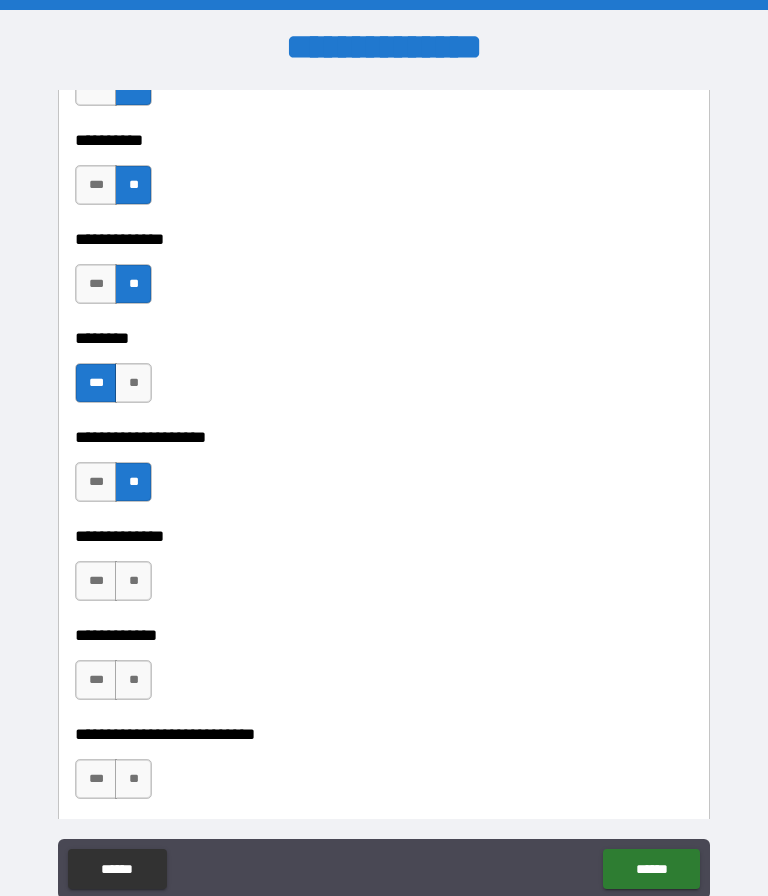 click on "**" at bounding box center [133, 581] 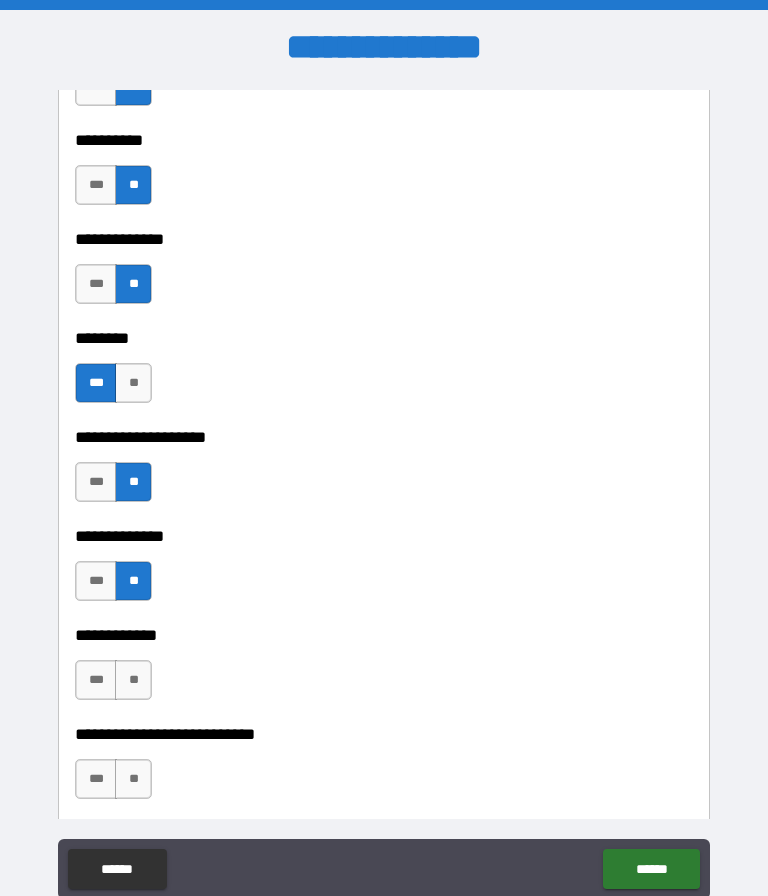click on "**" at bounding box center [133, 680] 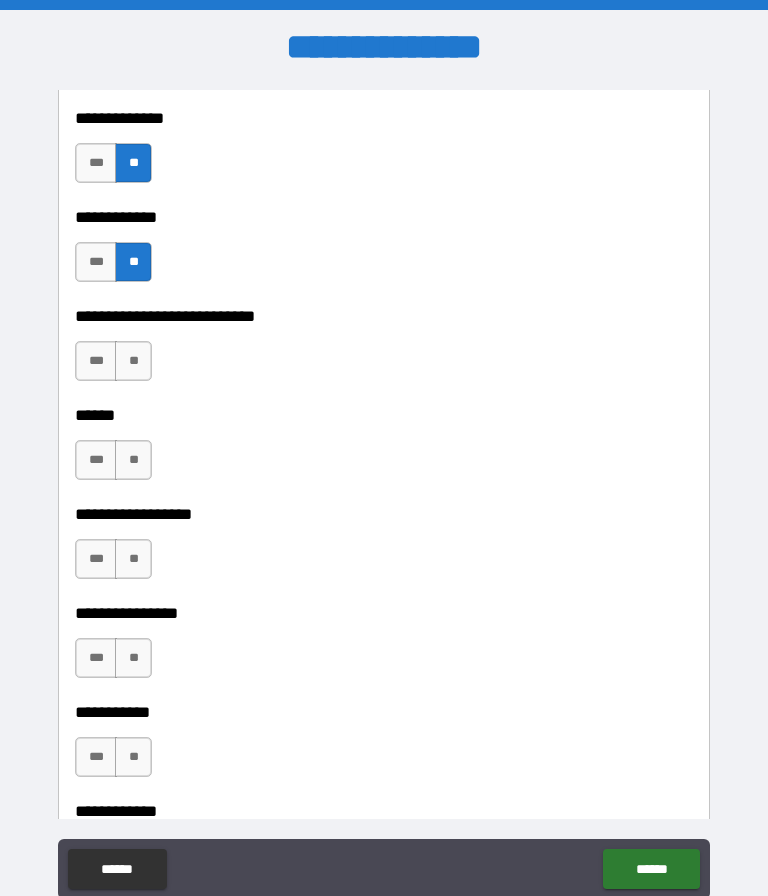 scroll, scrollTop: 9091, scrollLeft: 0, axis: vertical 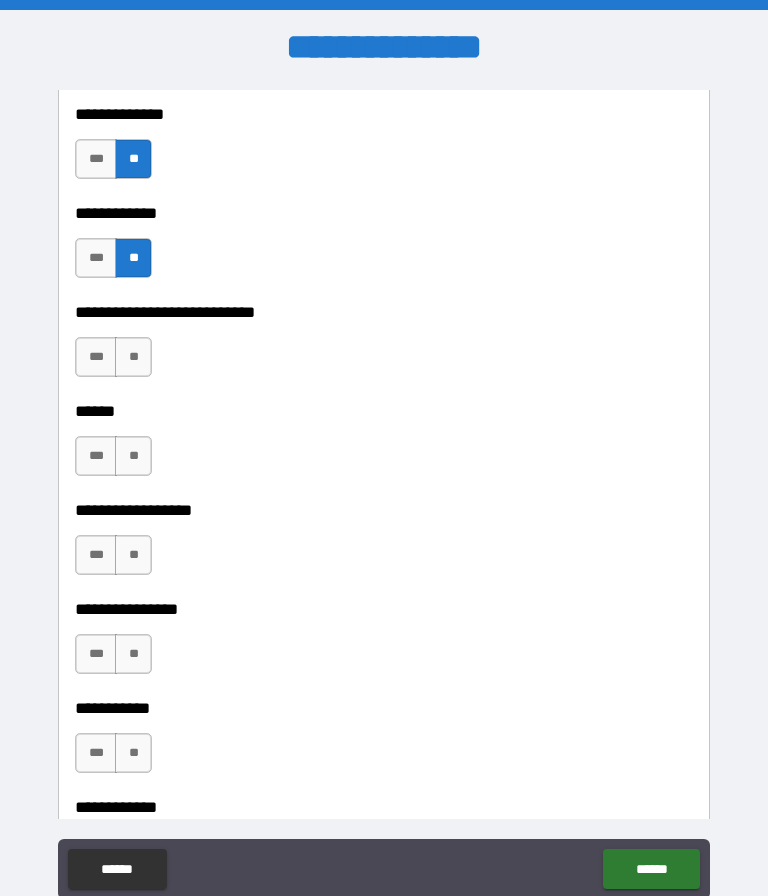 click on "**" at bounding box center (133, 357) 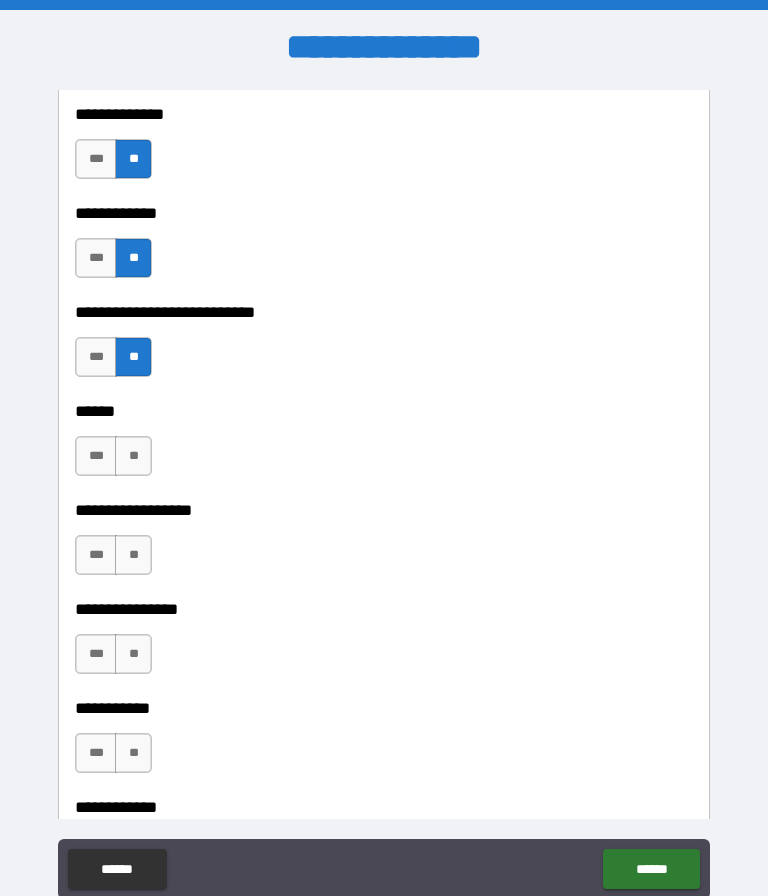 click on "**" at bounding box center (133, 456) 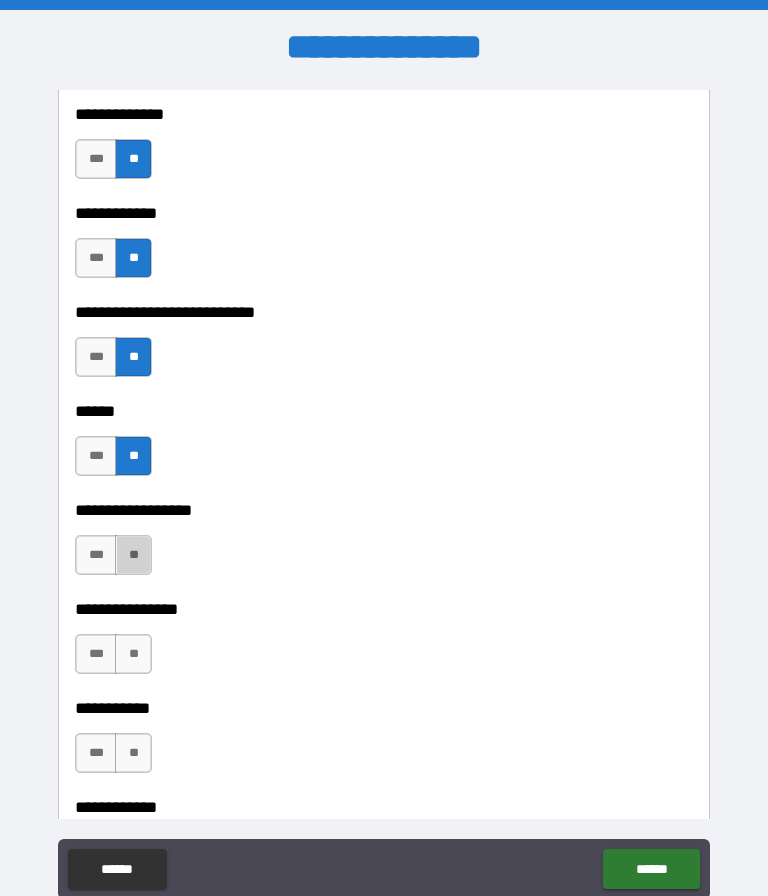 click on "**" at bounding box center [133, 555] 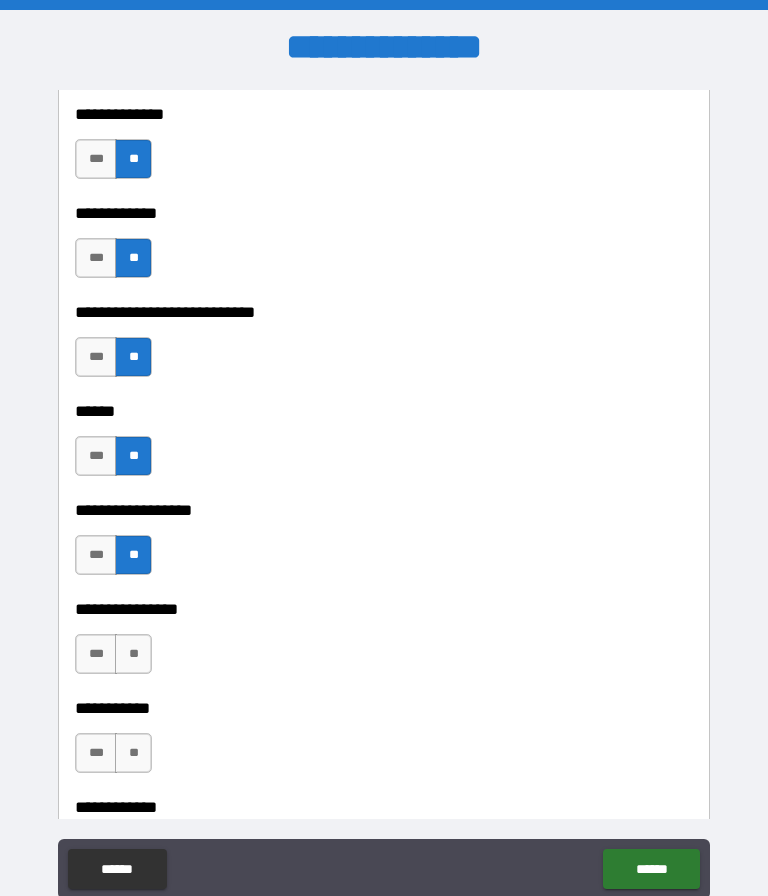 click on "**" at bounding box center (133, 654) 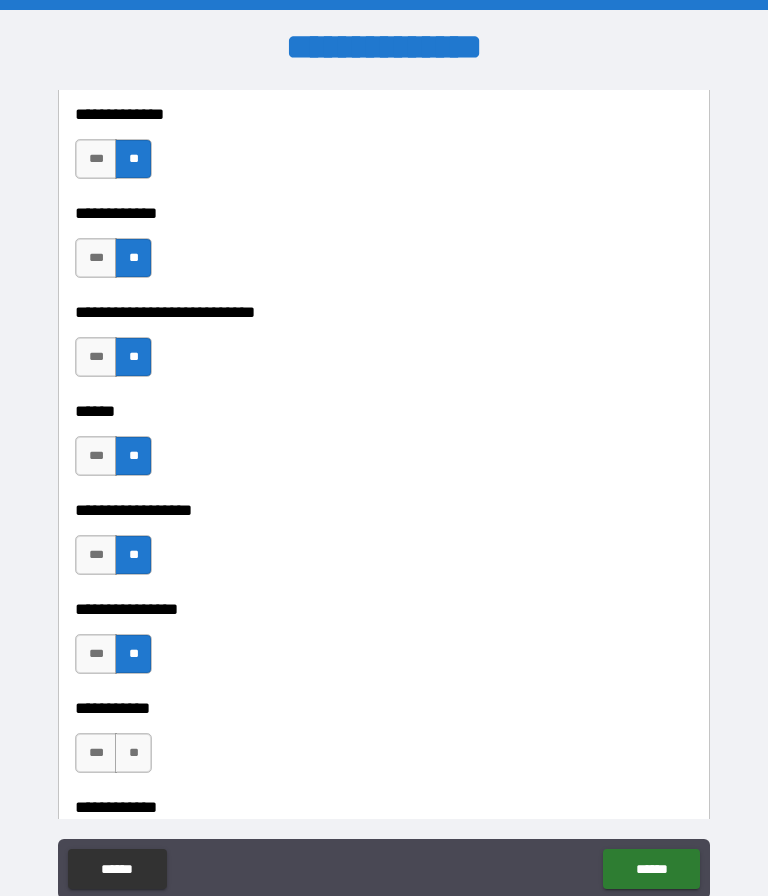 click on "**" at bounding box center [133, 753] 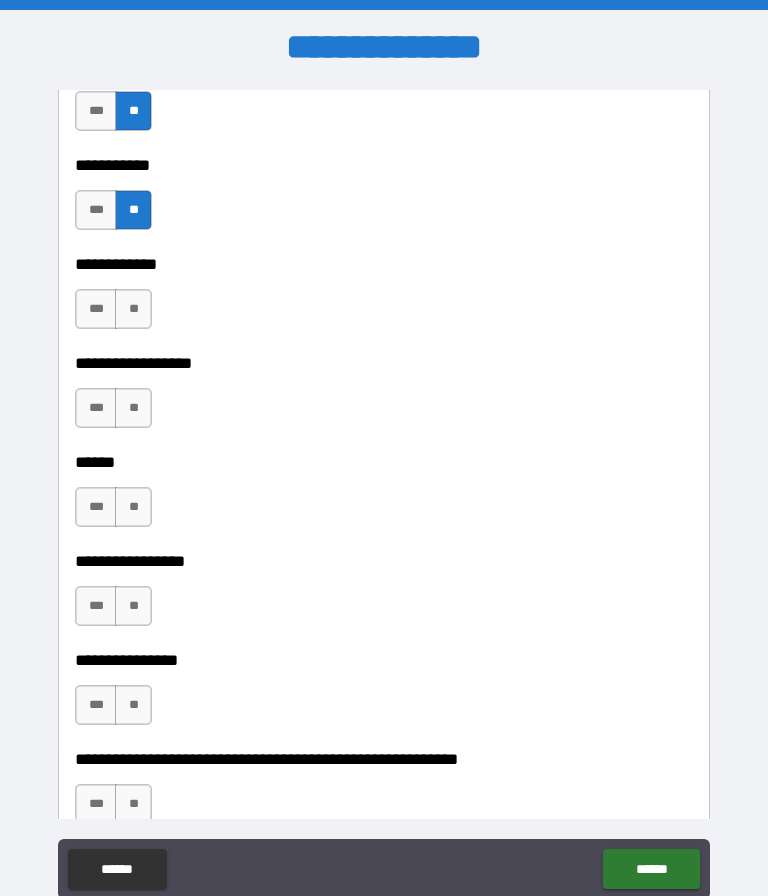 scroll, scrollTop: 9652, scrollLeft: 0, axis: vertical 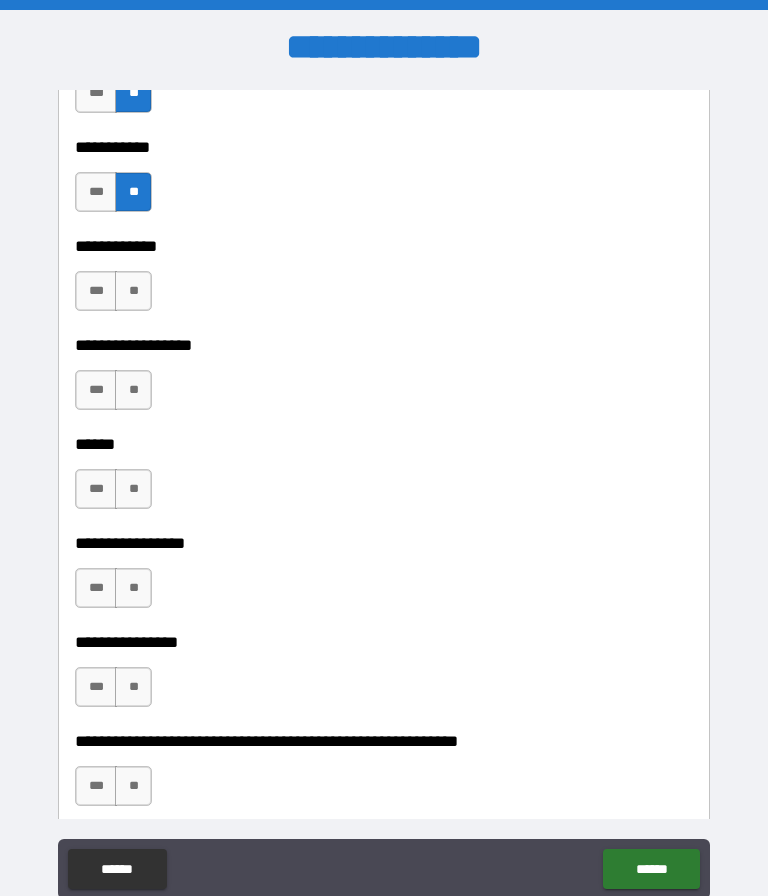 click on "**" at bounding box center (133, 291) 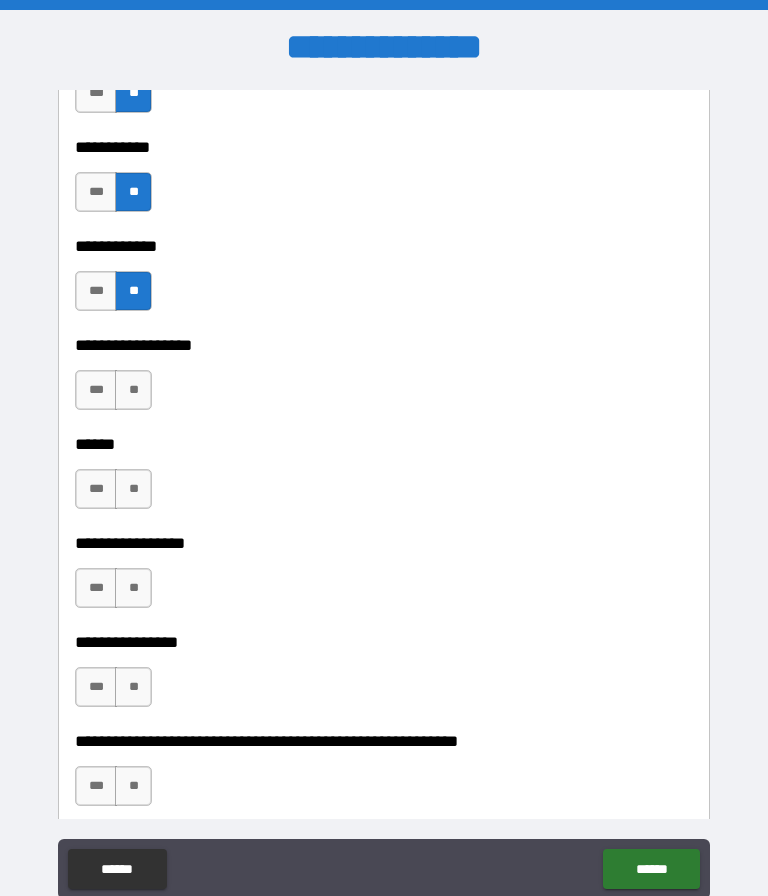 click on "**" at bounding box center [133, 390] 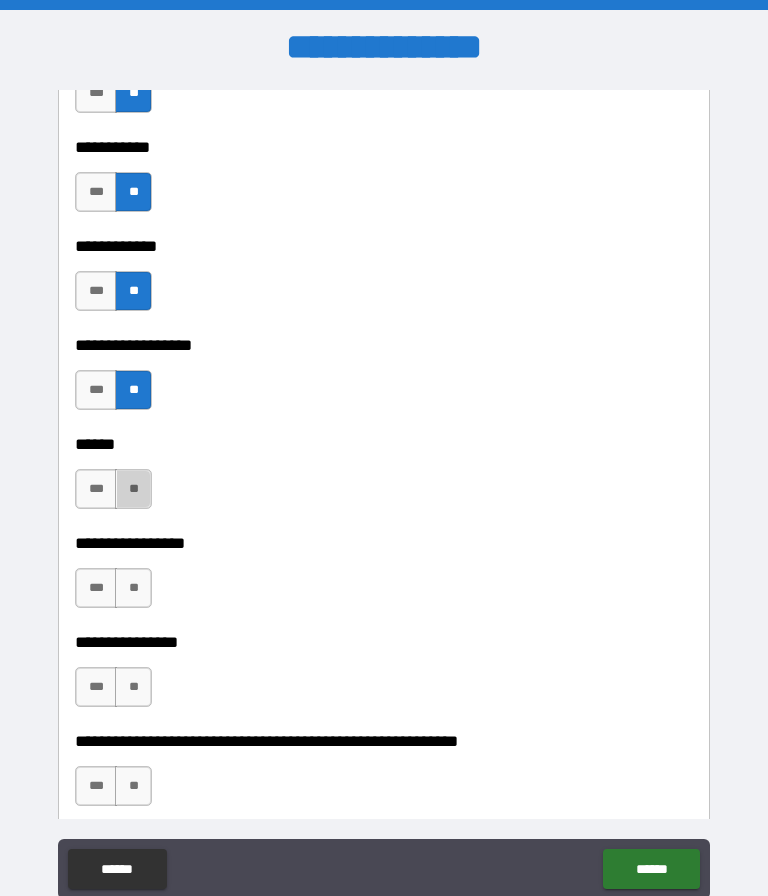 click on "**" at bounding box center [133, 489] 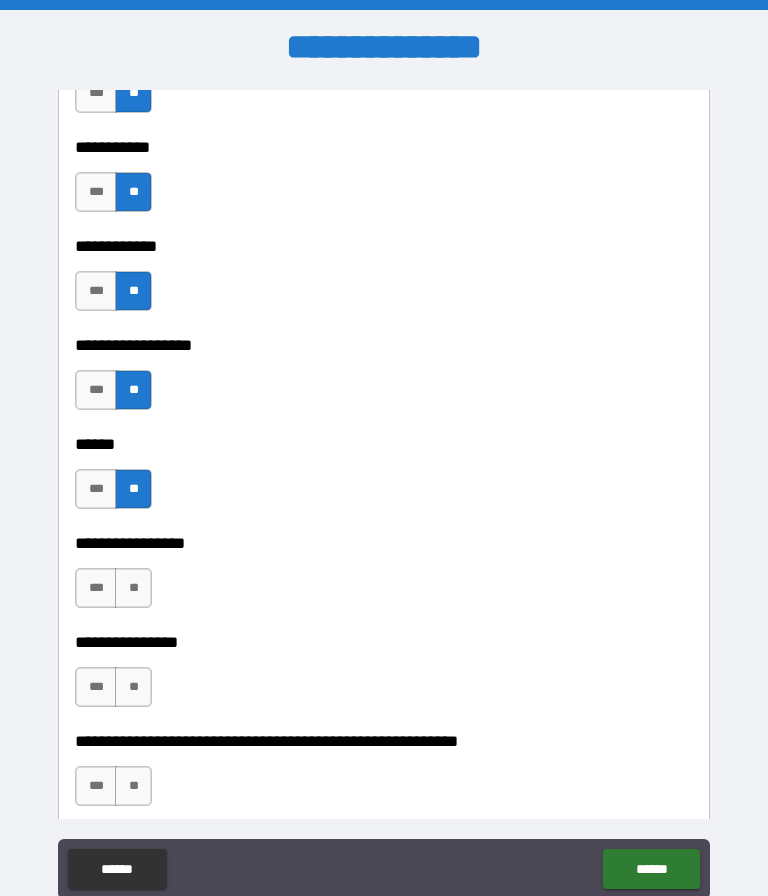 click on "**" at bounding box center (133, 588) 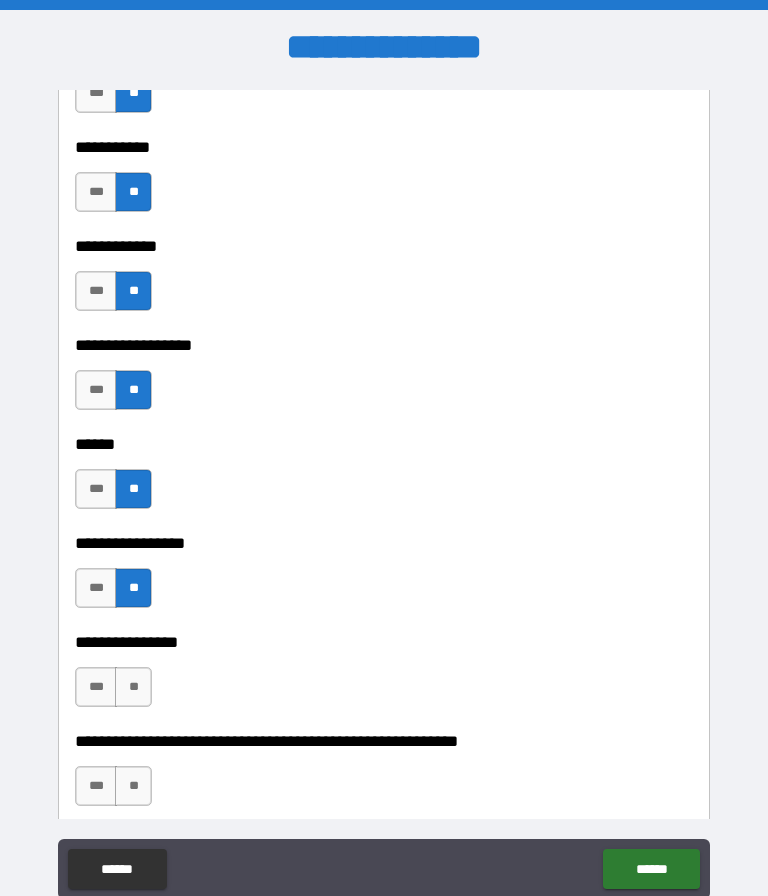 click on "**" at bounding box center (133, 687) 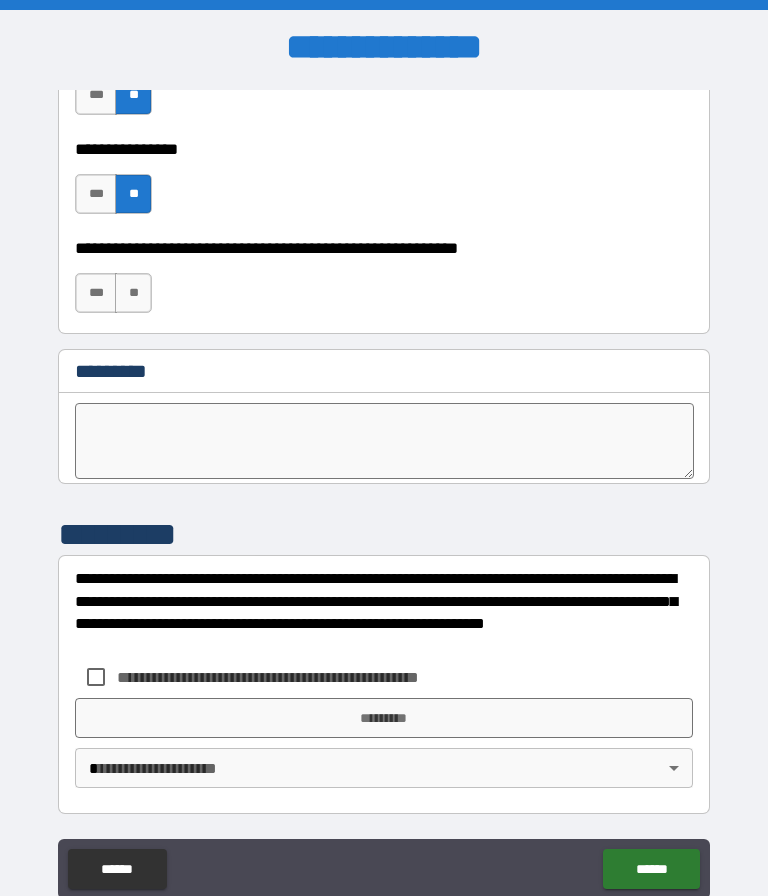 scroll, scrollTop: 10145, scrollLeft: 0, axis: vertical 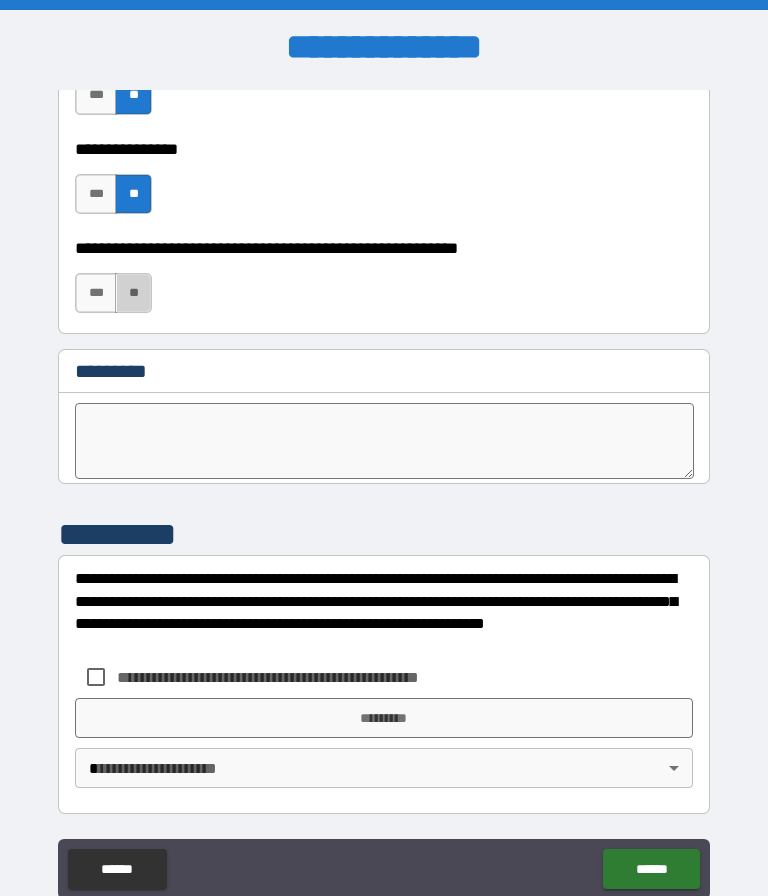 click on "**" at bounding box center (133, 293) 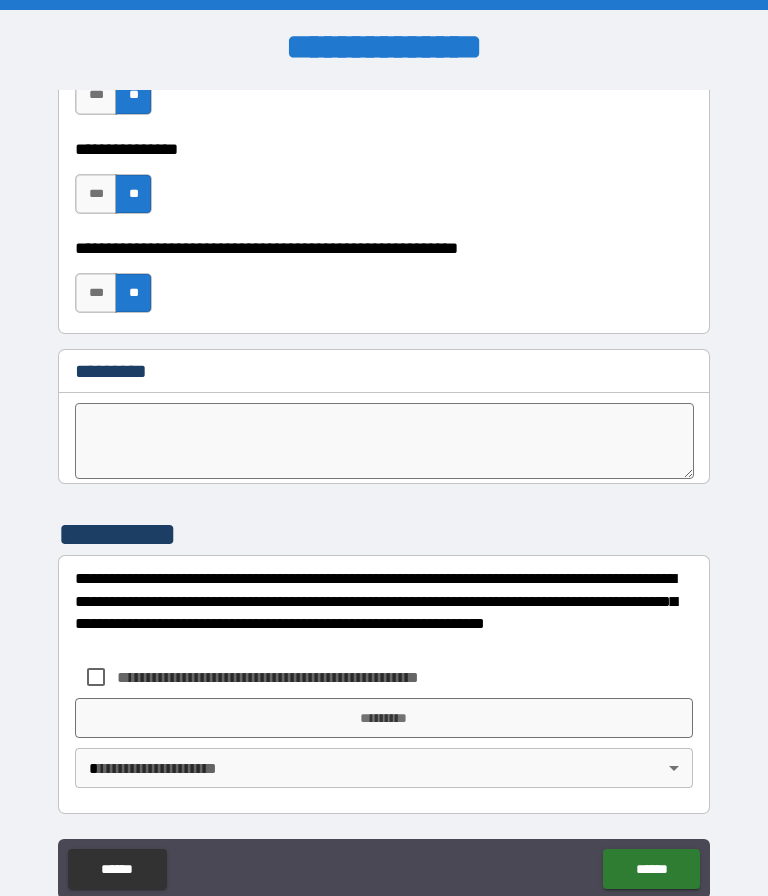 scroll, scrollTop: 10145, scrollLeft: 0, axis: vertical 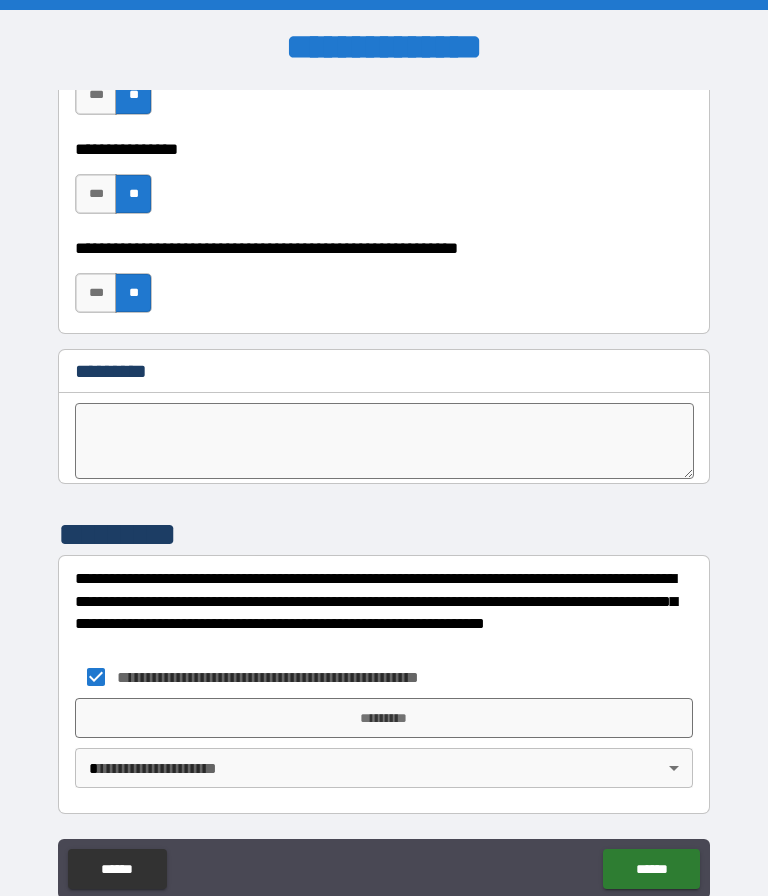 click on "*********" at bounding box center (384, 718) 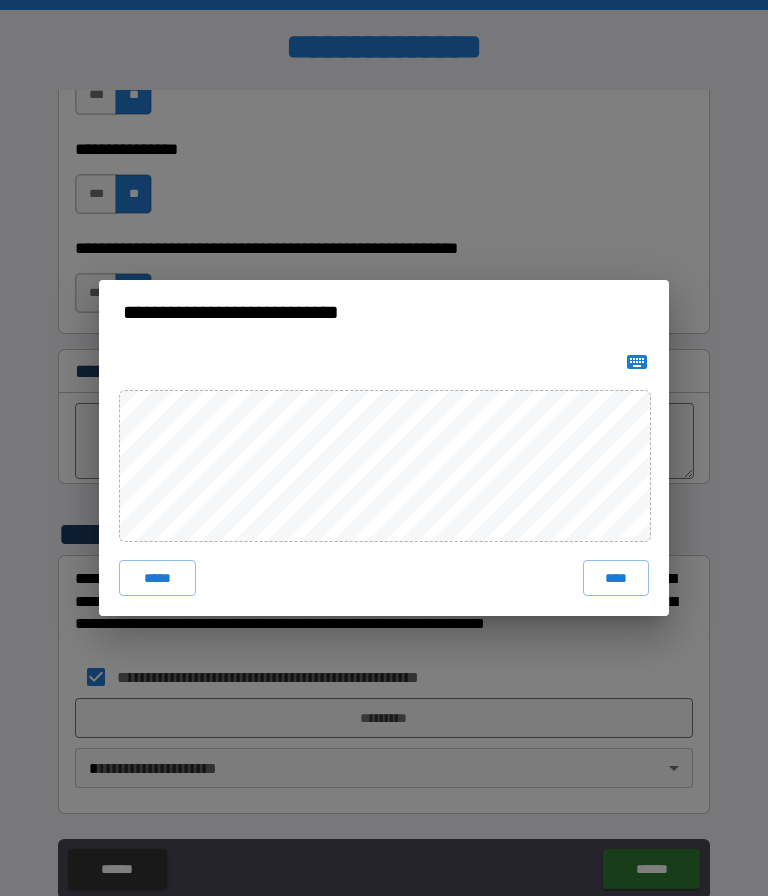 click on "****" at bounding box center (616, 578) 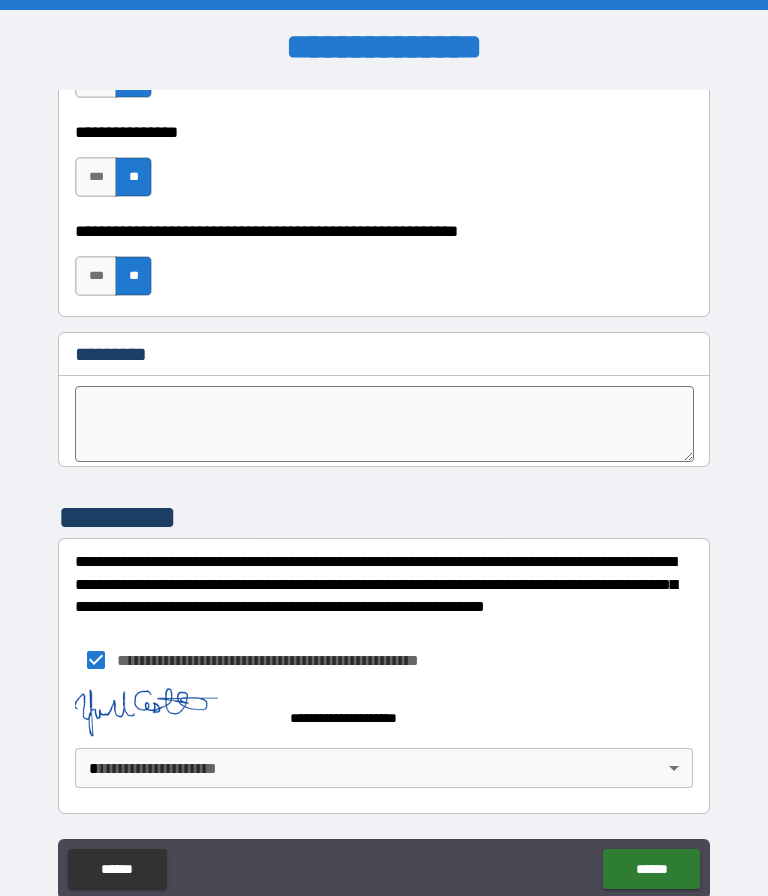 scroll, scrollTop: 10162, scrollLeft: 0, axis: vertical 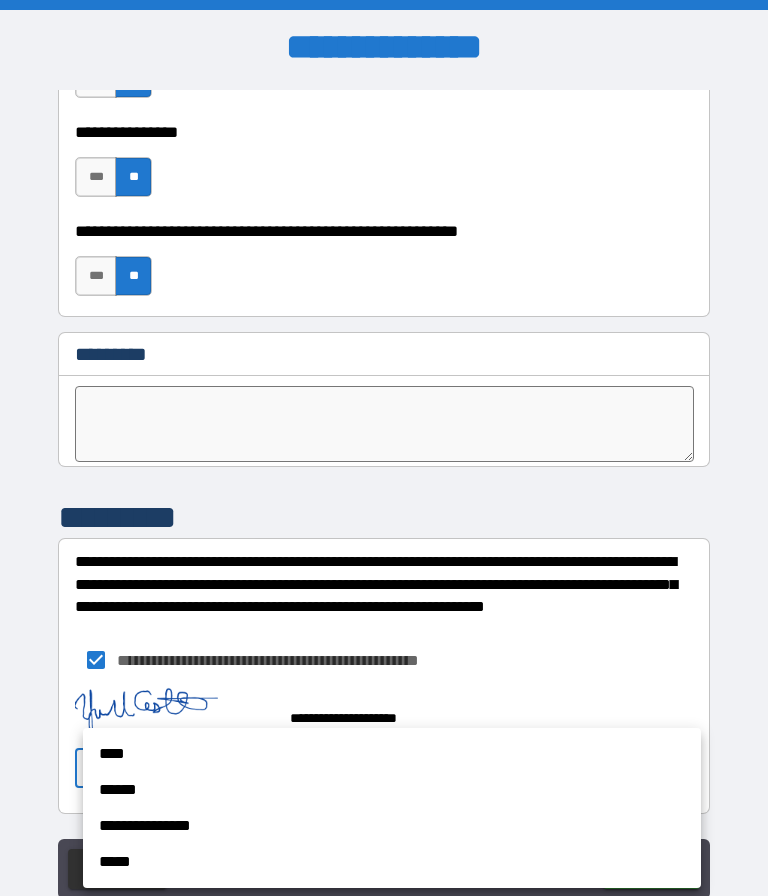 click on "**********" at bounding box center (392, 808) 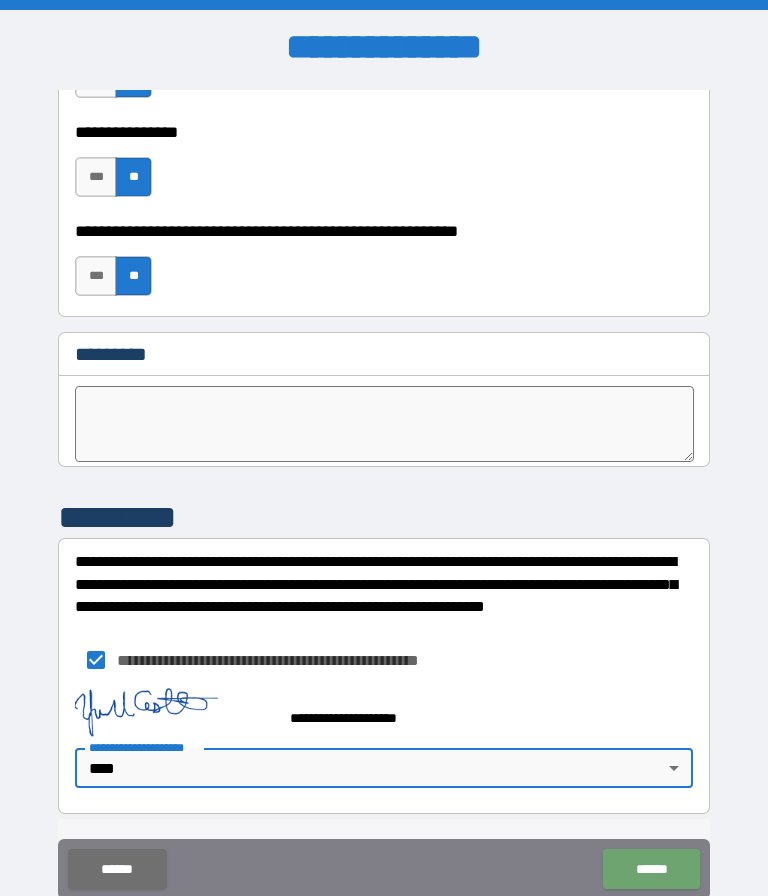 click on "******" at bounding box center [651, 869] 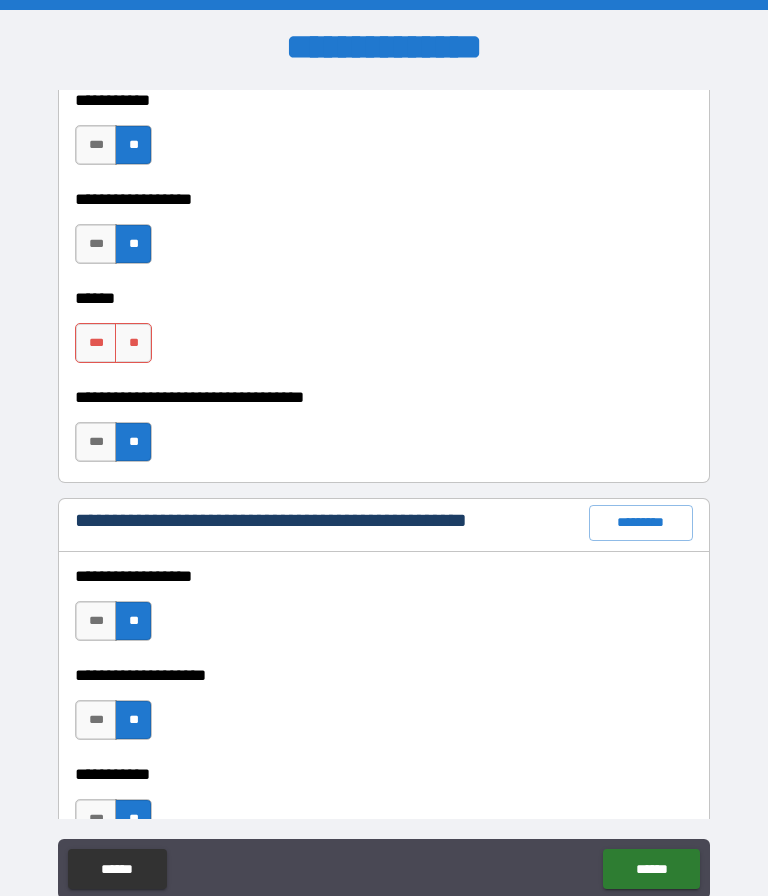 scroll, scrollTop: 2194, scrollLeft: 0, axis: vertical 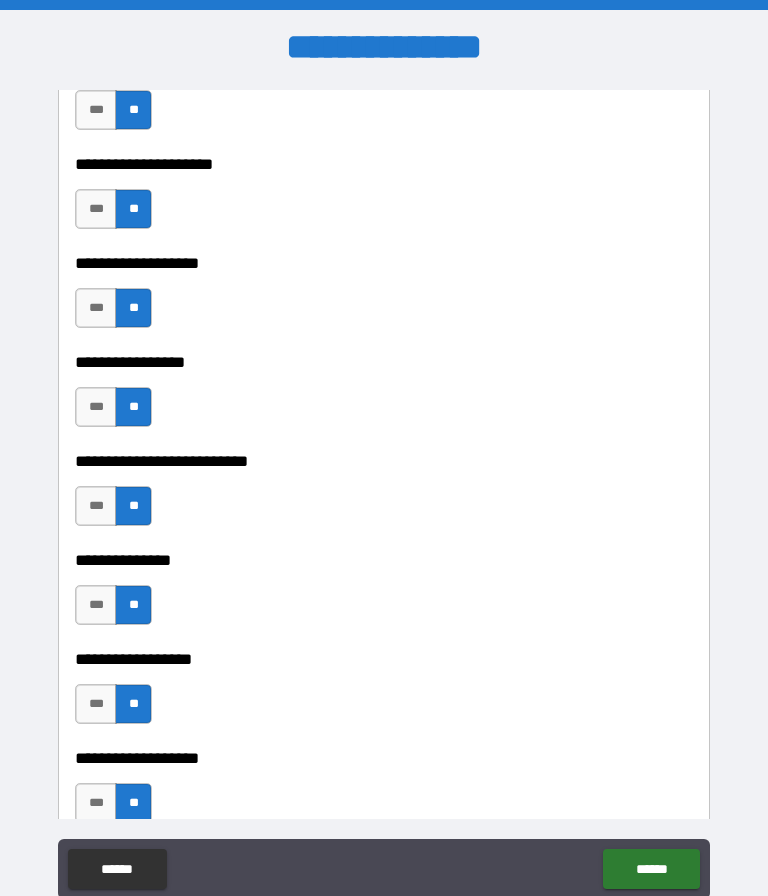 click on "******" at bounding box center [651, 869] 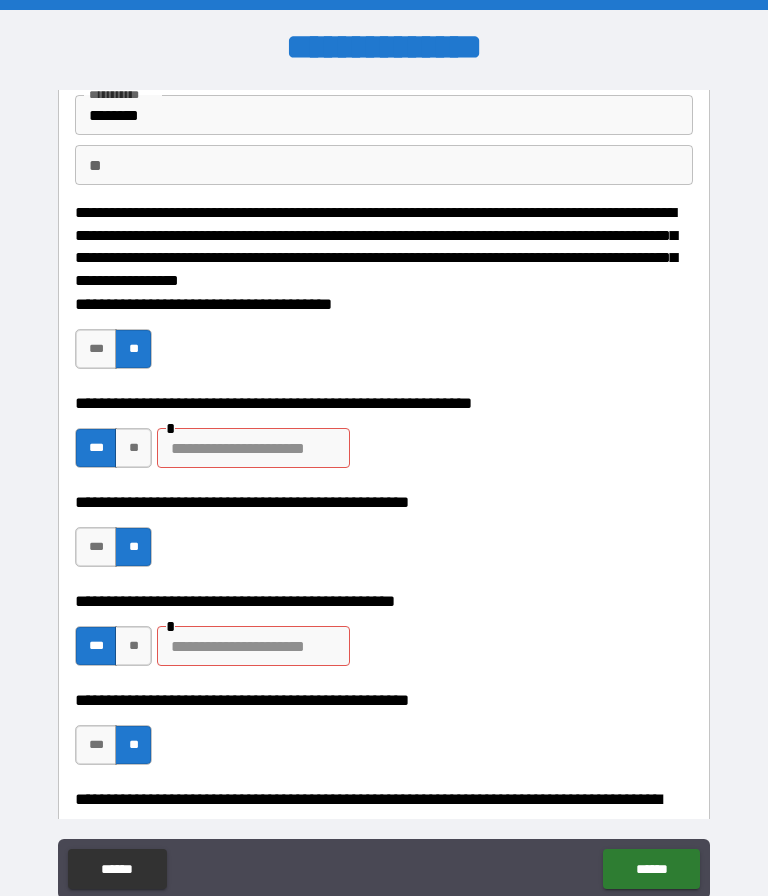 scroll, scrollTop: 143, scrollLeft: 0, axis: vertical 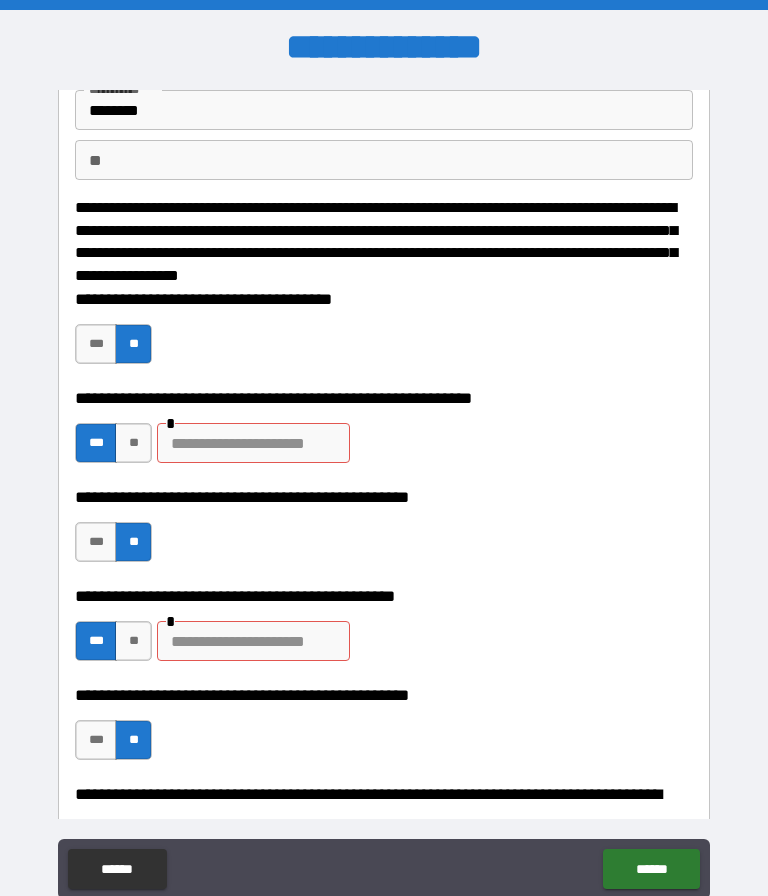 click at bounding box center (253, 443) 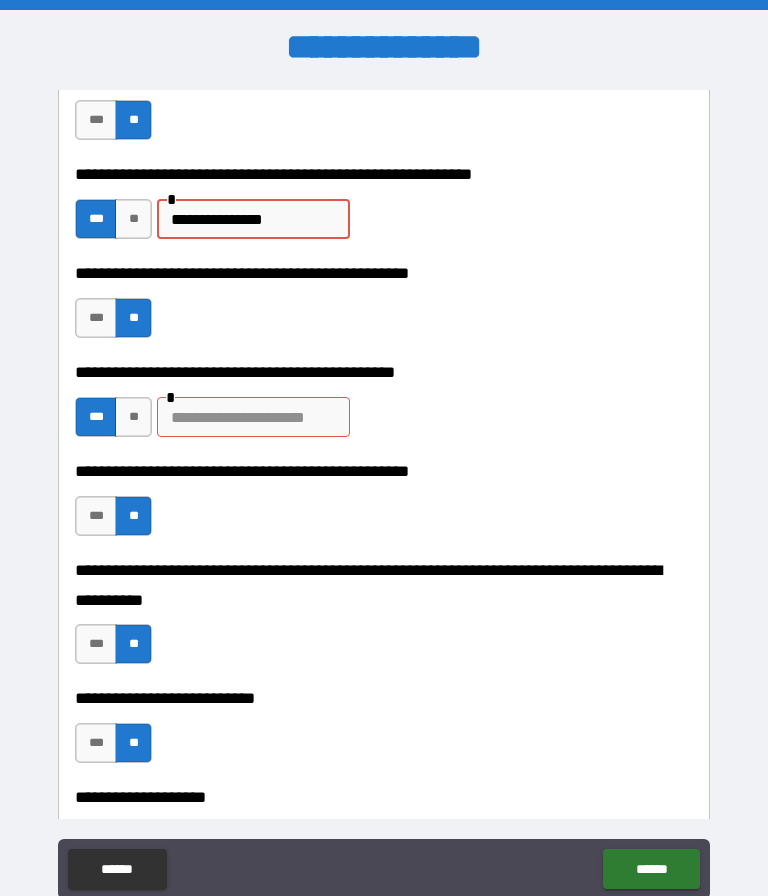 scroll, scrollTop: 369, scrollLeft: 0, axis: vertical 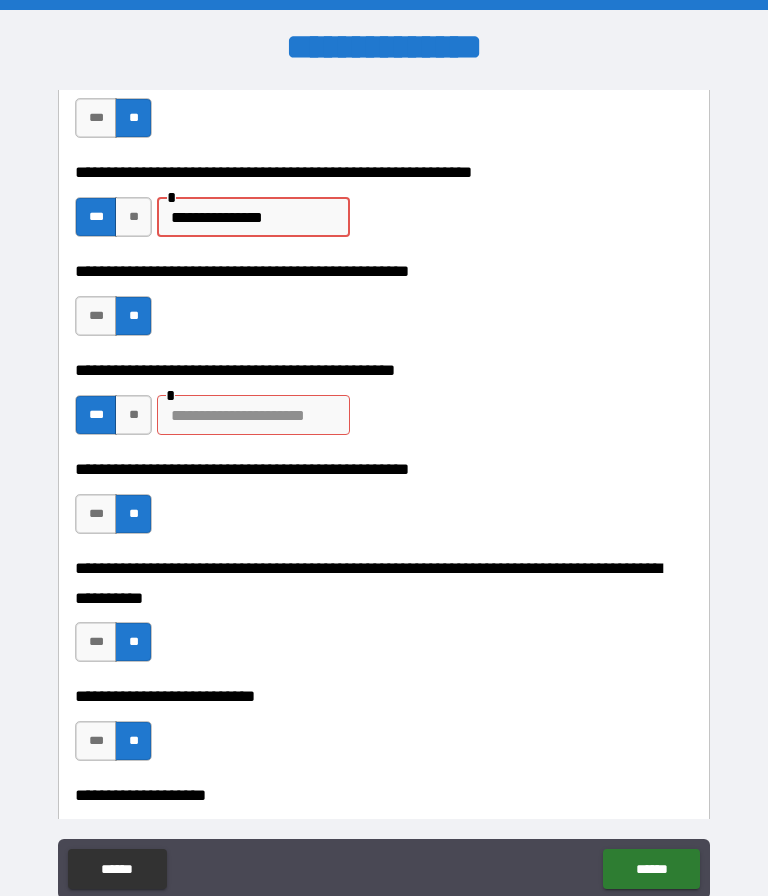 type on "**********" 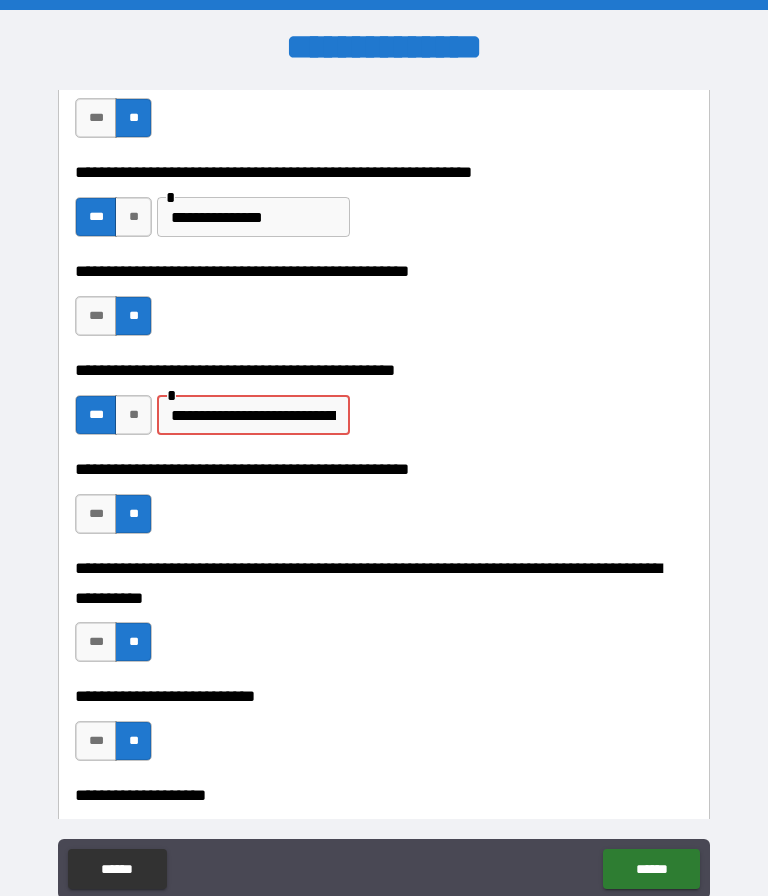 type on "**********" 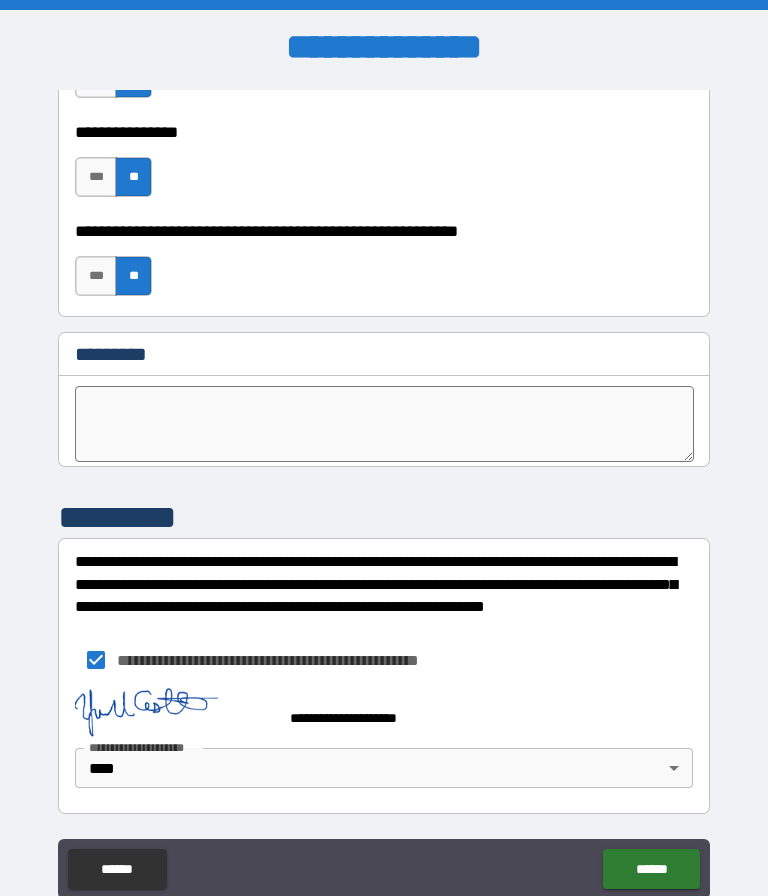 scroll, scrollTop: 10162, scrollLeft: 0, axis: vertical 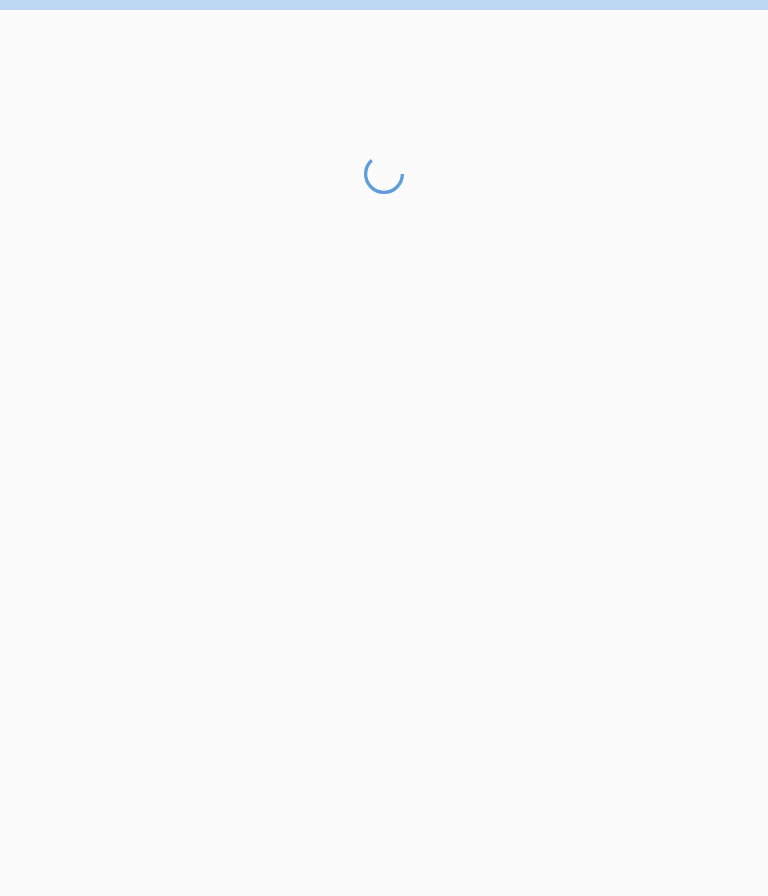 click at bounding box center (384, 525) 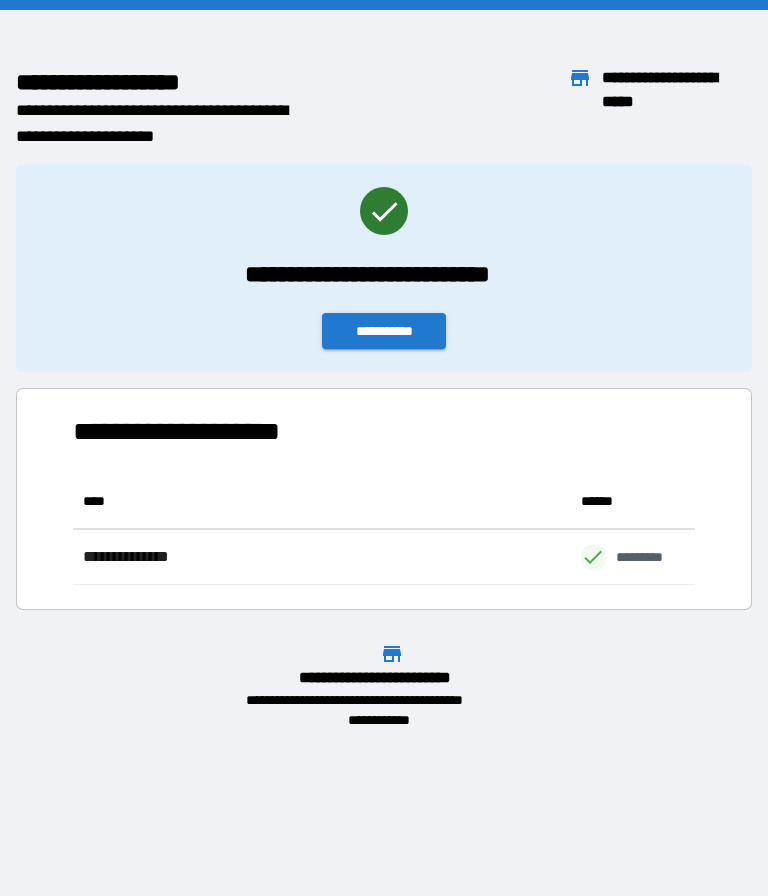 scroll, scrollTop: 111, scrollLeft: 622, axis: both 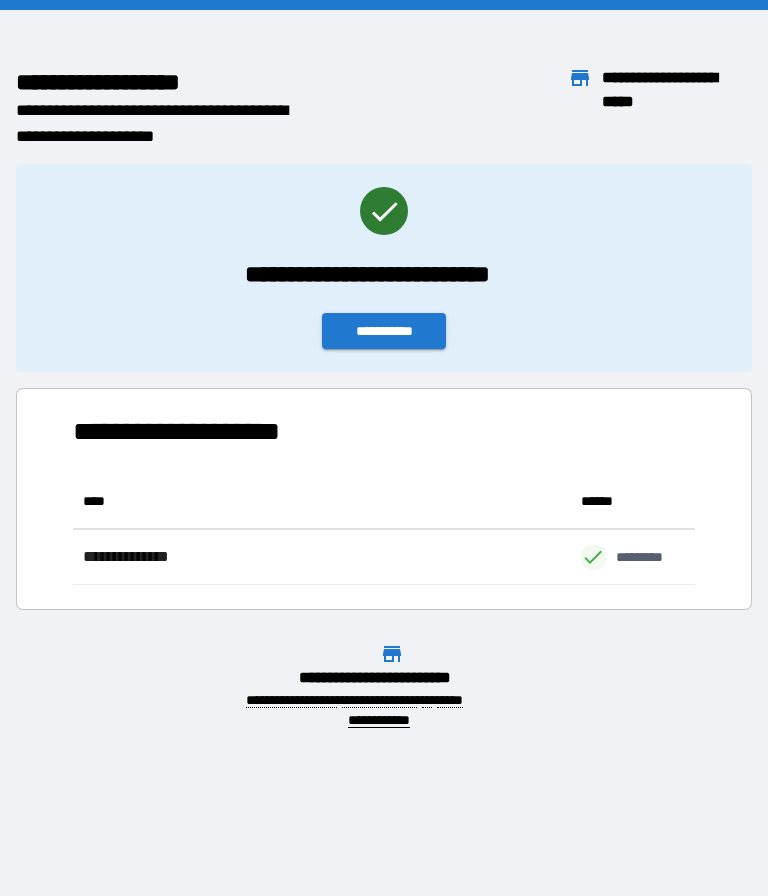 click on "**********" at bounding box center (384, 331) 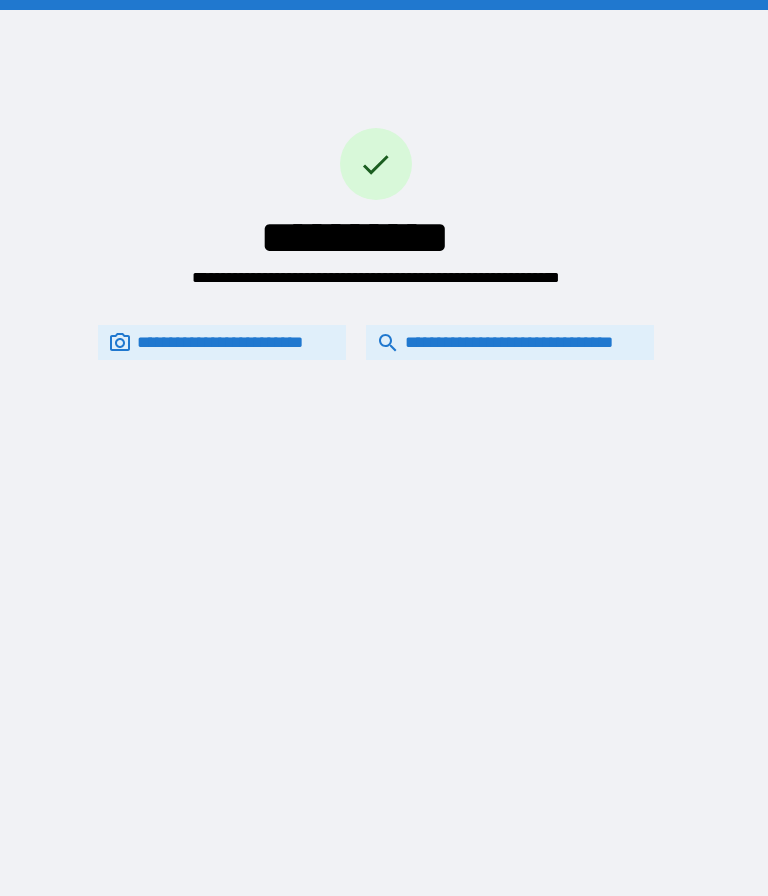 click on "**********" at bounding box center [510, 342] 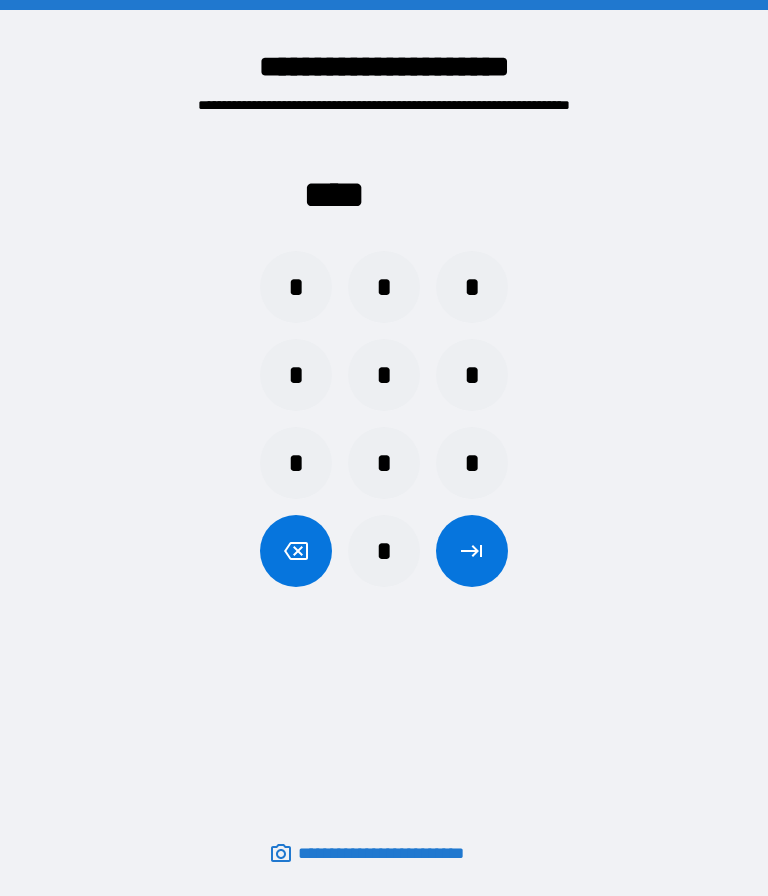 click on "*" at bounding box center (472, 463) 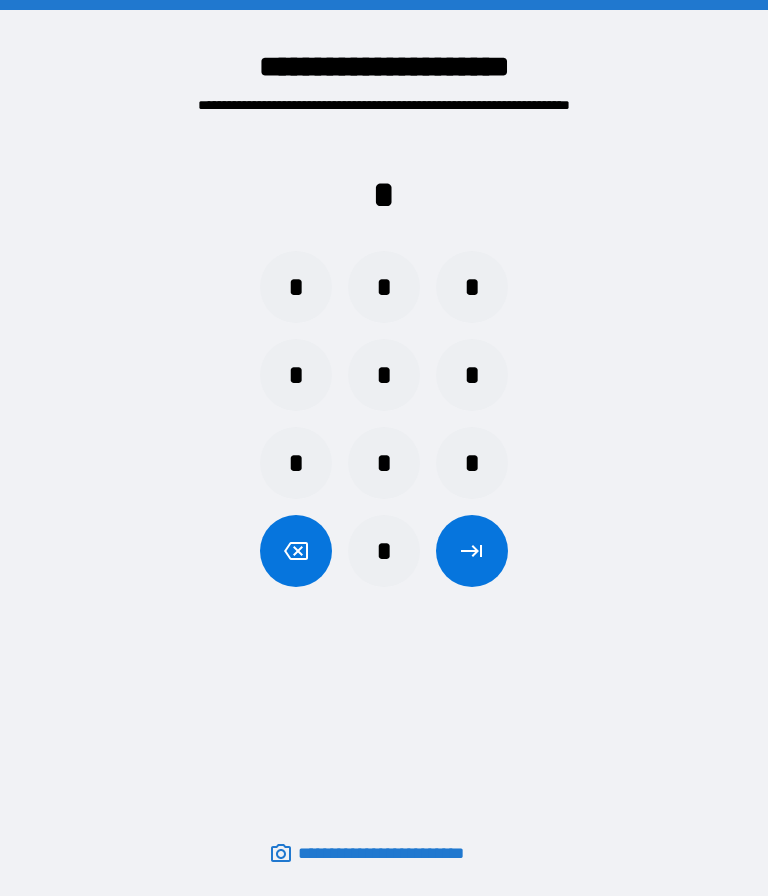 click on "*" at bounding box center [384, 375] 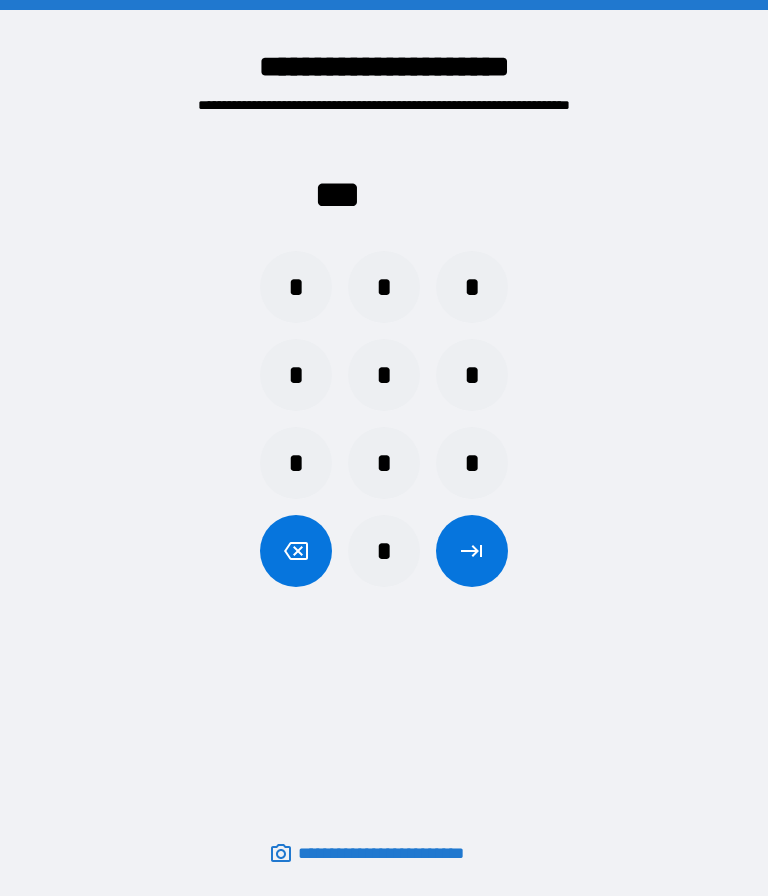 click on "*" at bounding box center [296, 375] 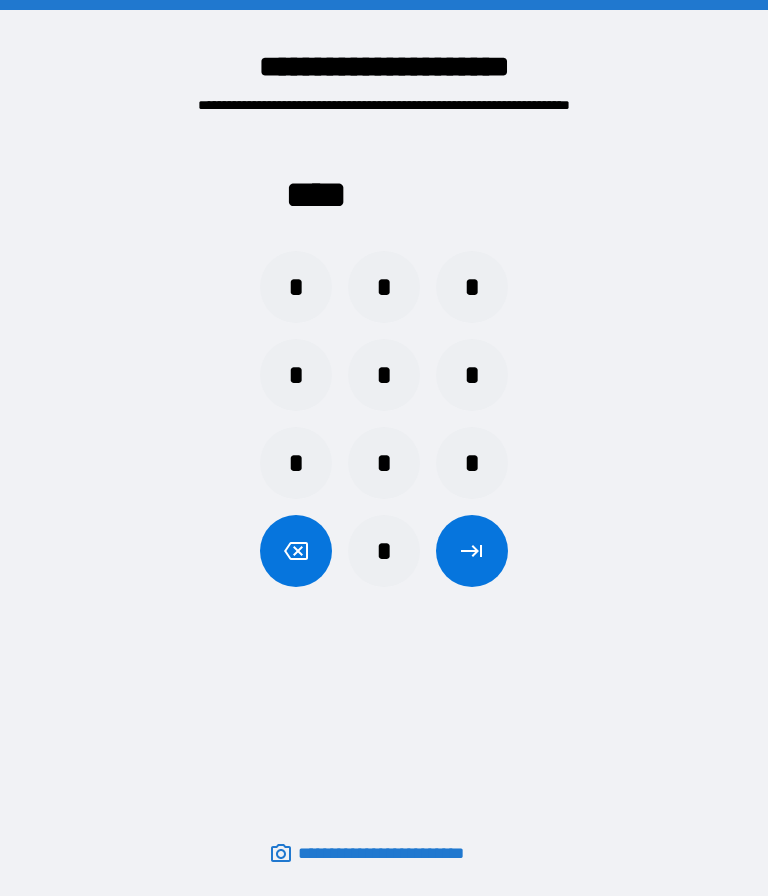 click 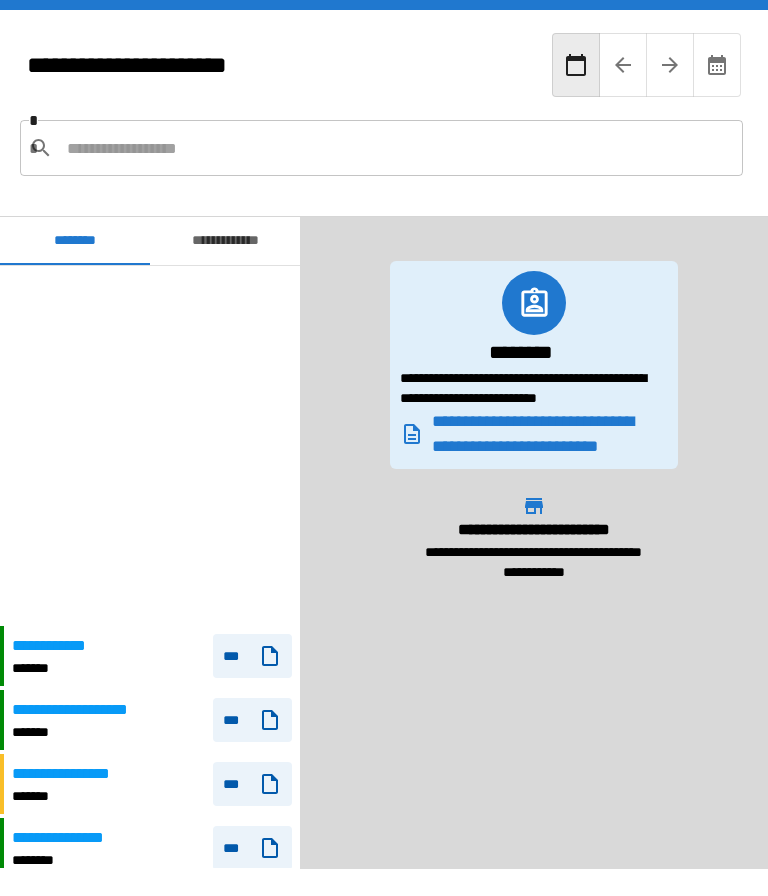 scroll, scrollTop: 360, scrollLeft: 0, axis: vertical 